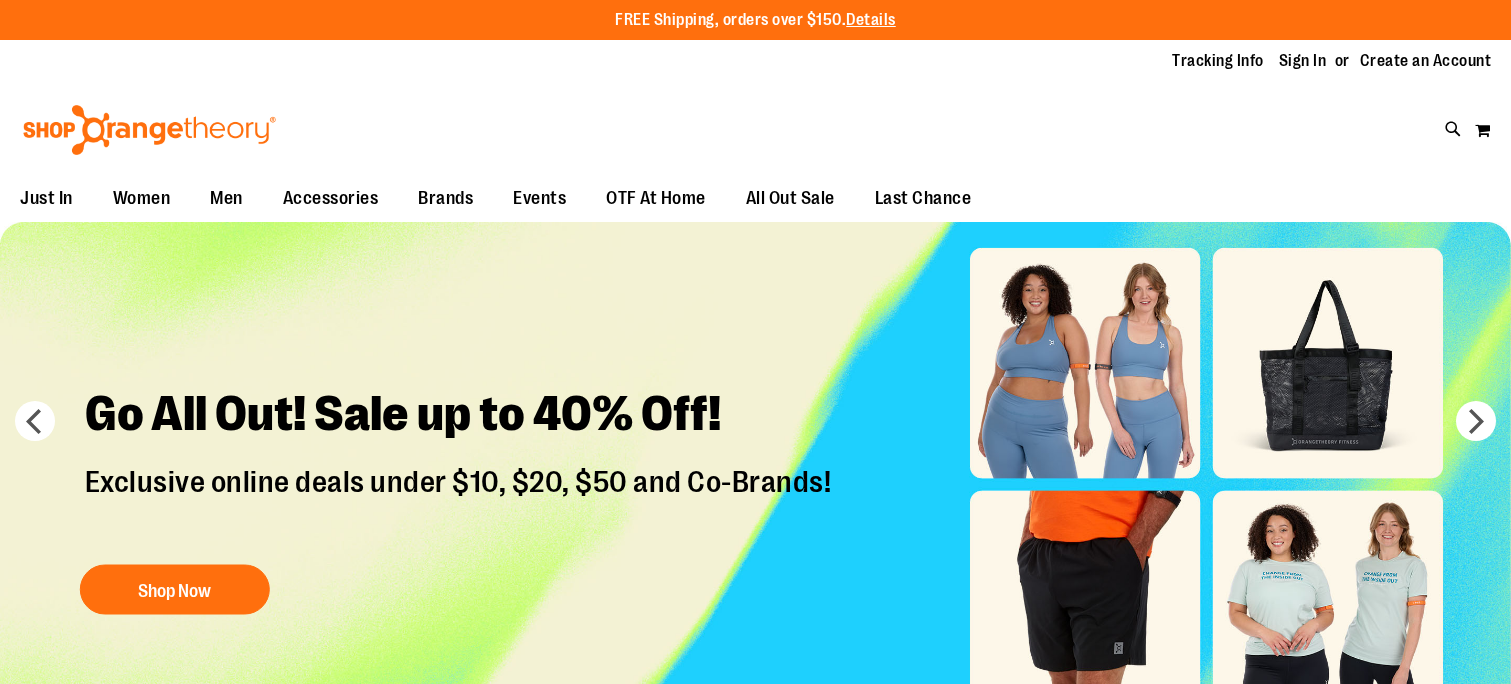 scroll, scrollTop: 0, scrollLeft: 0, axis: both 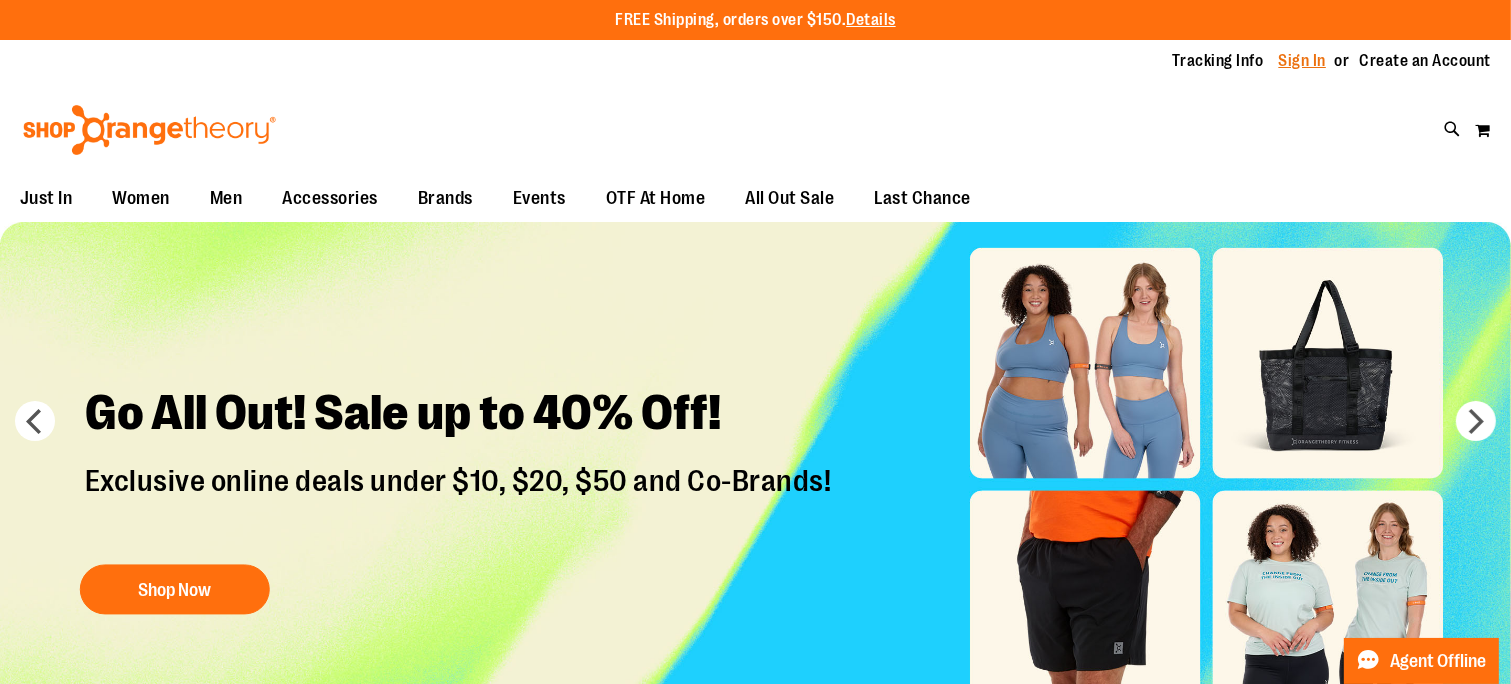 type on "**********" 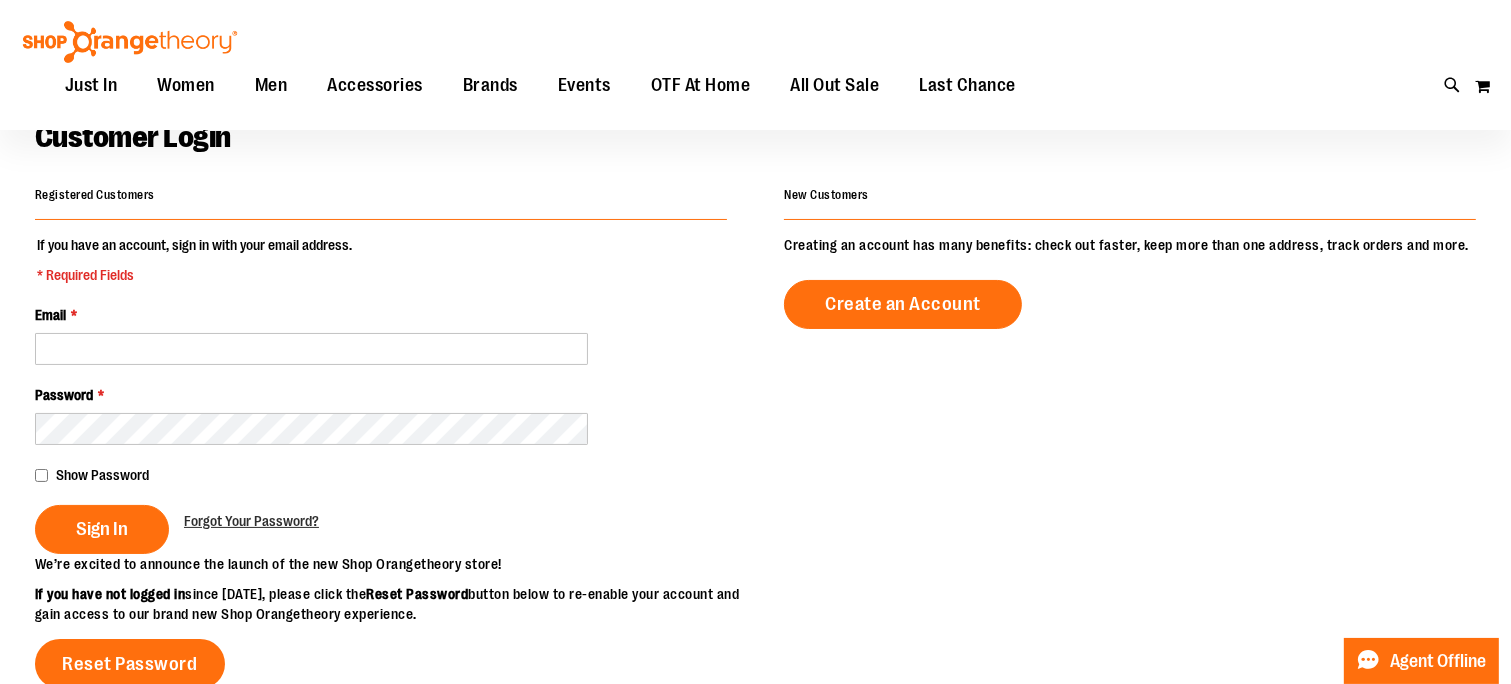 scroll, scrollTop: 200, scrollLeft: 0, axis: vertical 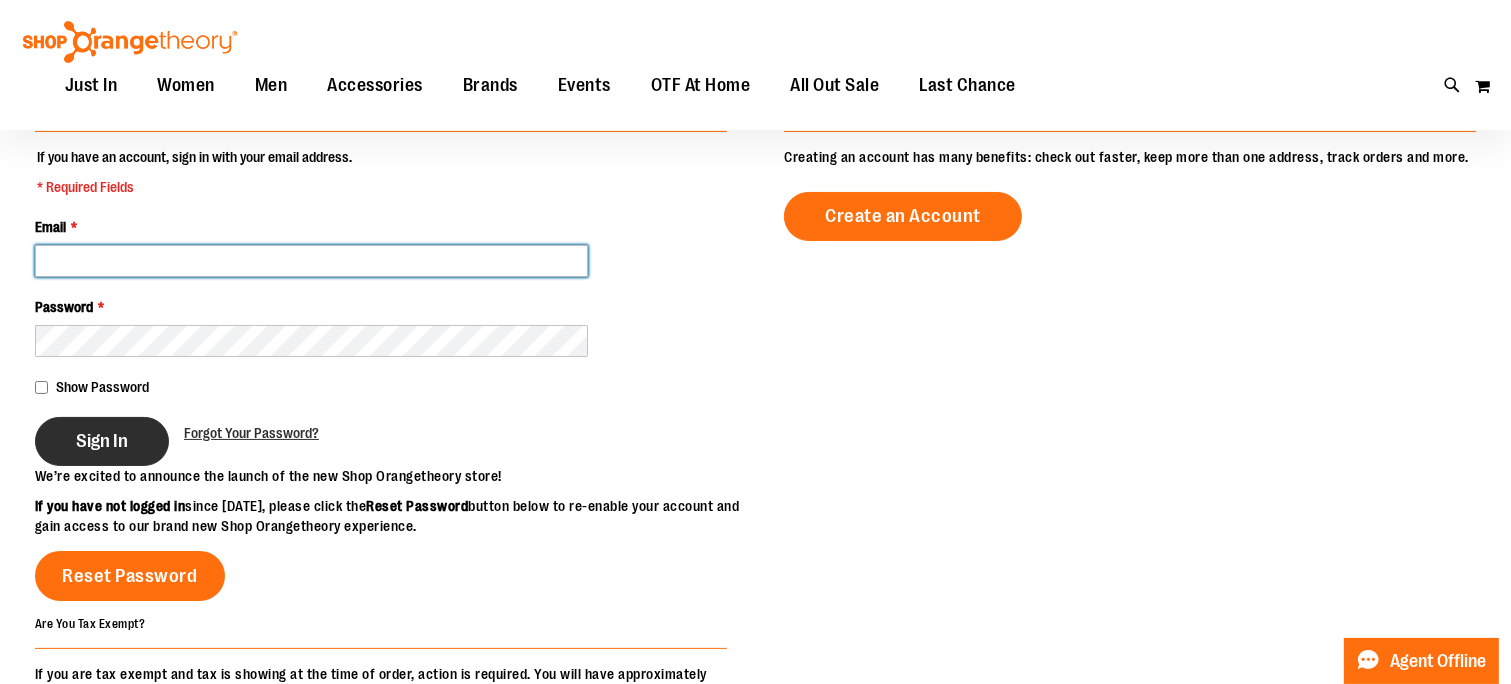 type on "**********" 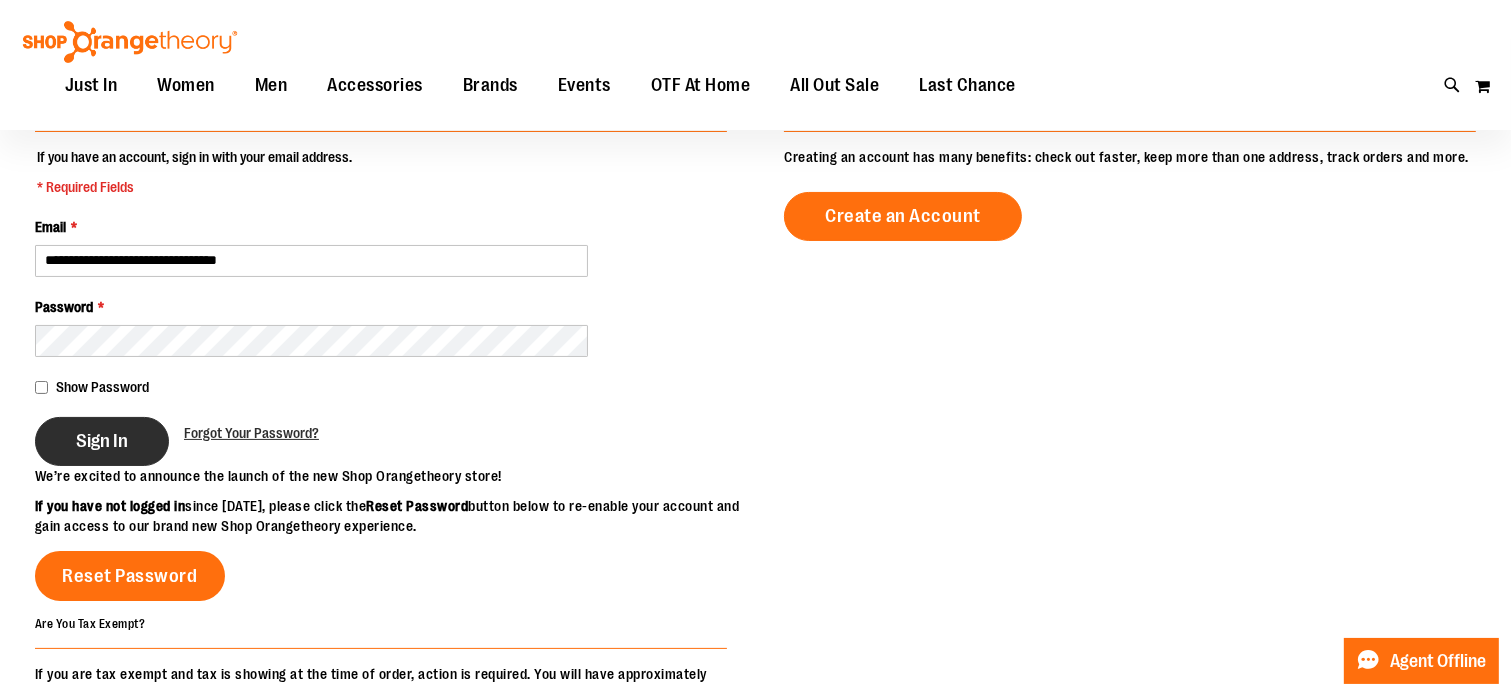 type on "**********" 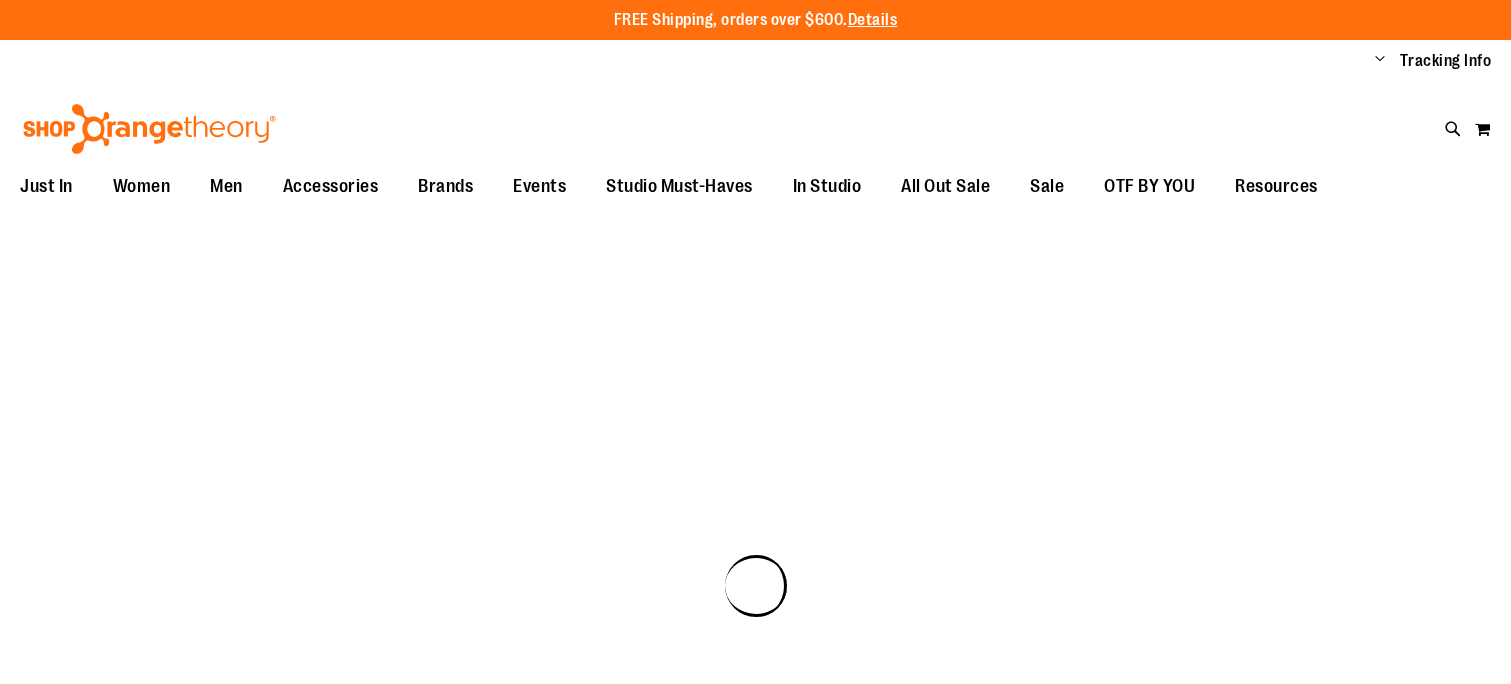 scroll, scrollTop: 0, scrollLeft: 0, axis: both 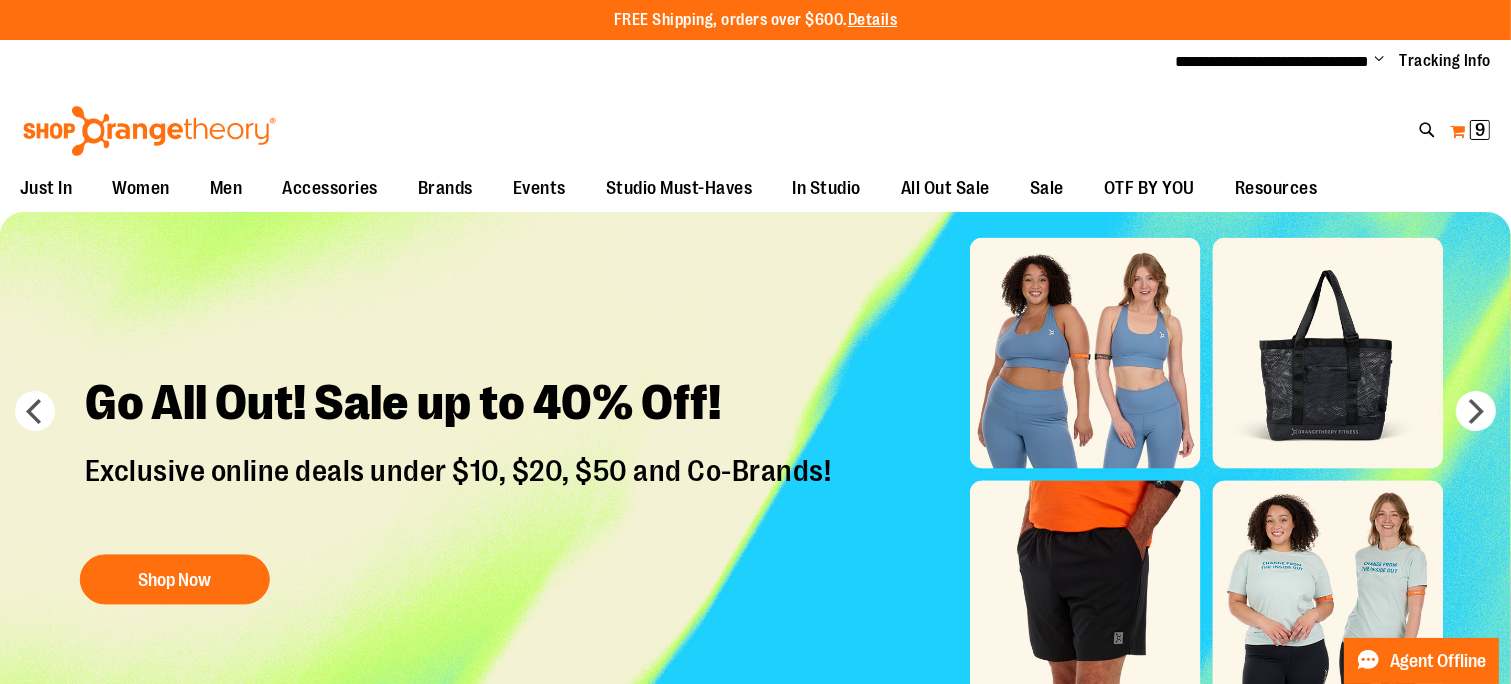 type on "**********" 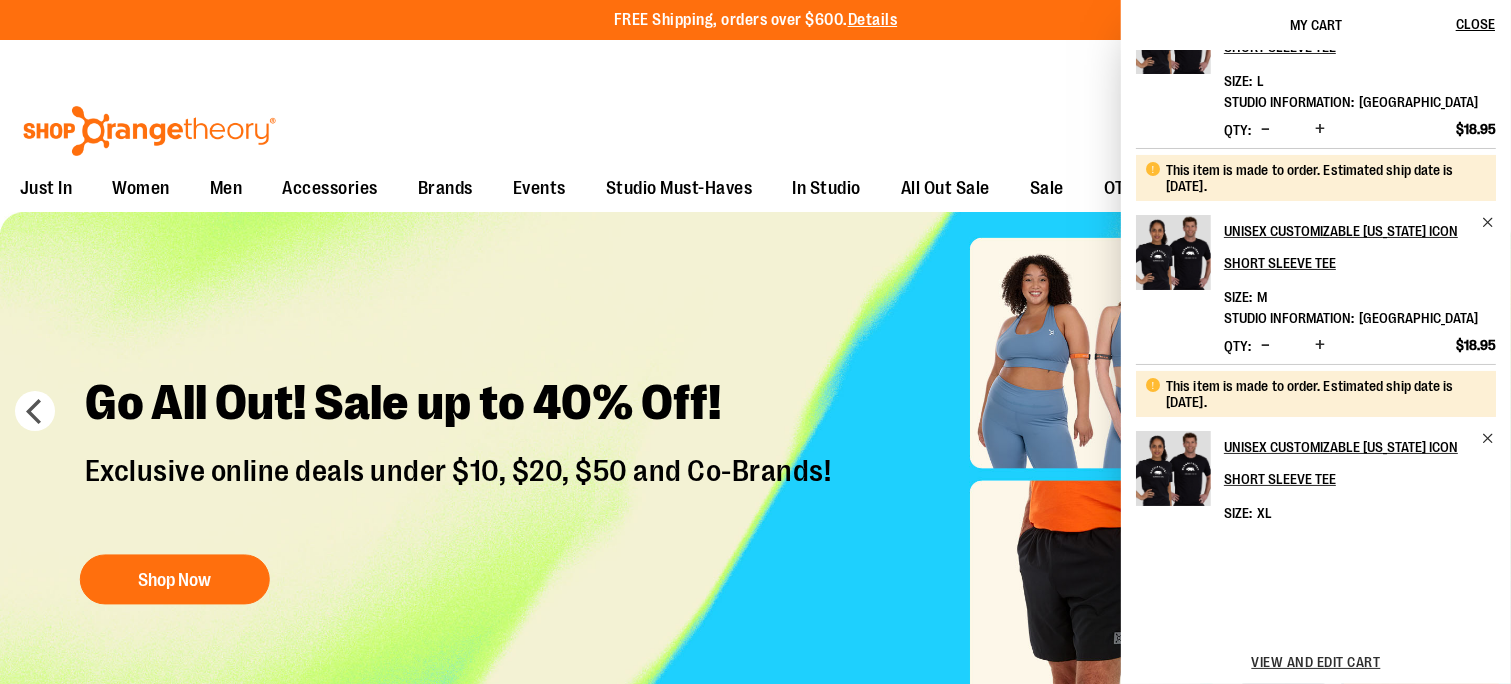 scroll, scrollTop: 260, scrollLeft: 0, axis: vertical 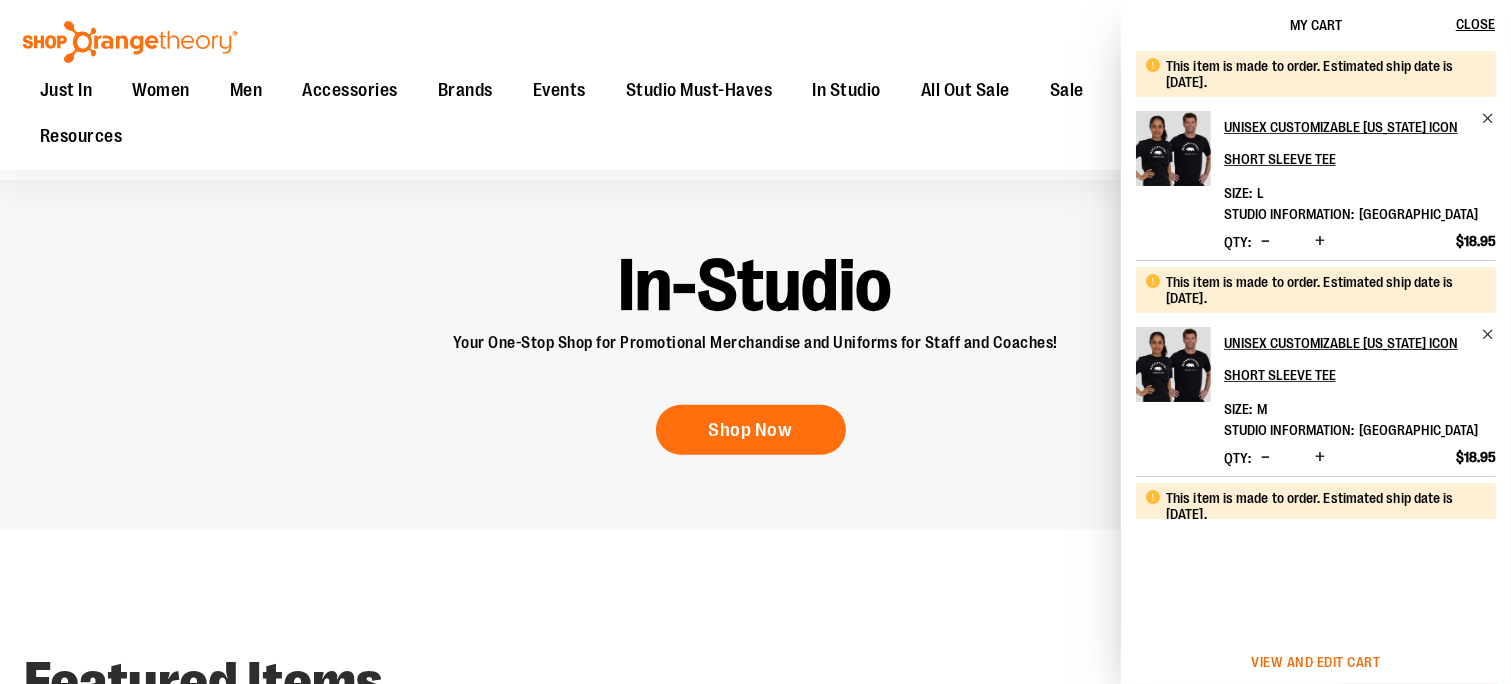click on "View and edit cart" at bounding box center [1316, 662] 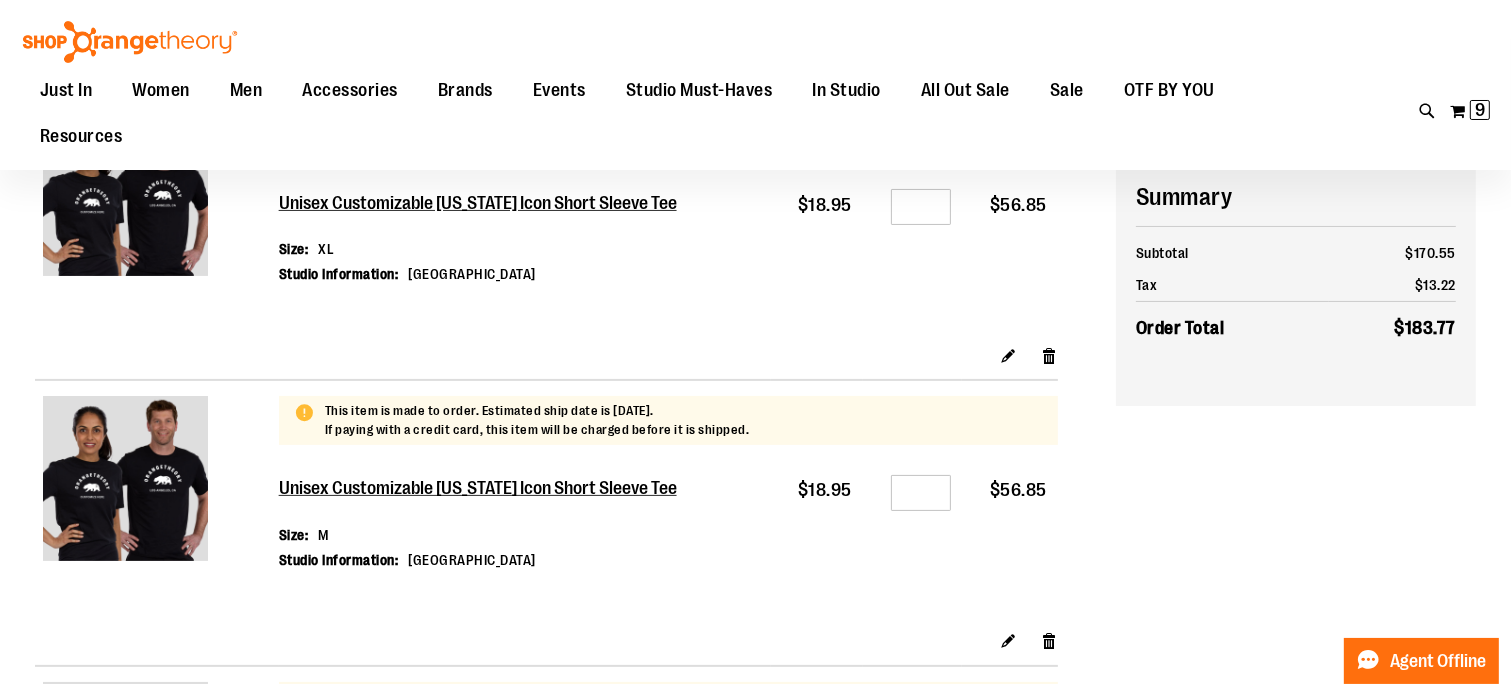 scroll, scrollTop: 0, scrollLeft: 0, axis: both 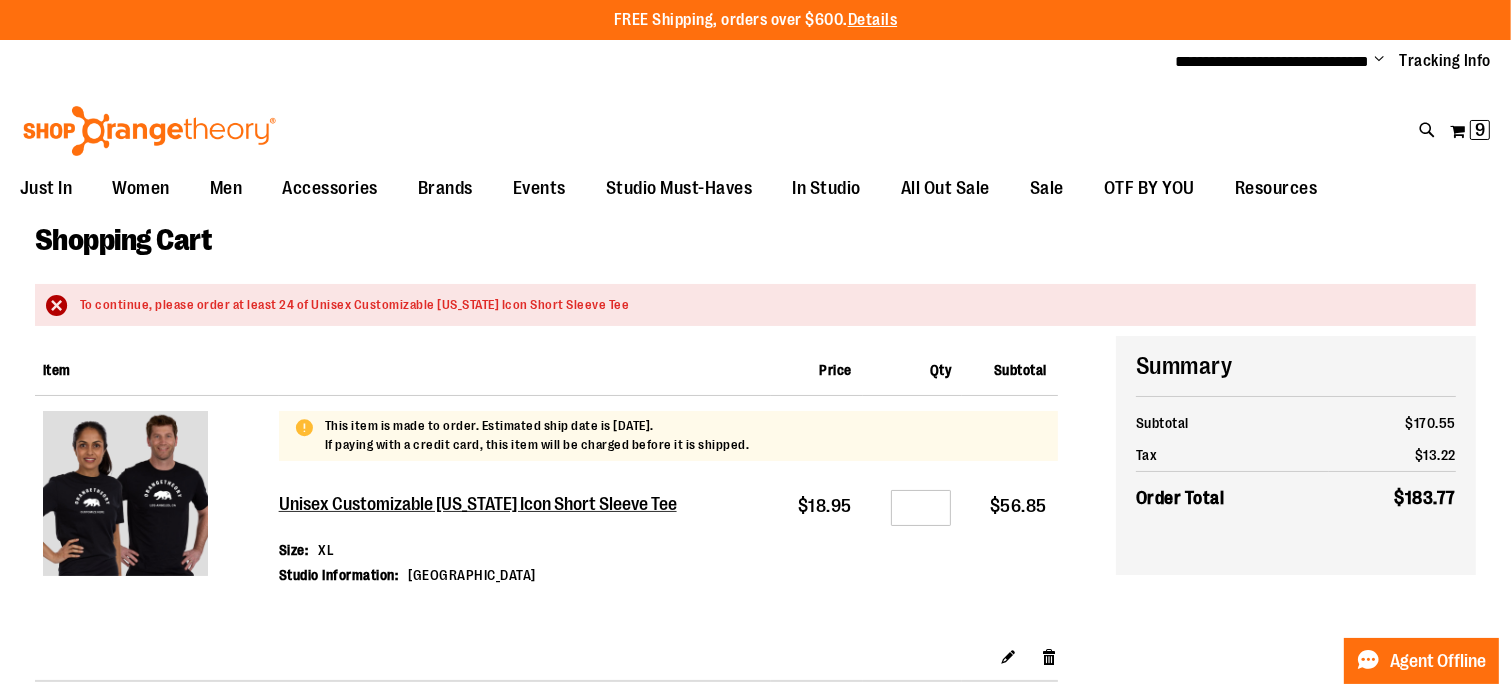 type on "**********" 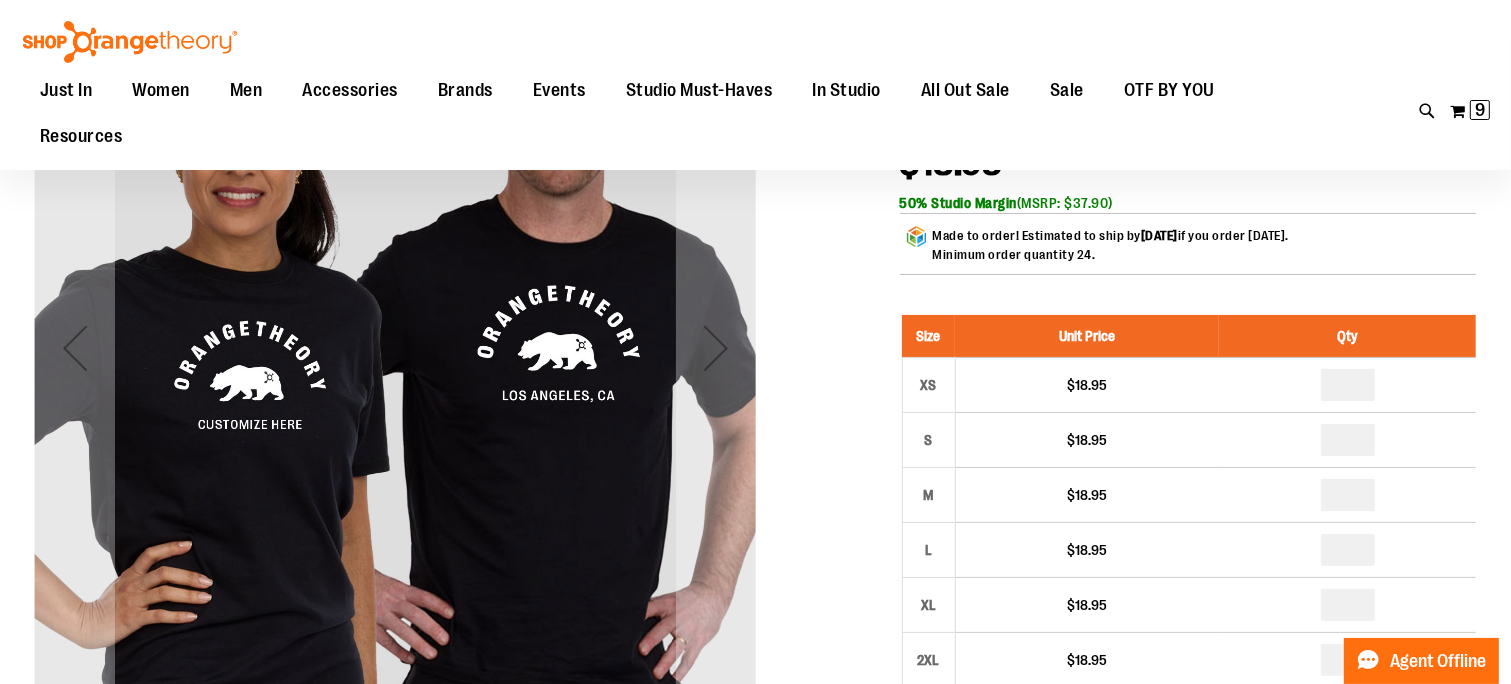 scroll, scrollTop: 300, scrollLeft: 0, axis: vertical 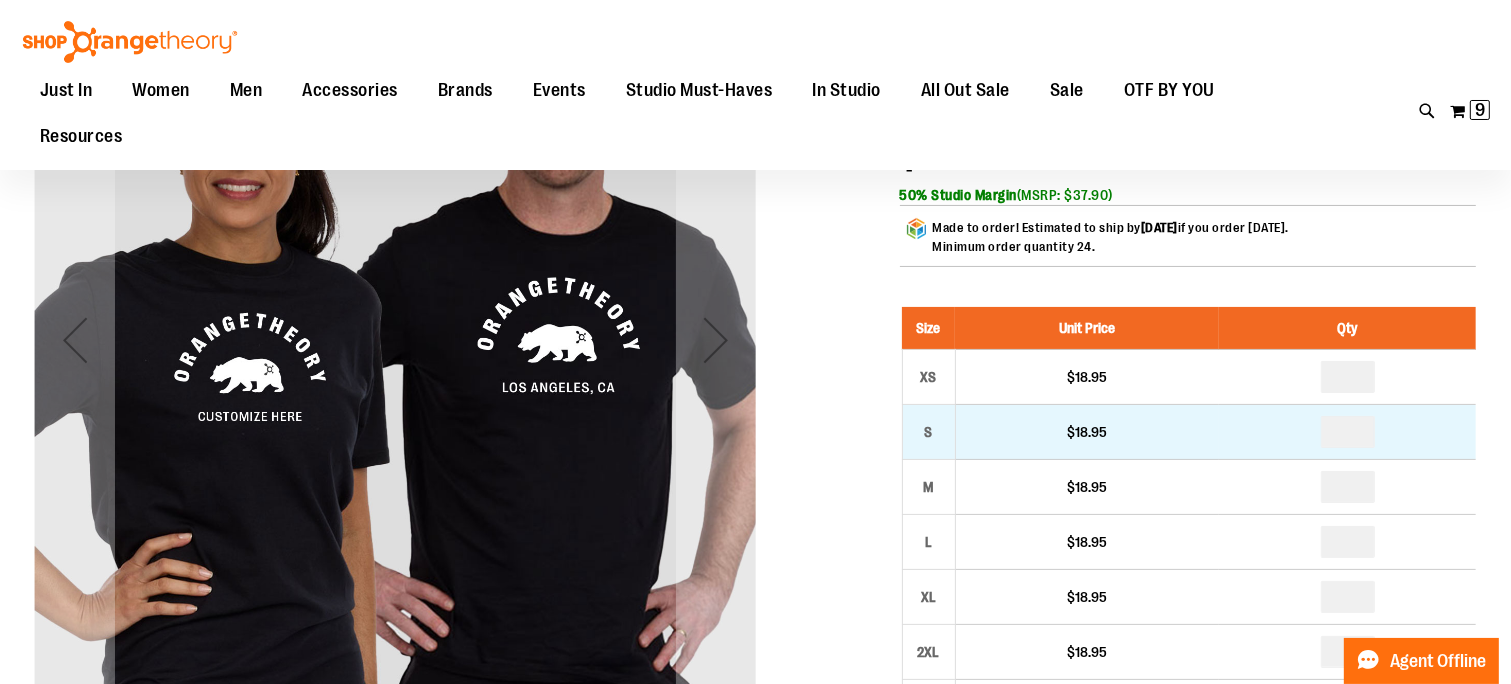 type on "**********" 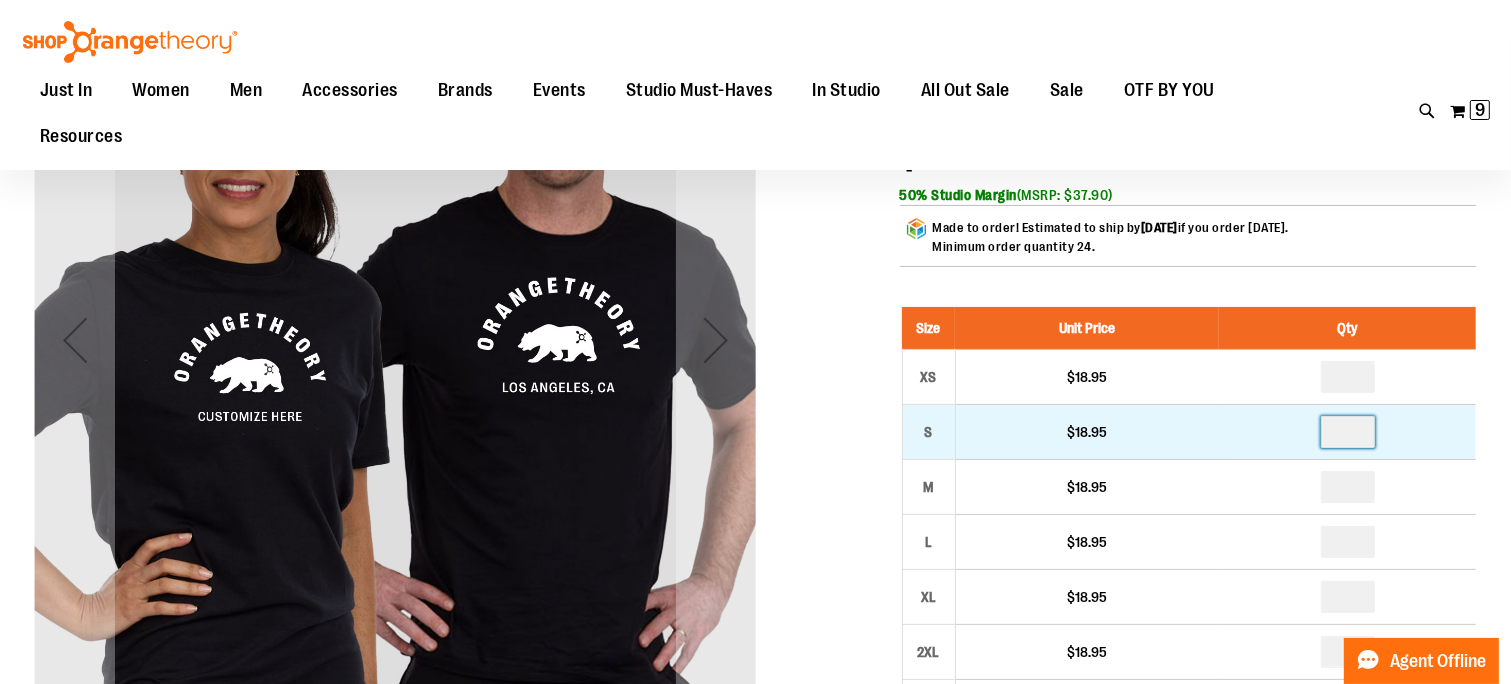 click at bounding box center (1348, 432) 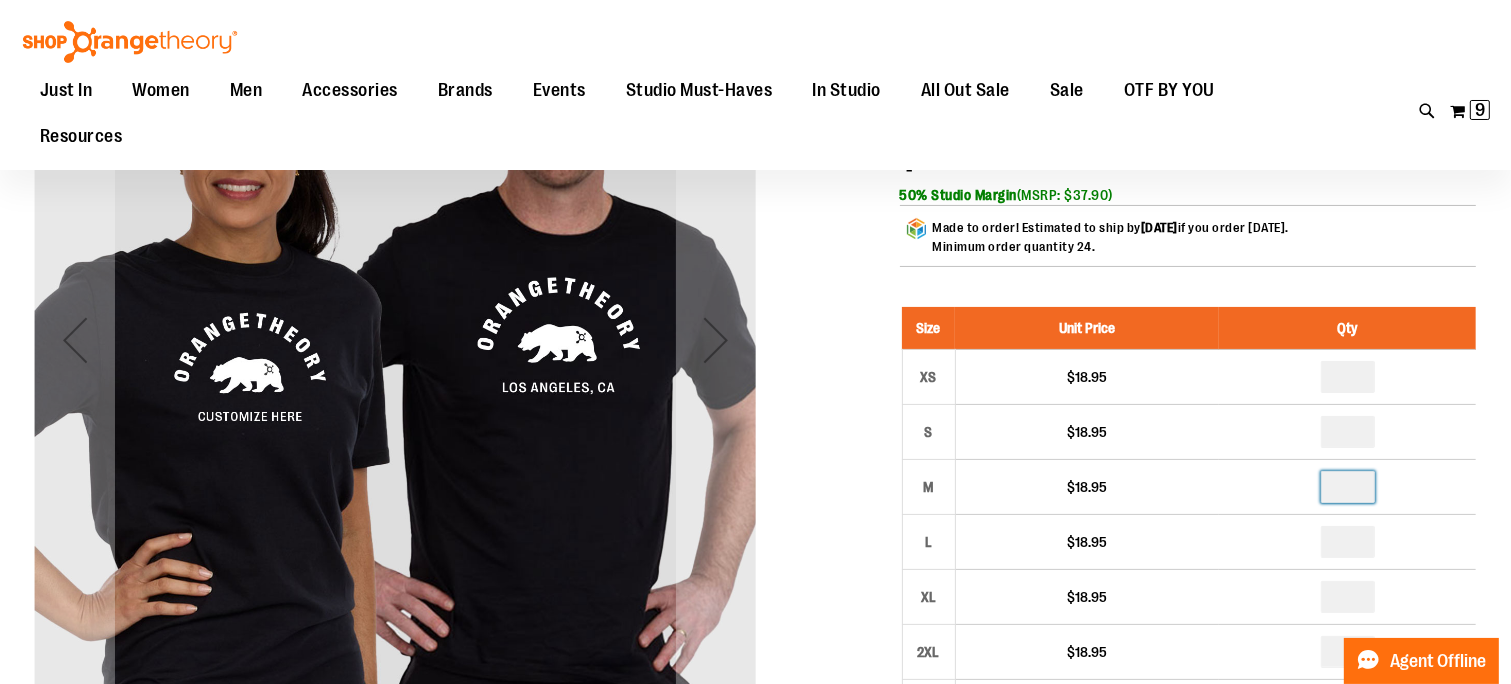 click at bounding box center [1348, 487] 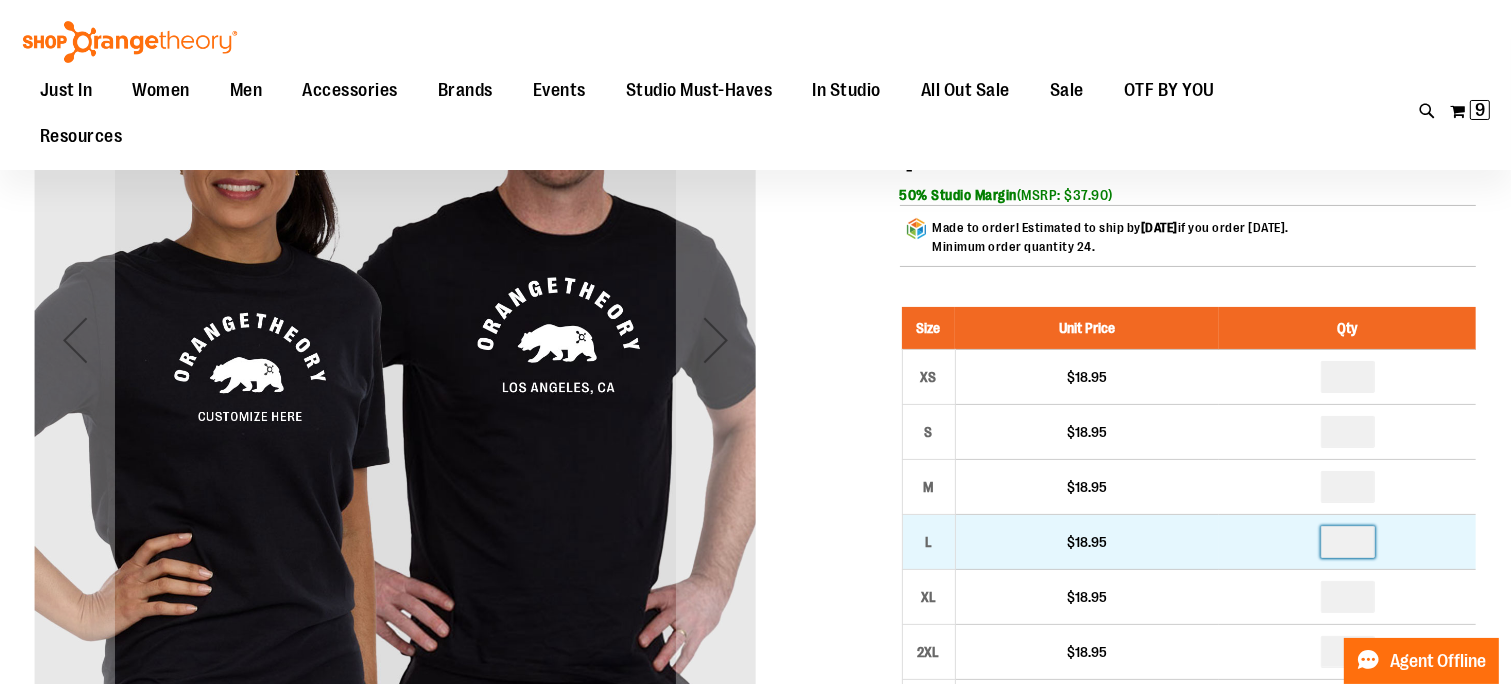 click at bounding box center (1348, 542) 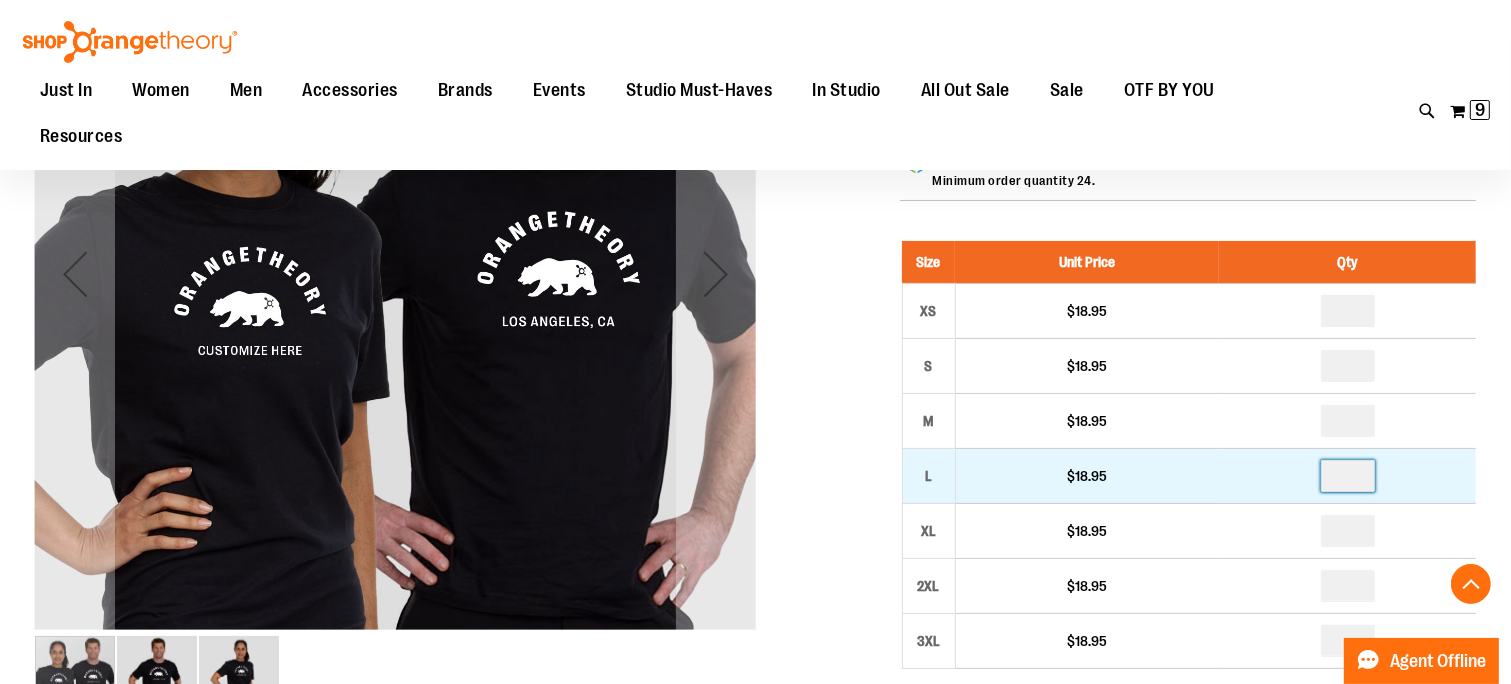 scroll, scrollTop: 500, scrollLeft: 0, axis: vertical 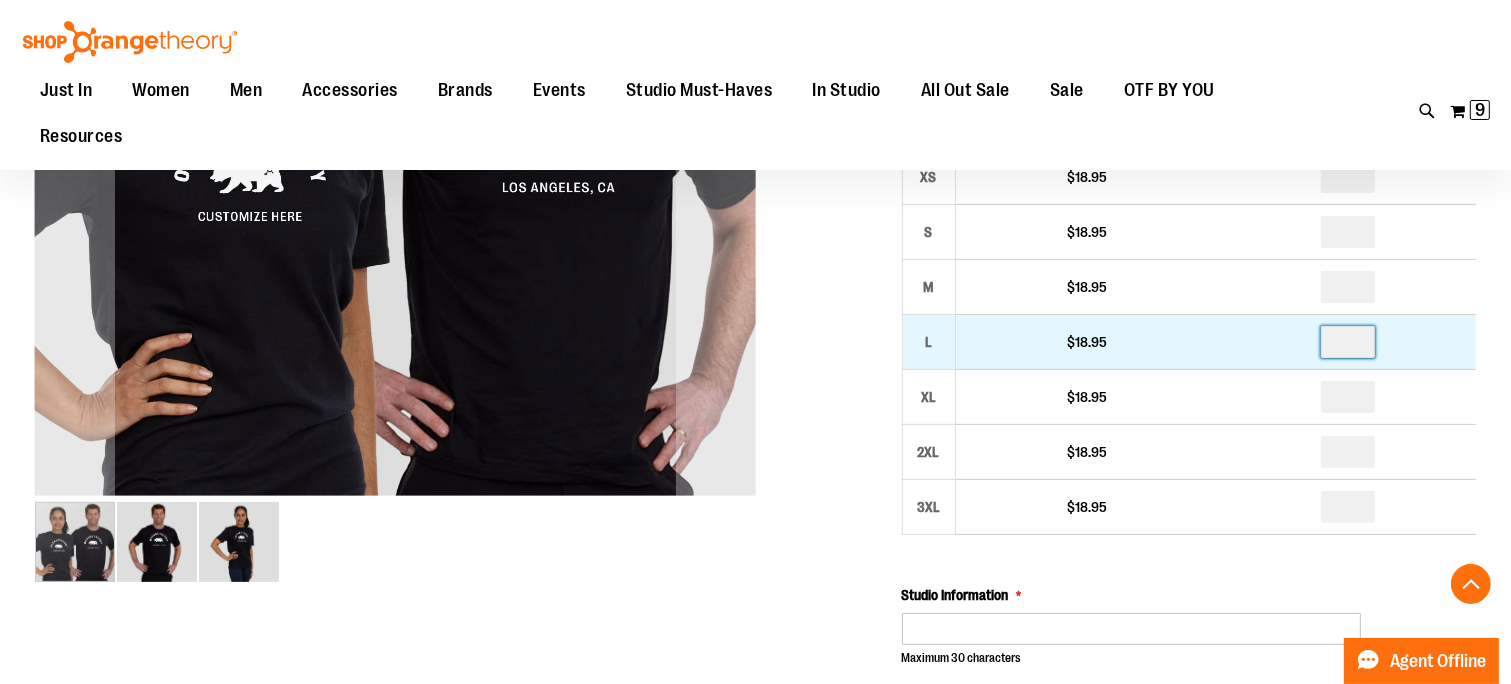 type on "*" 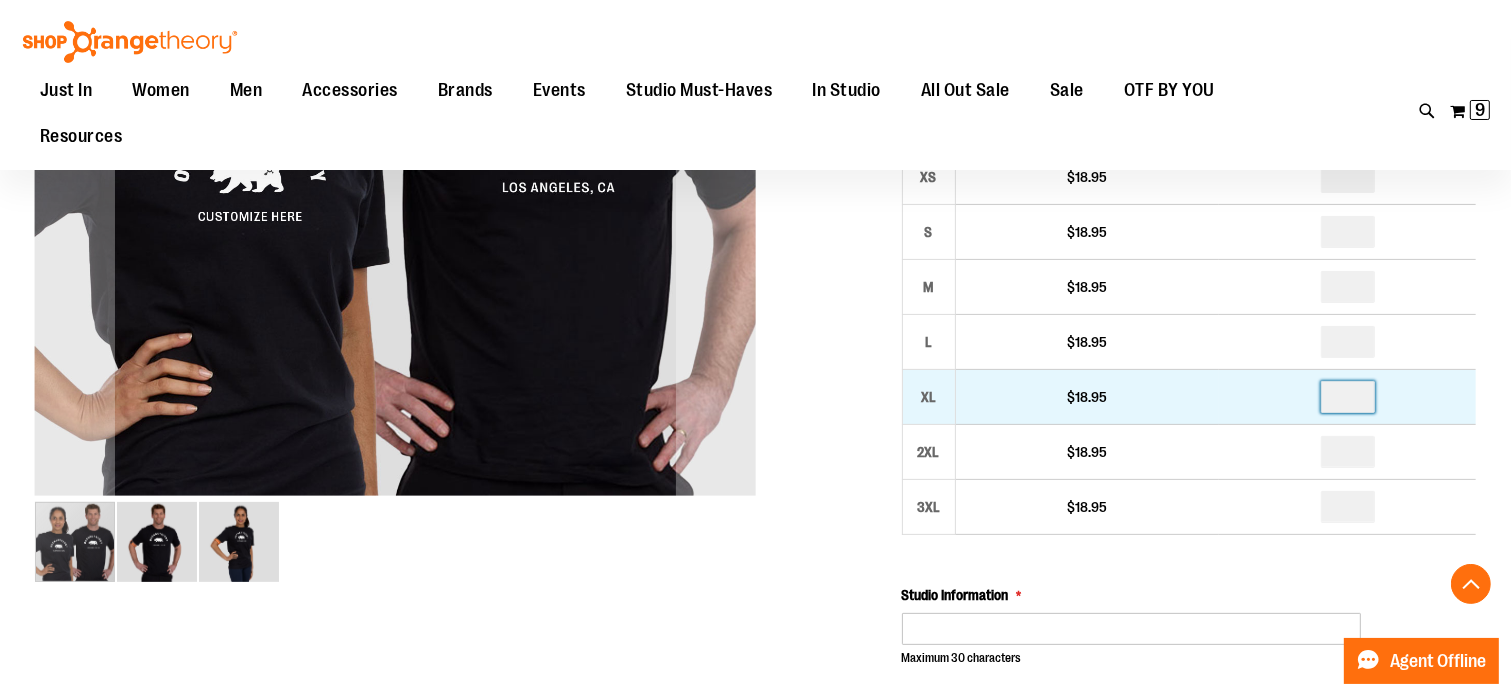click at bounding box center (1348, 397) 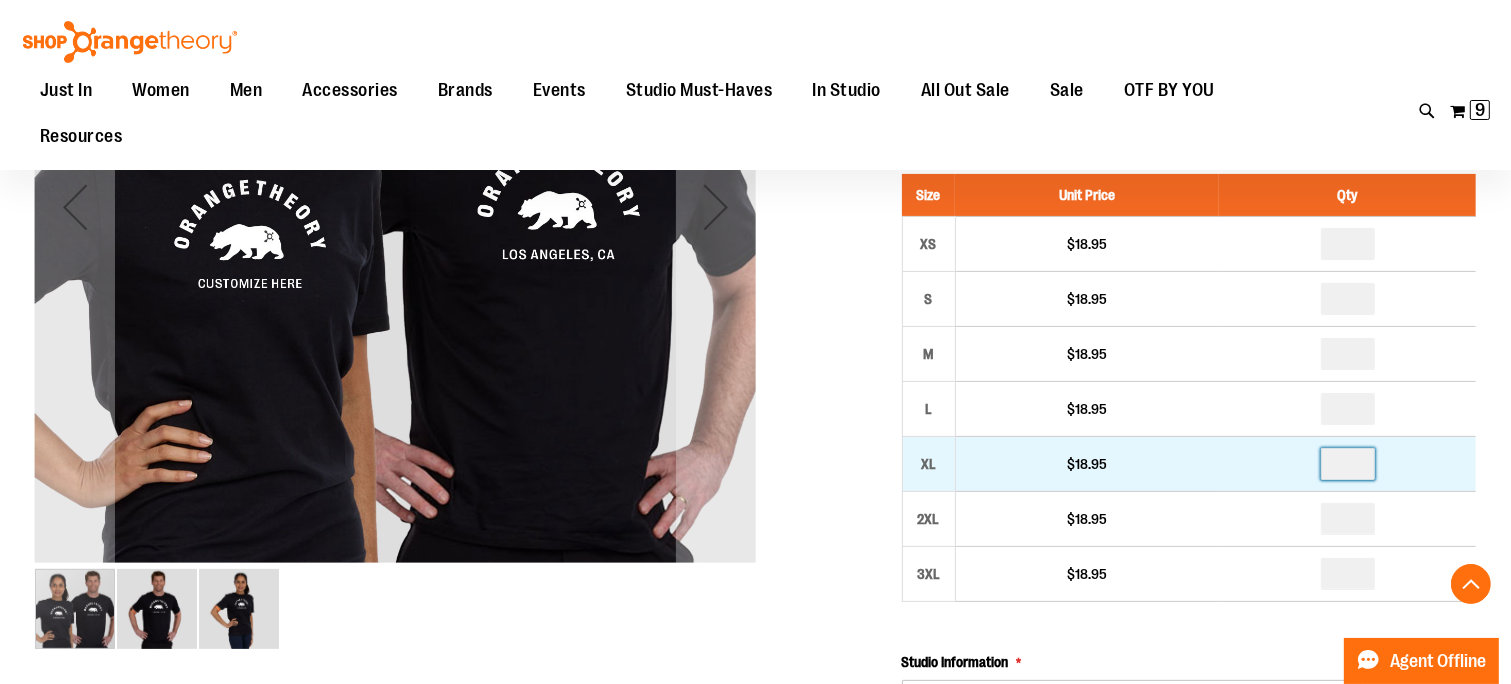 scroll, scrollTop: 400, scrollLeft: 0, axis: vertical 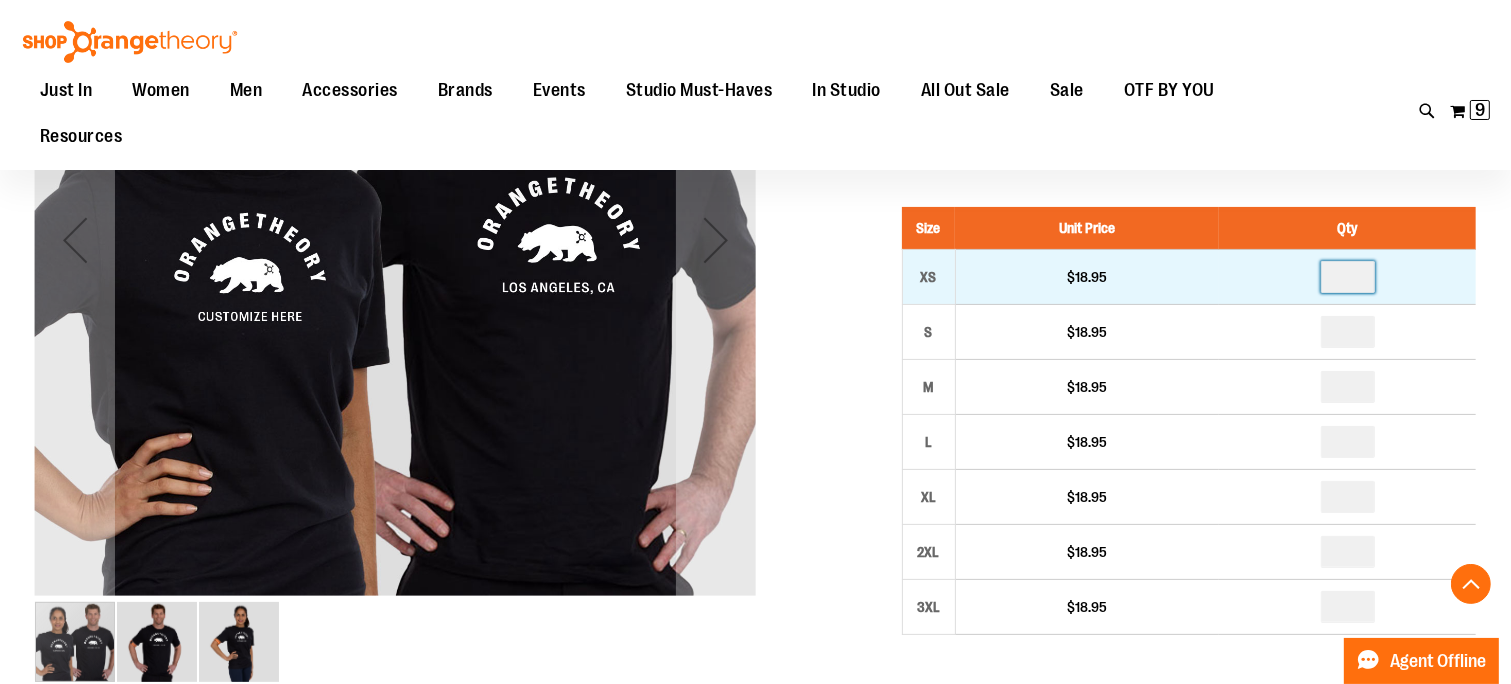 click at bounding box center [1348, 277] 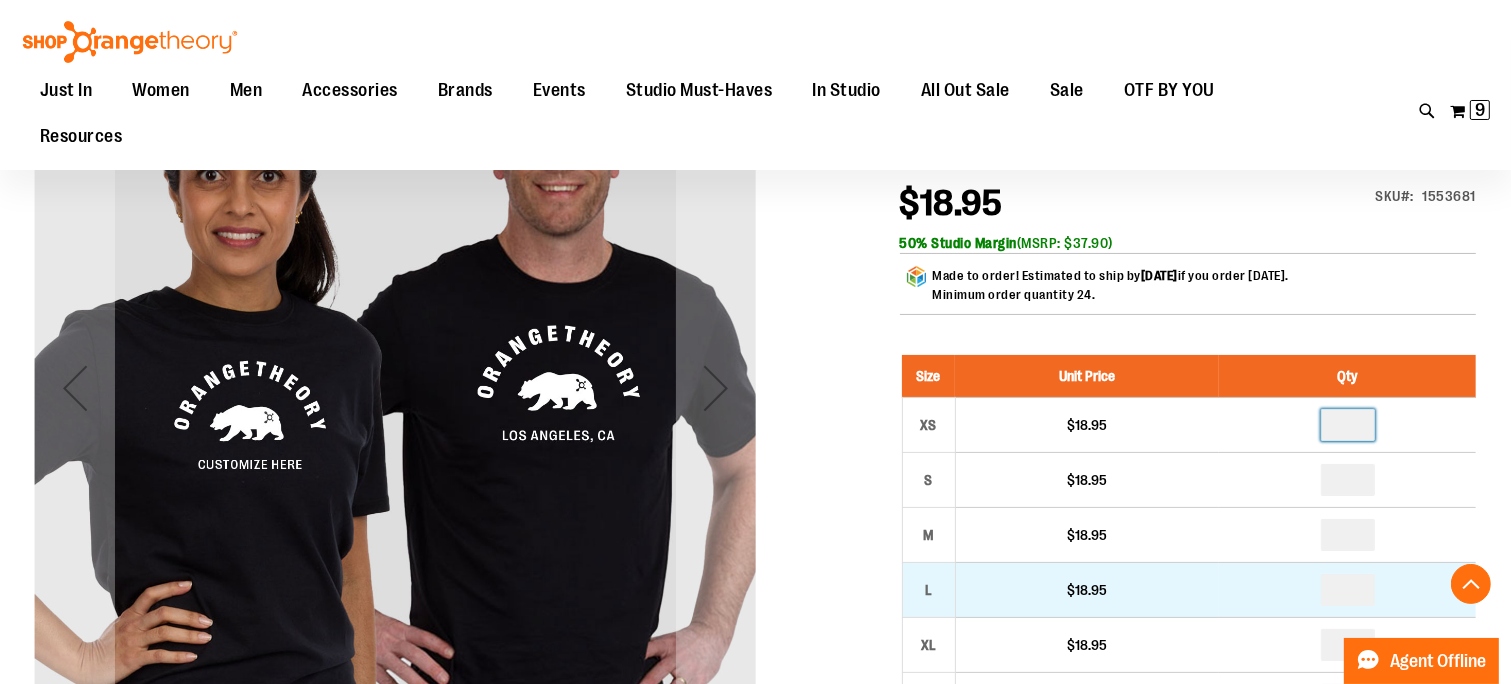 scroll, scrollTop: 400, scrollLeft: 0, axis: vertical 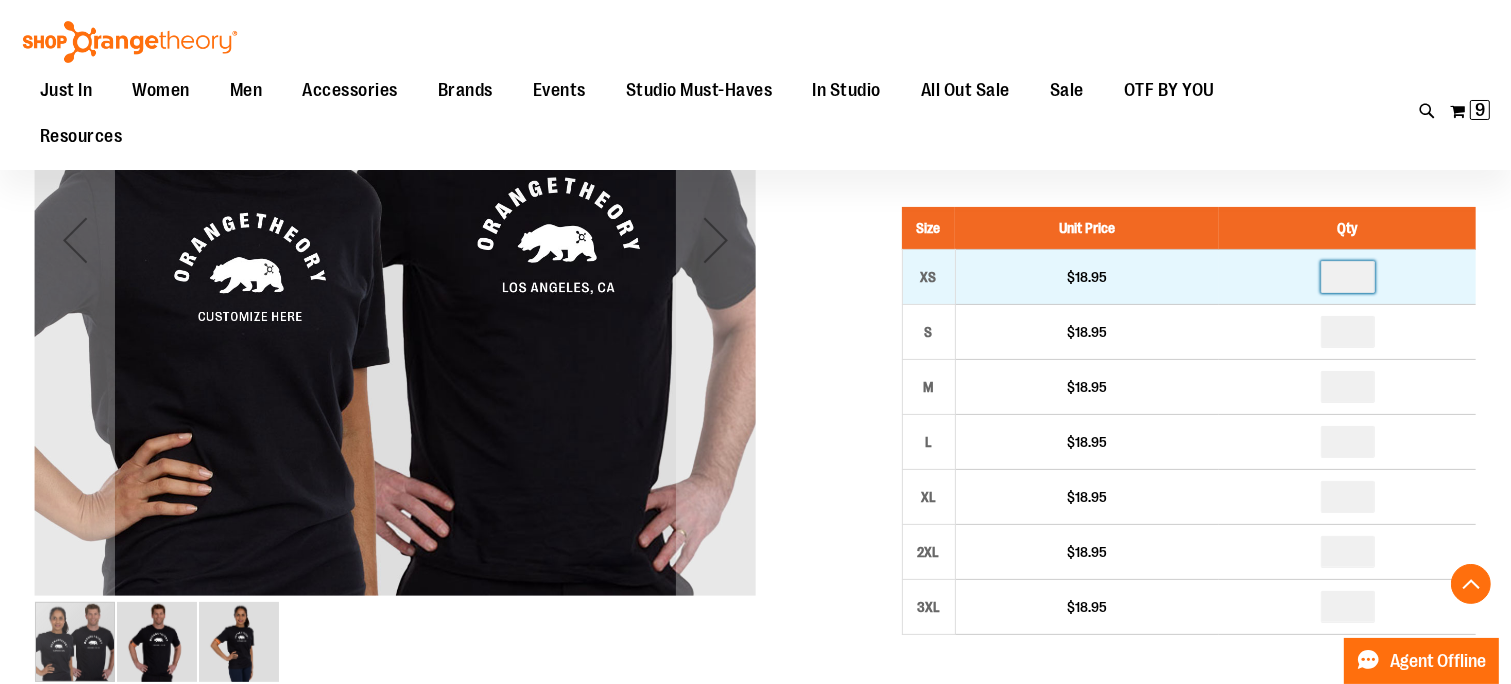 type on "*" 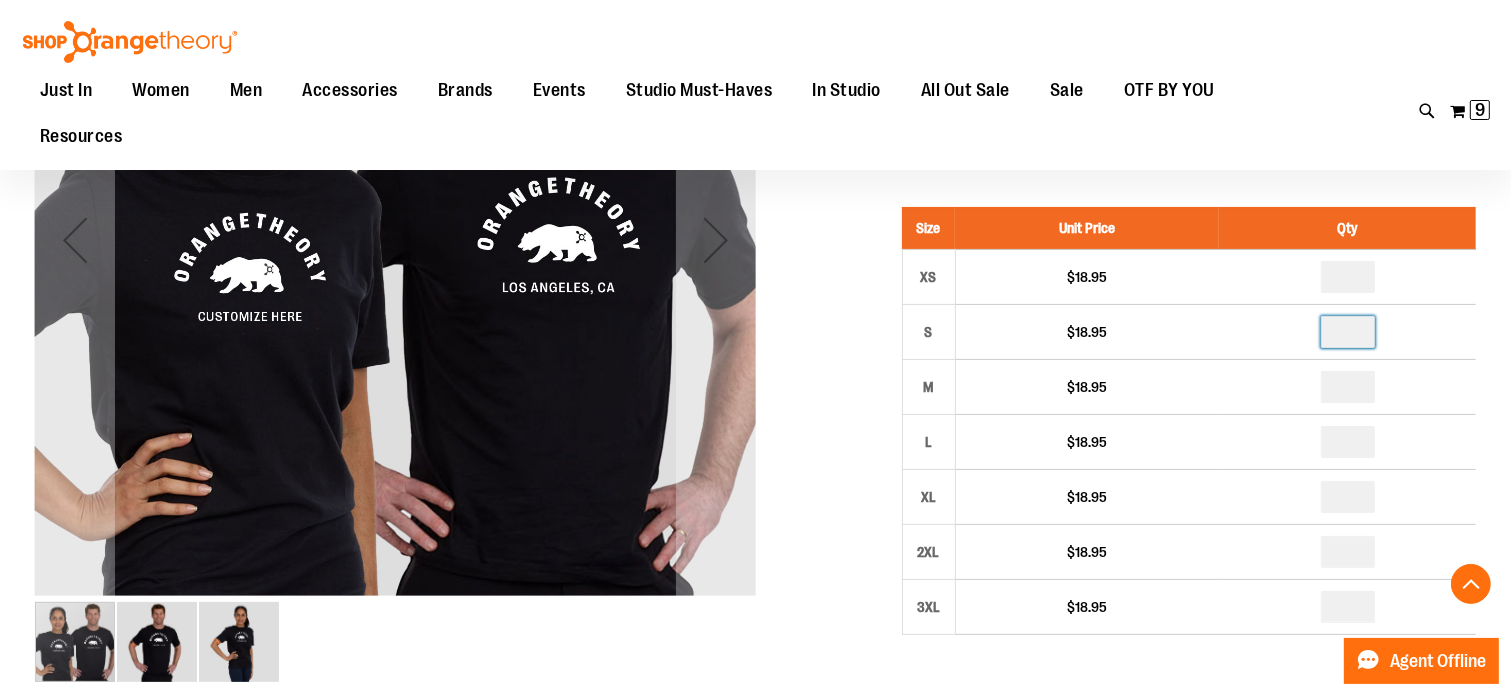 click on "*" at bounding box center [1348, 332] 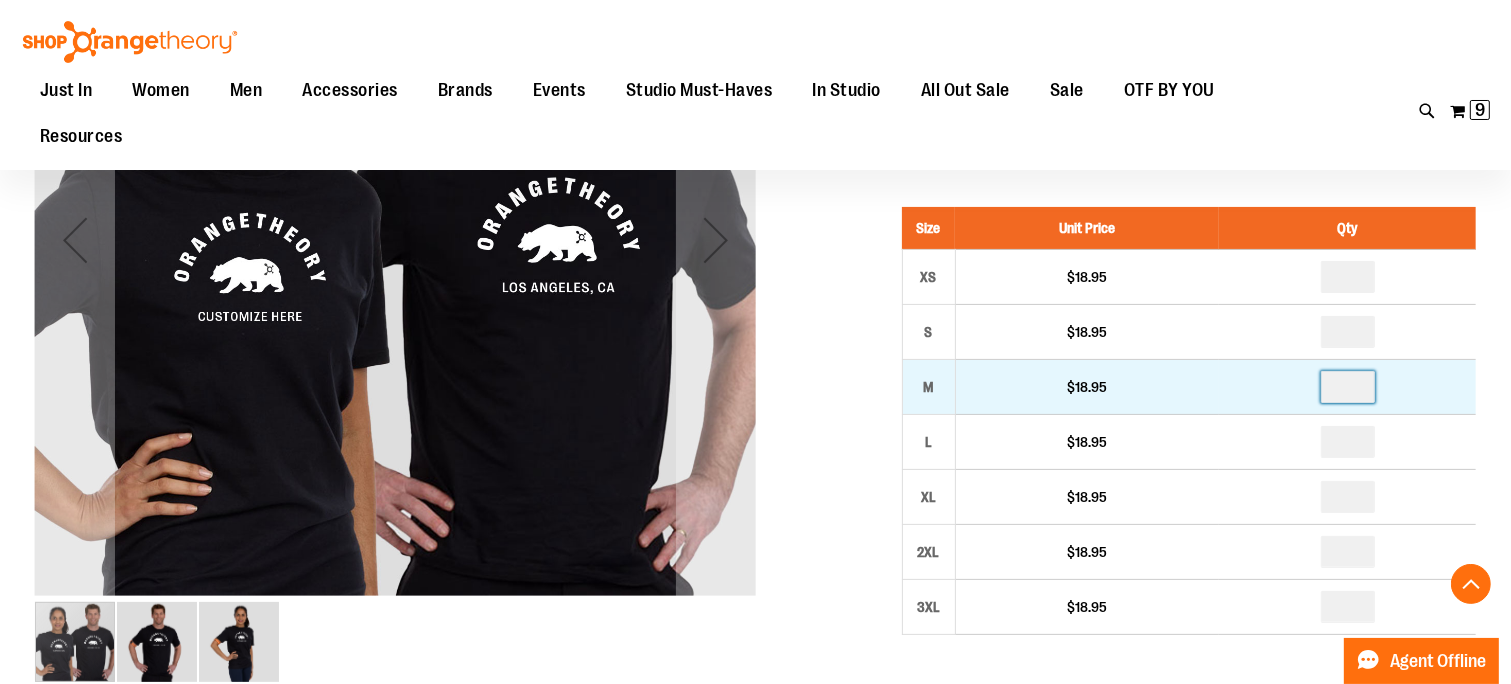 click on "*" at bounding box center (1348, 387) 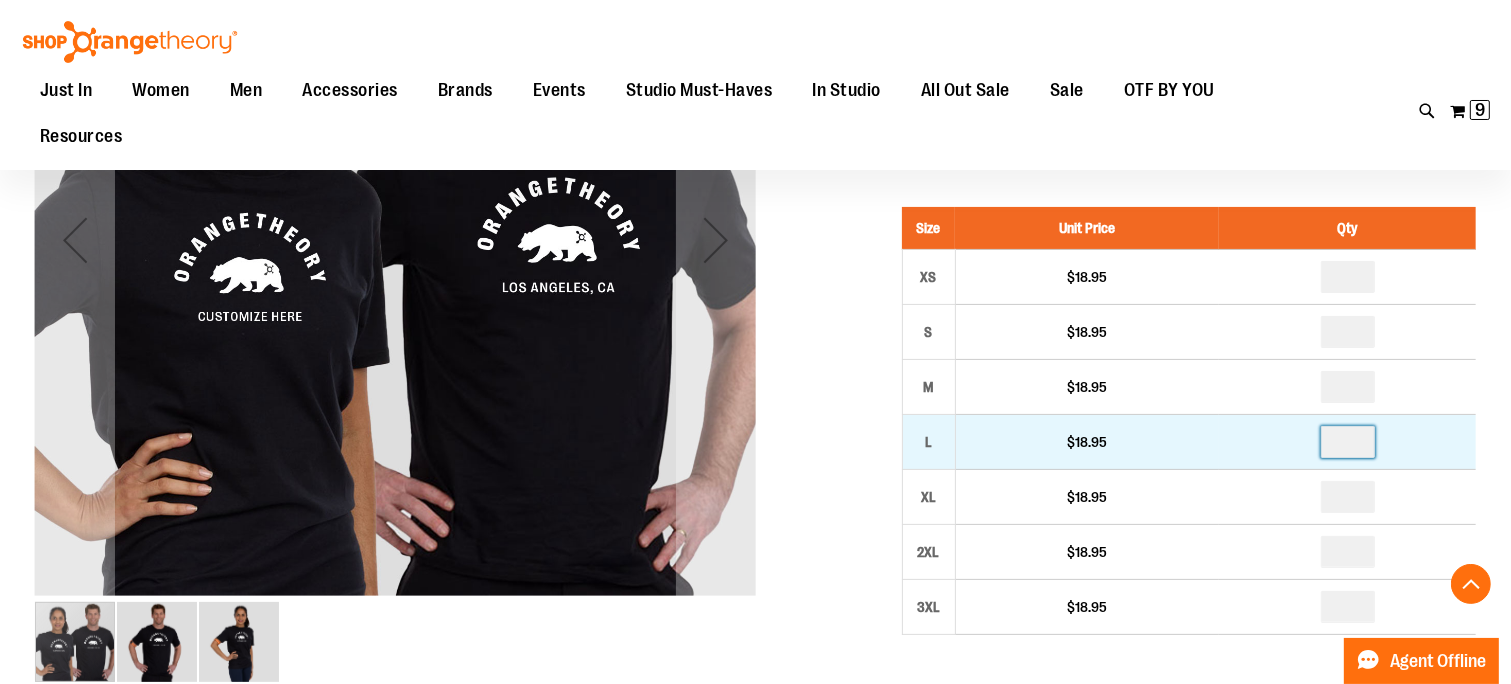 click on "*" at bounding box center [1348, 442] 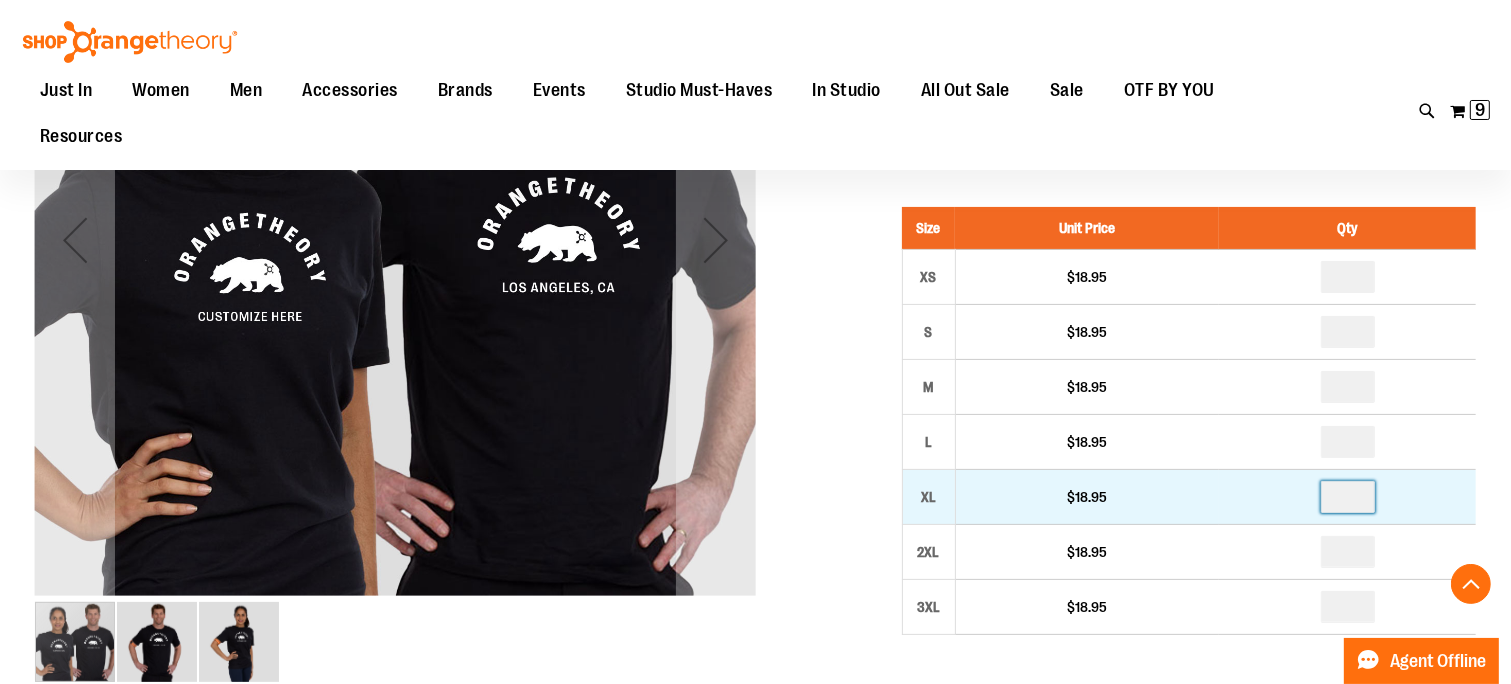 click on "*" at bounding box center (1348, 497) 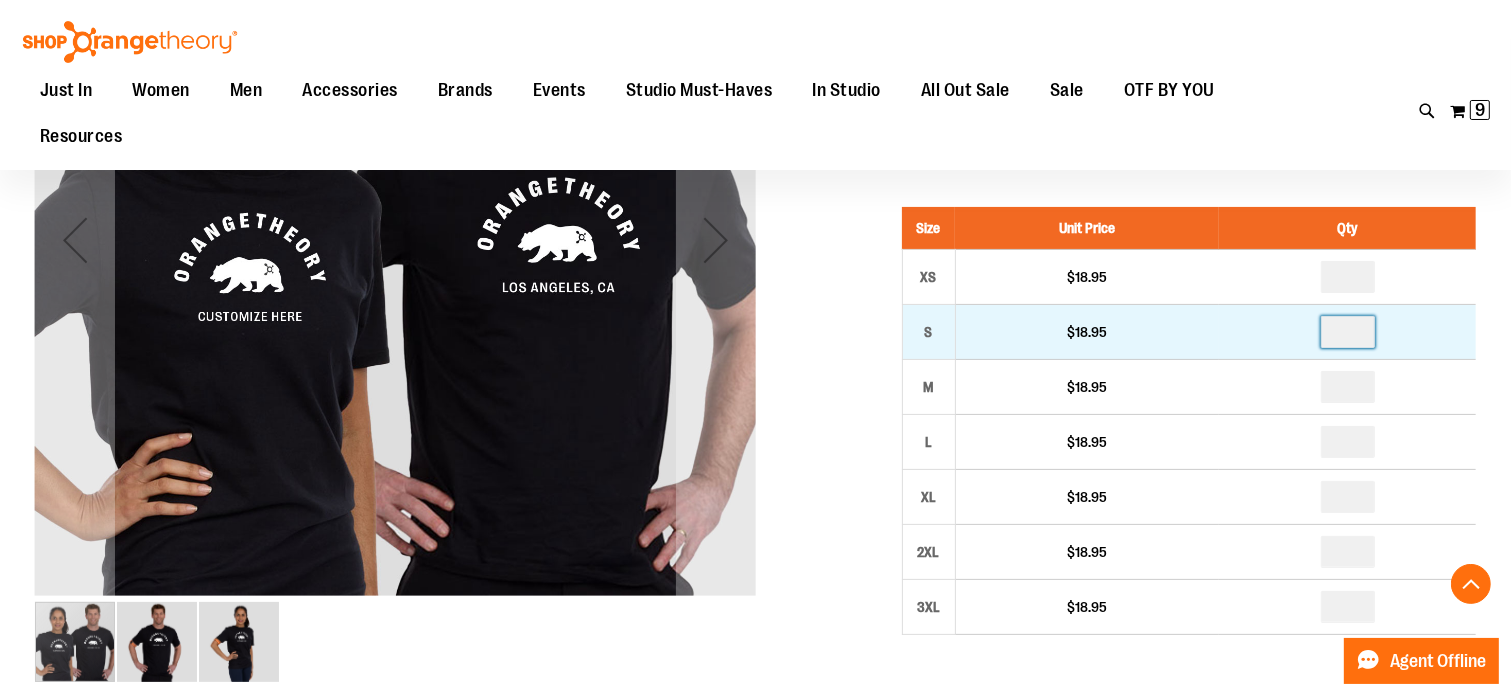 click on "*" at bounding box center (1348, 332) 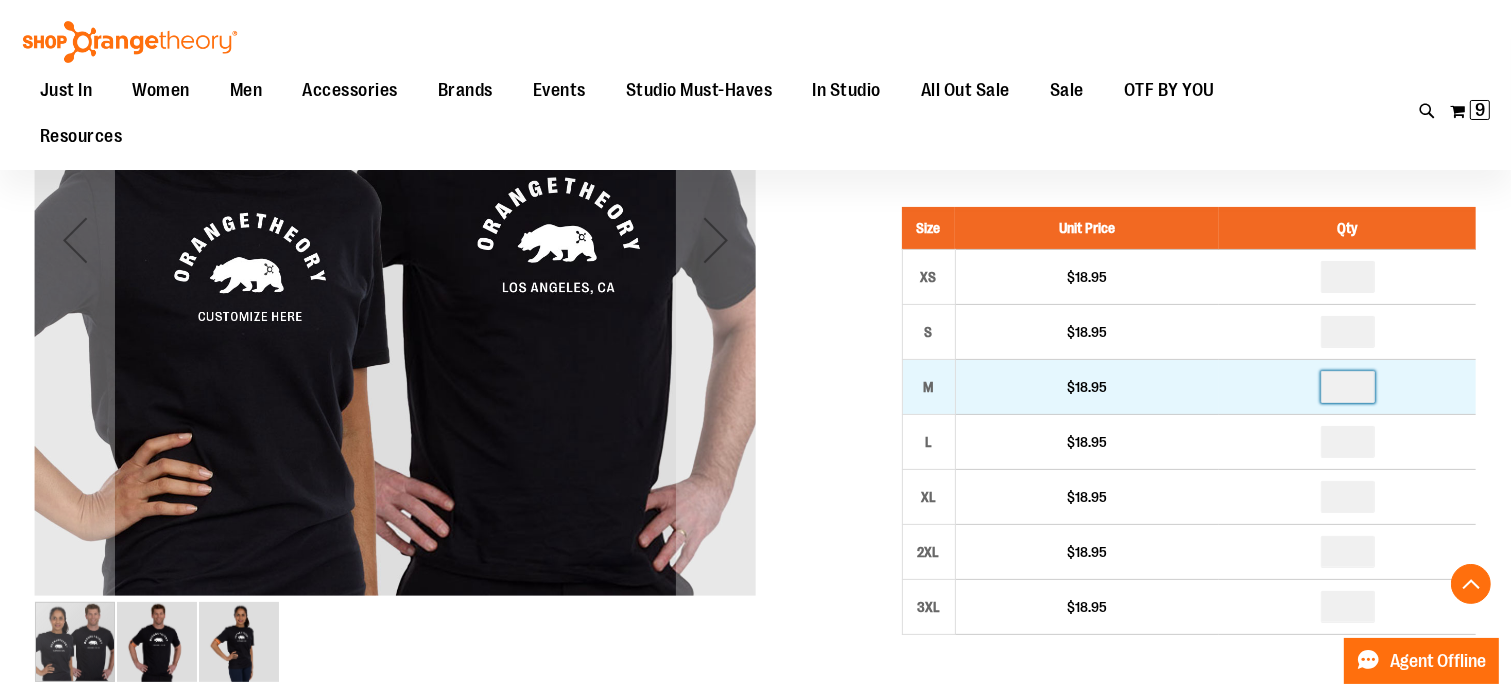 click on "*" at bounding box center (1348, 387) 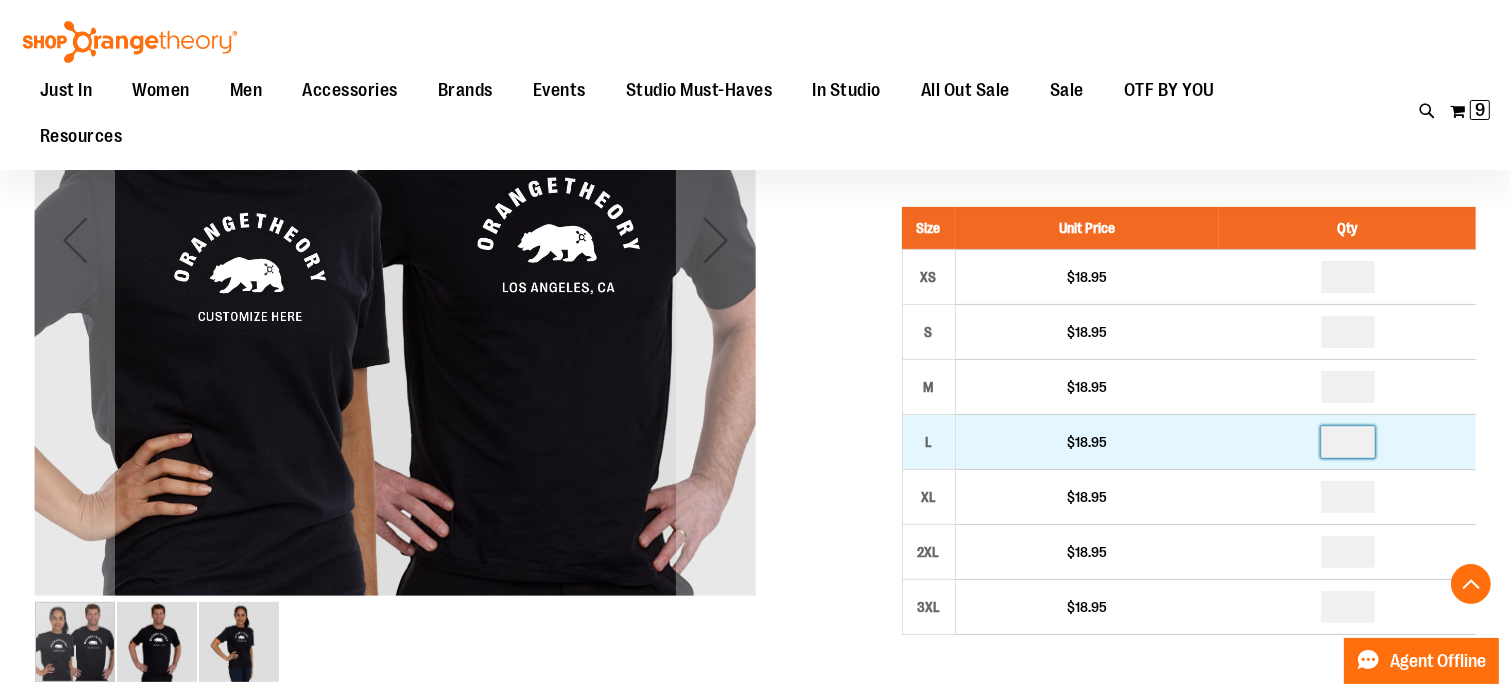 click on "*" at bounding box center (1348, 442) 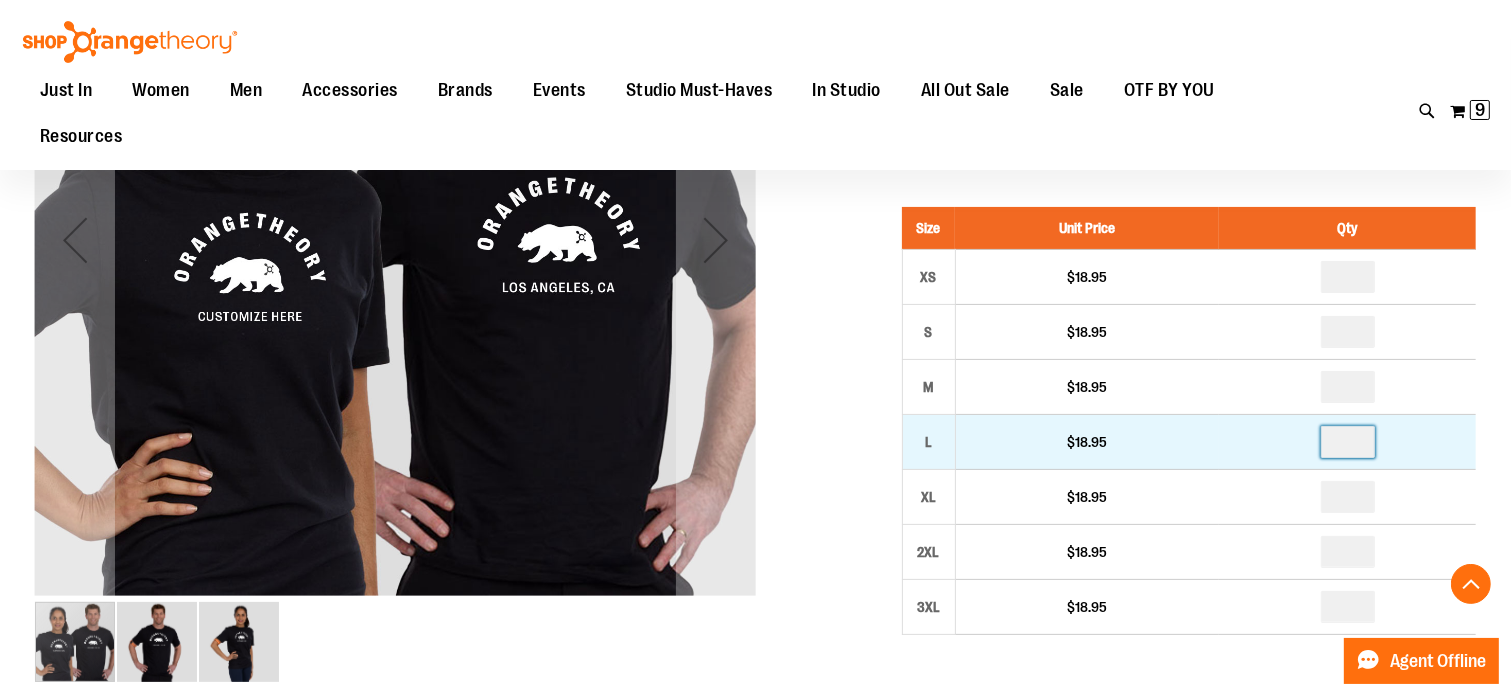 type on "*" 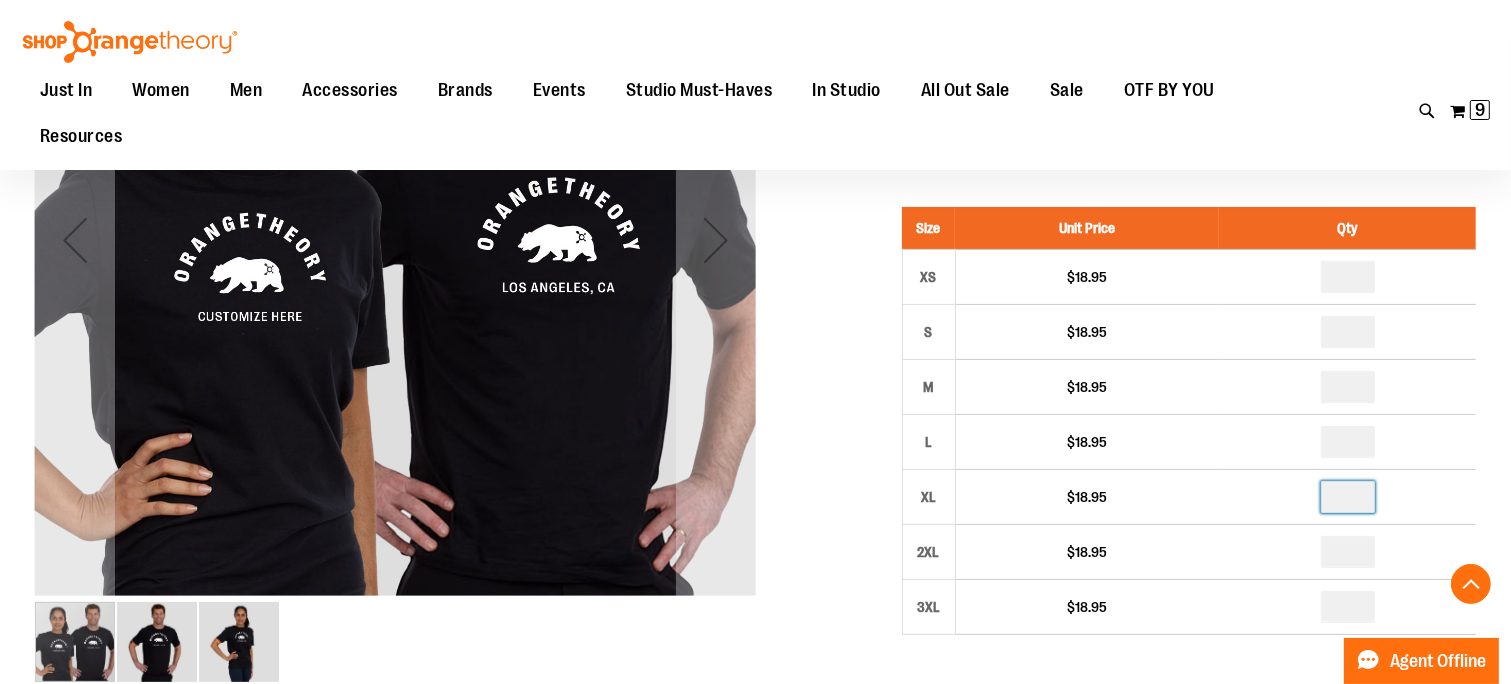 click on "*" at bounding box center (1348, 497) 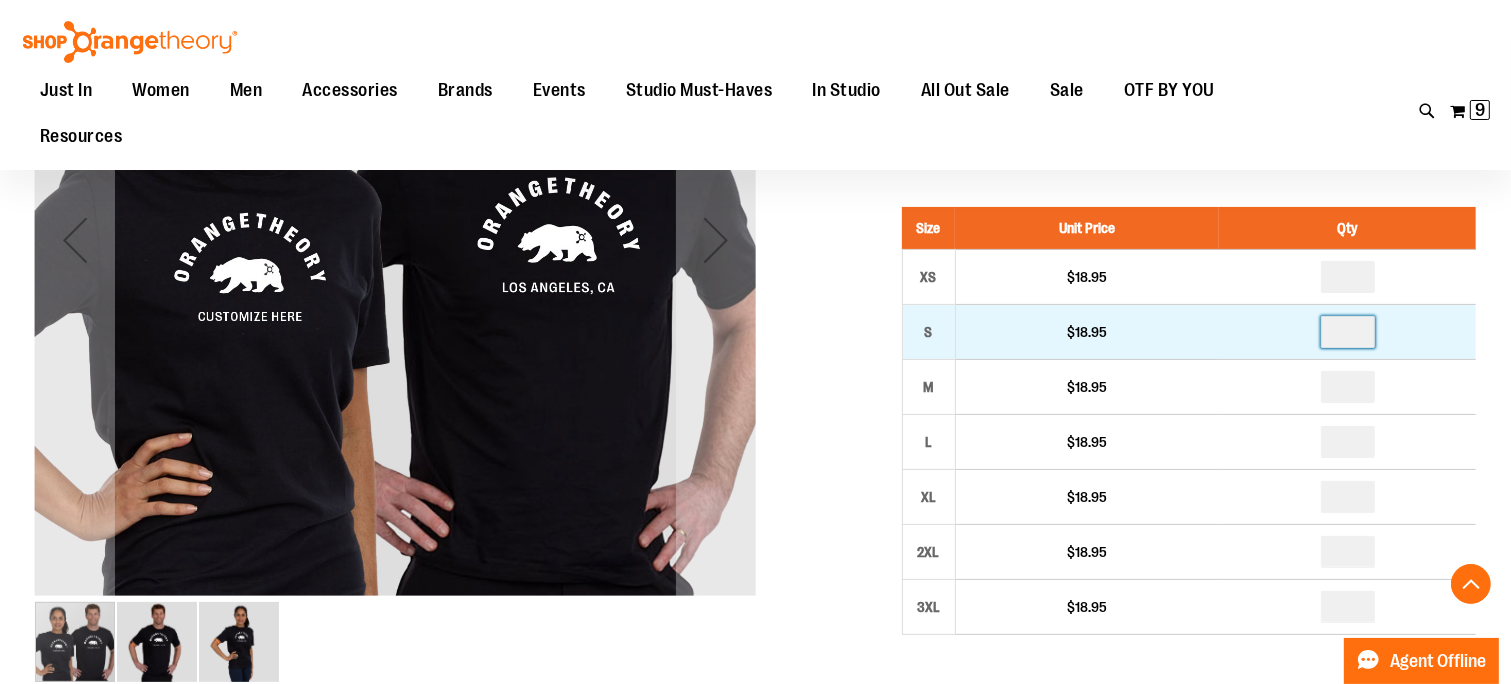 click on "*" at bounding box center (1348, 332) 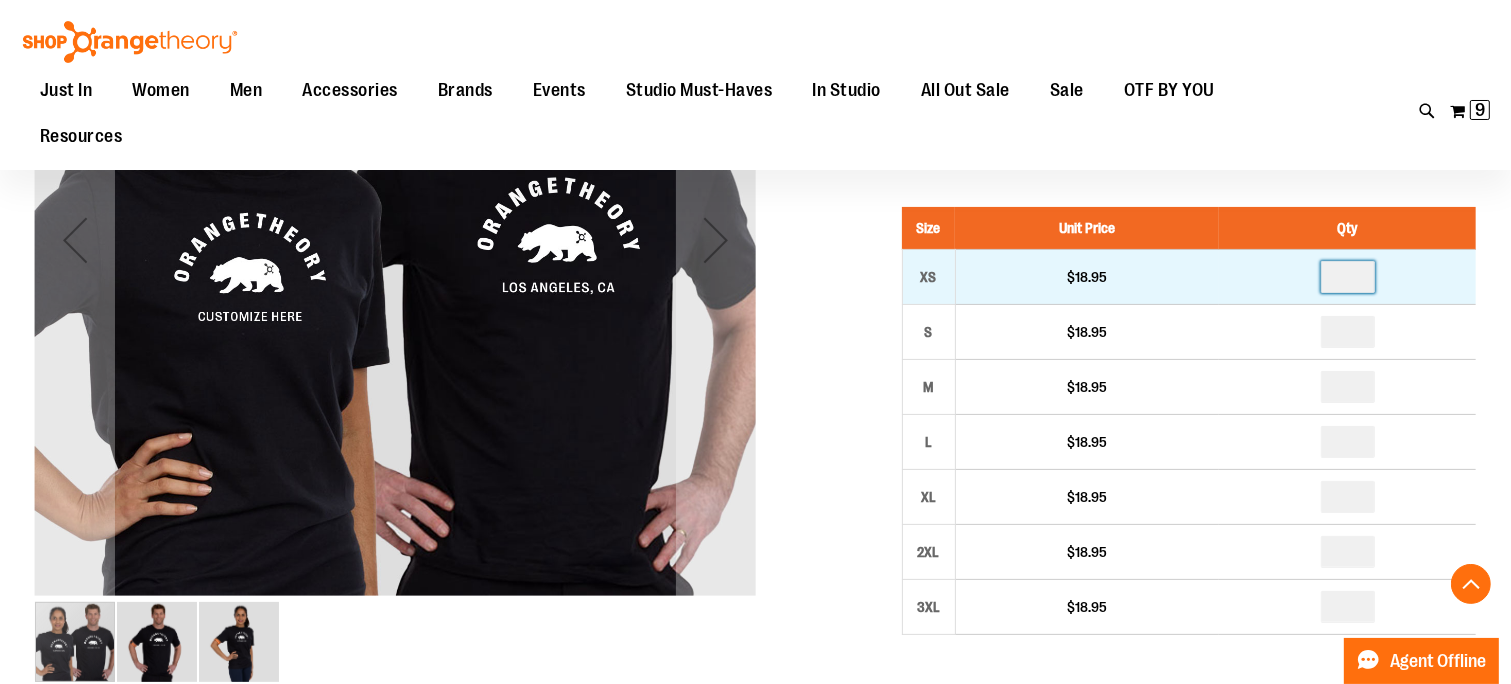 click on "*" at bounding box center (1348, 277) 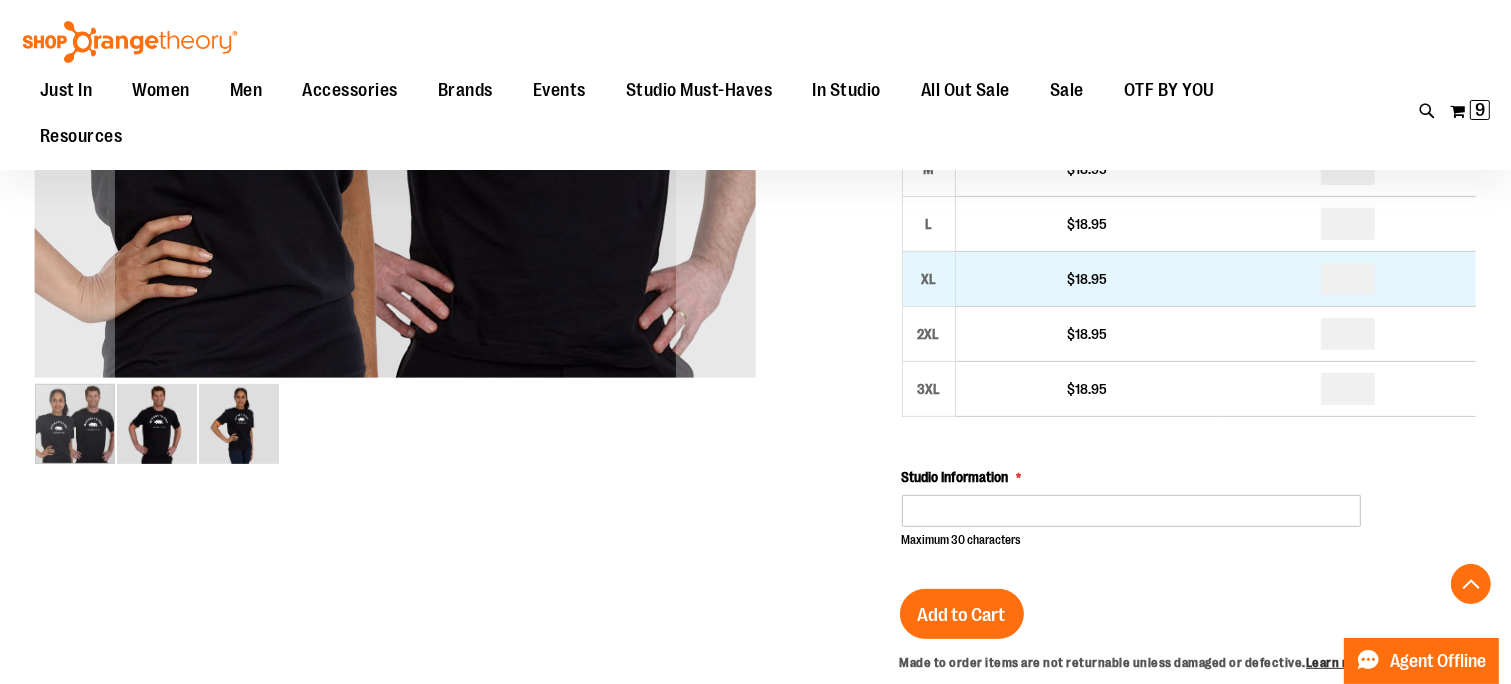 scroll, scrollTop: 800, scrollLeft: 0, axis: vertical 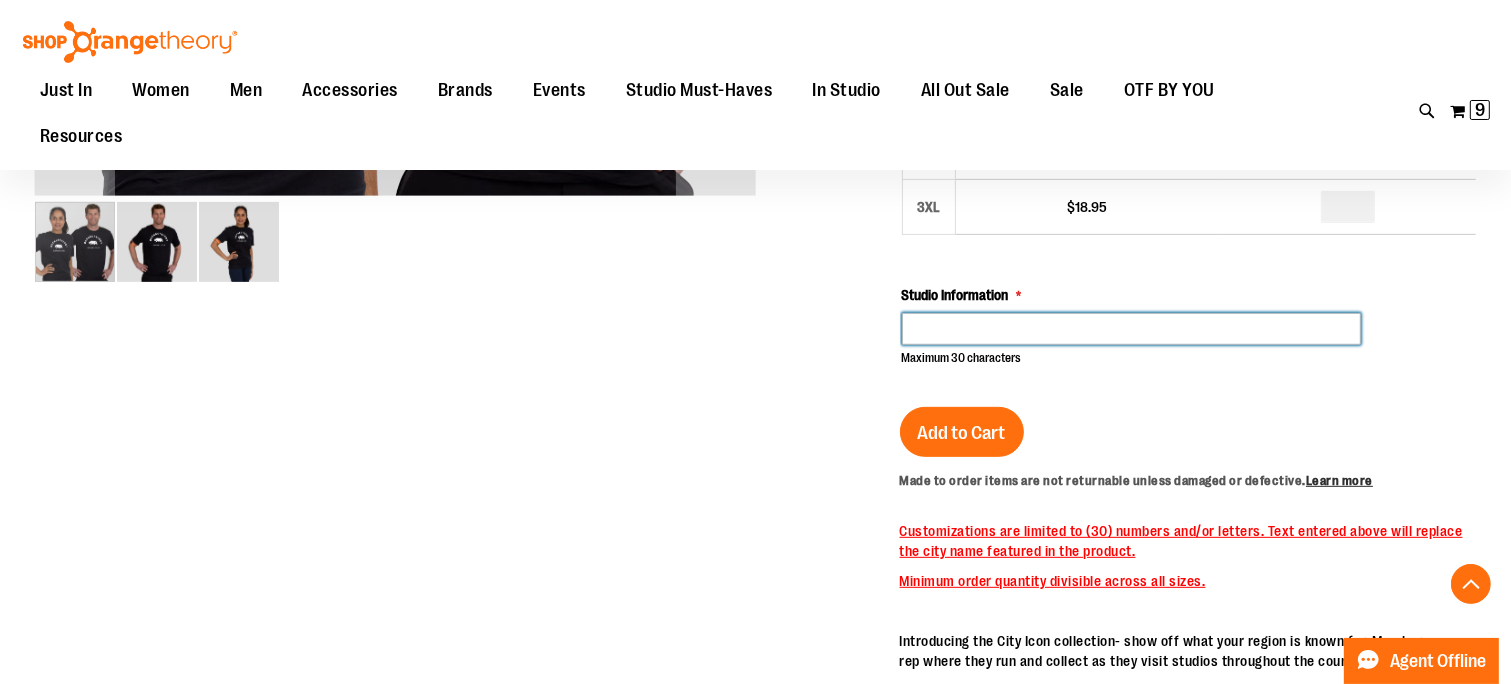 click on "Studio Information" at bounding box center (1132, 329) 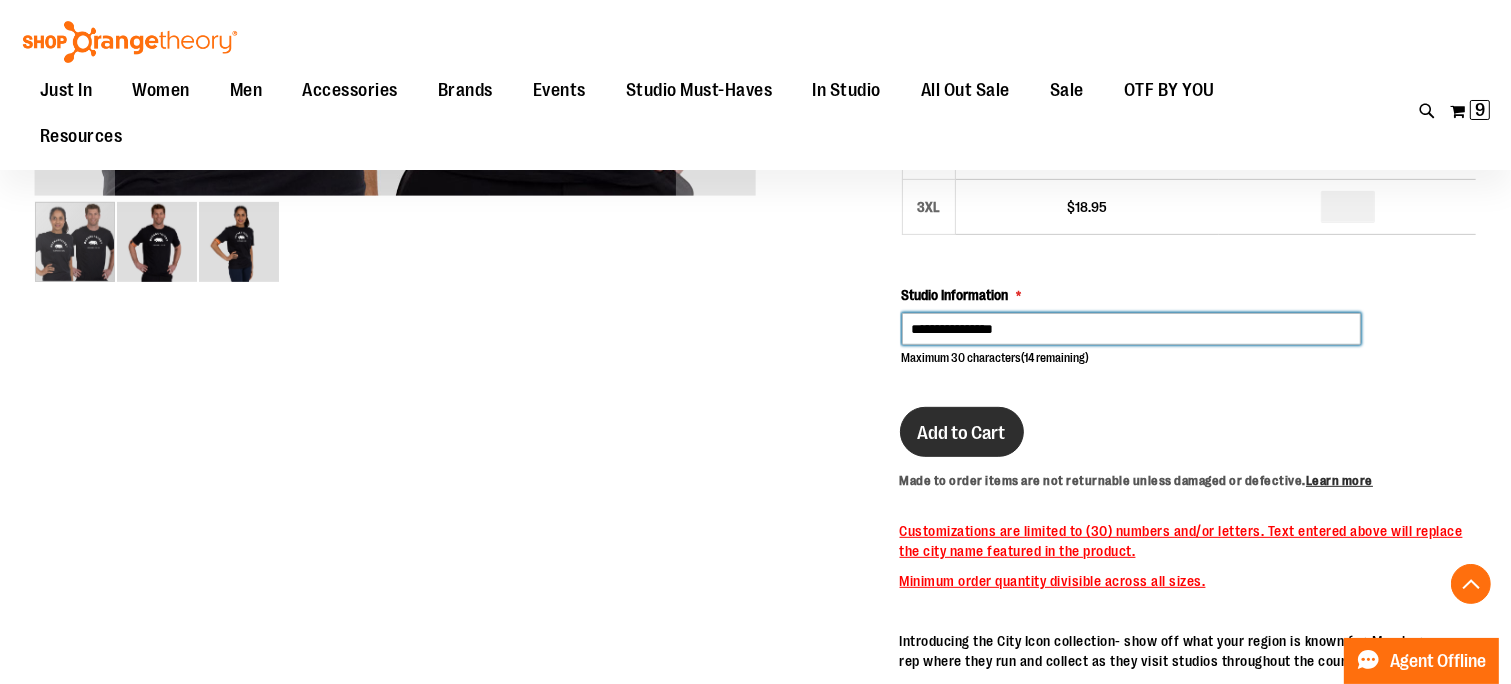 type on "**********" 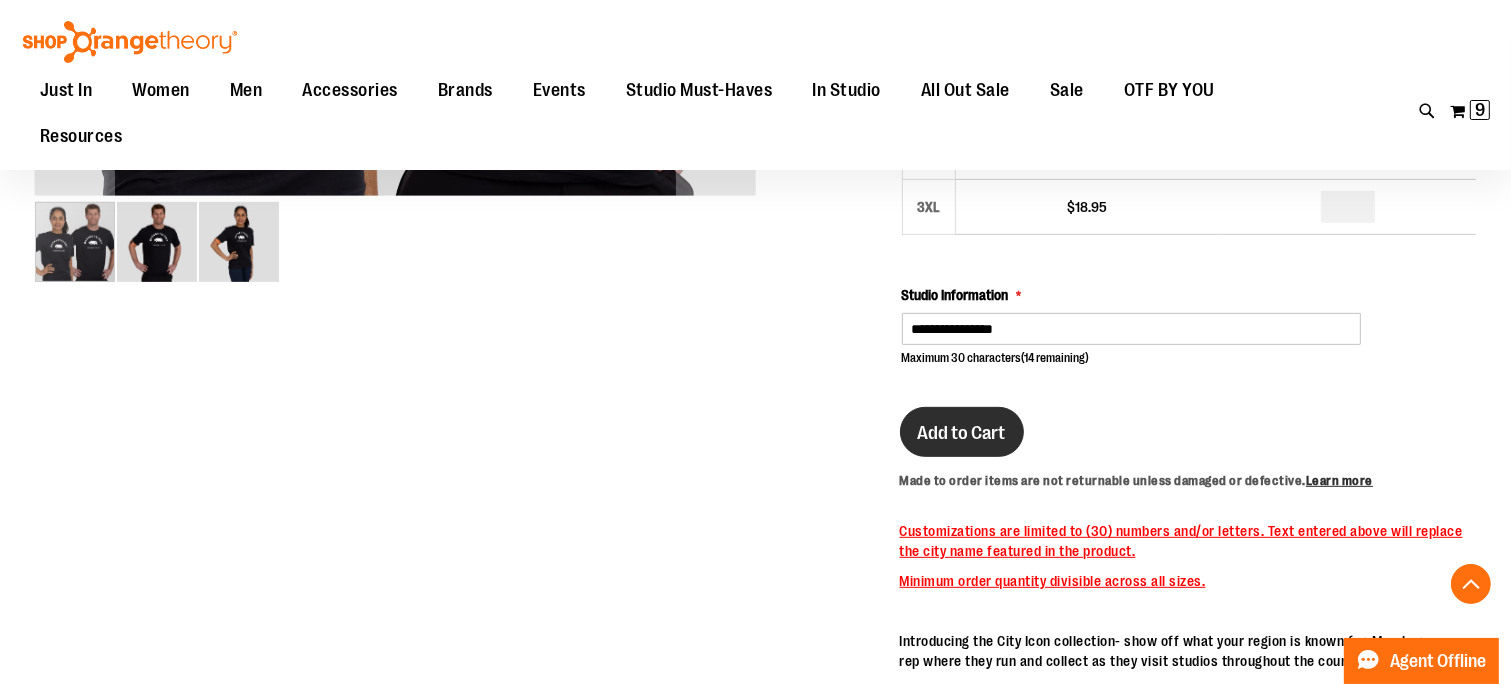 click on "Add to Cart" at bounding box center (962, 433) 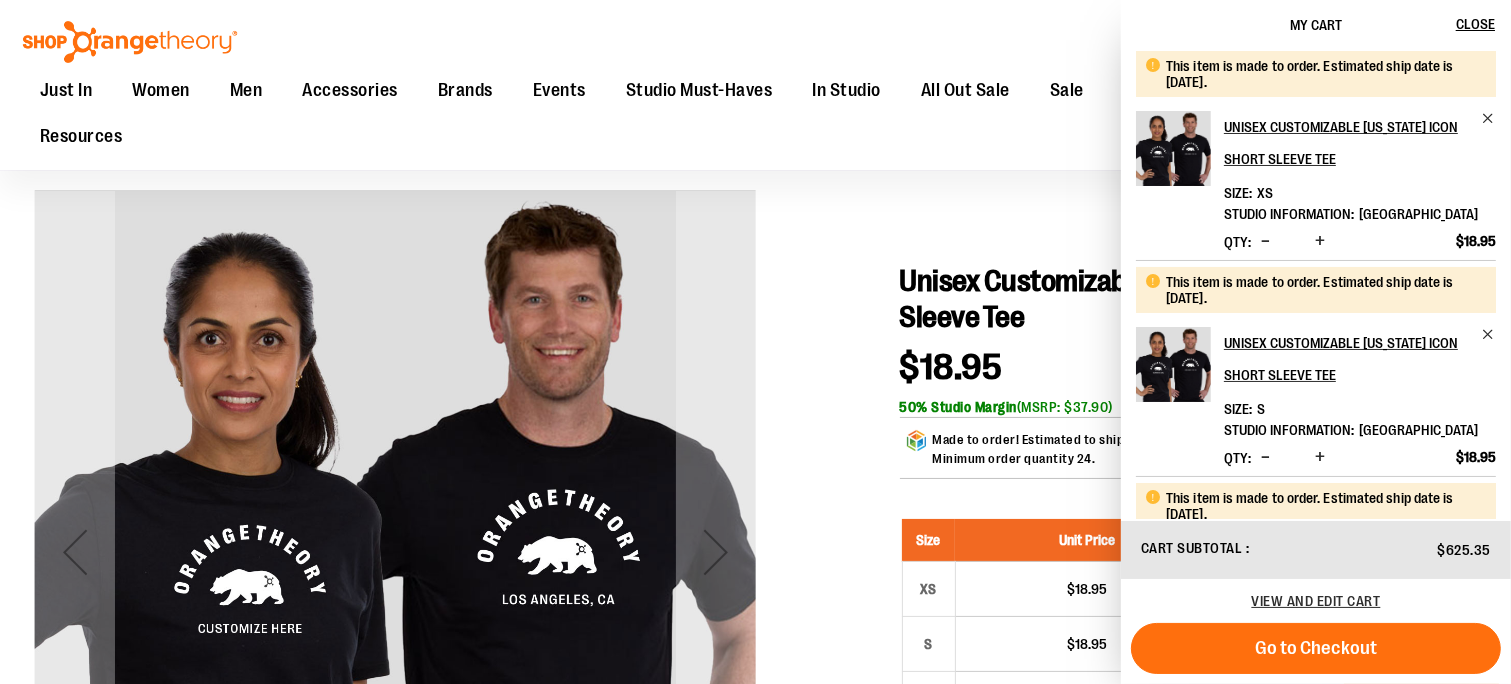 scroll, scrollTop: 100, scrollLeft: 0, axis: vertical 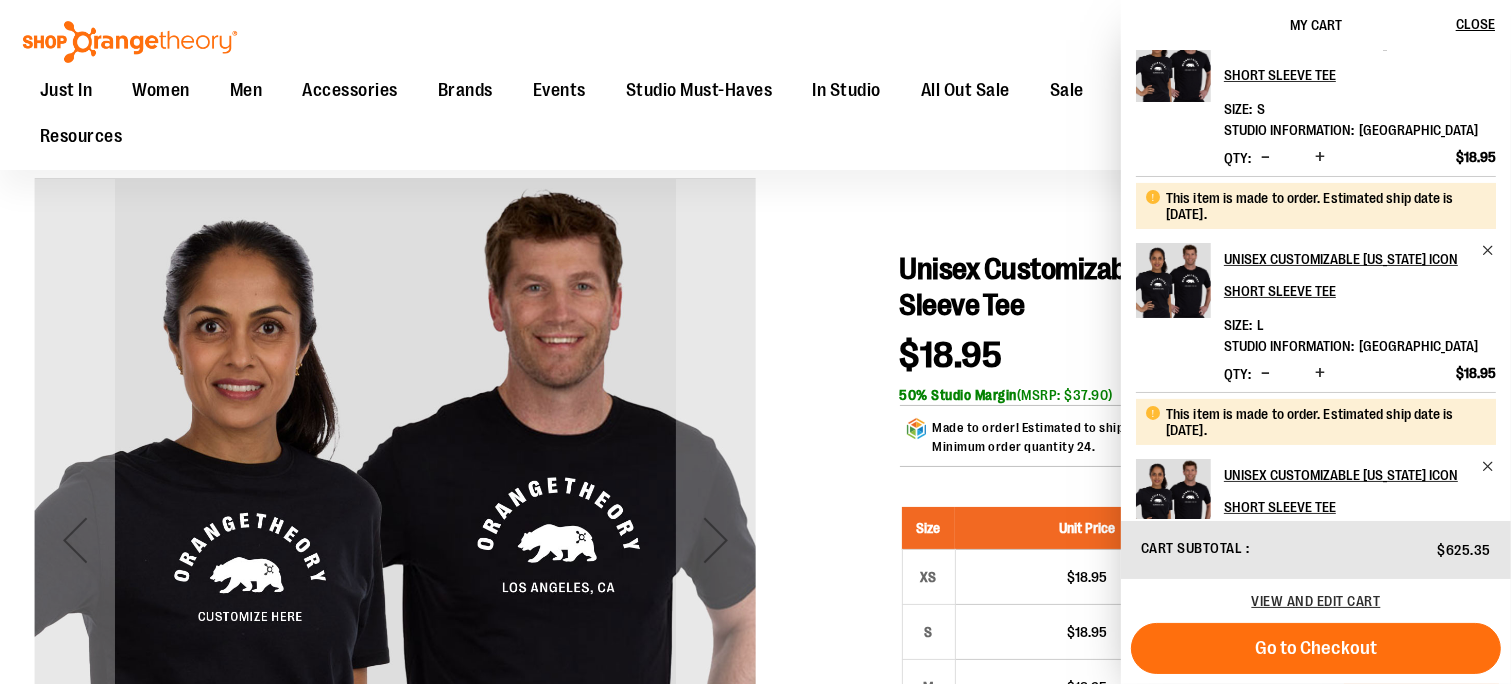 click at bounding box center (1265, 373) 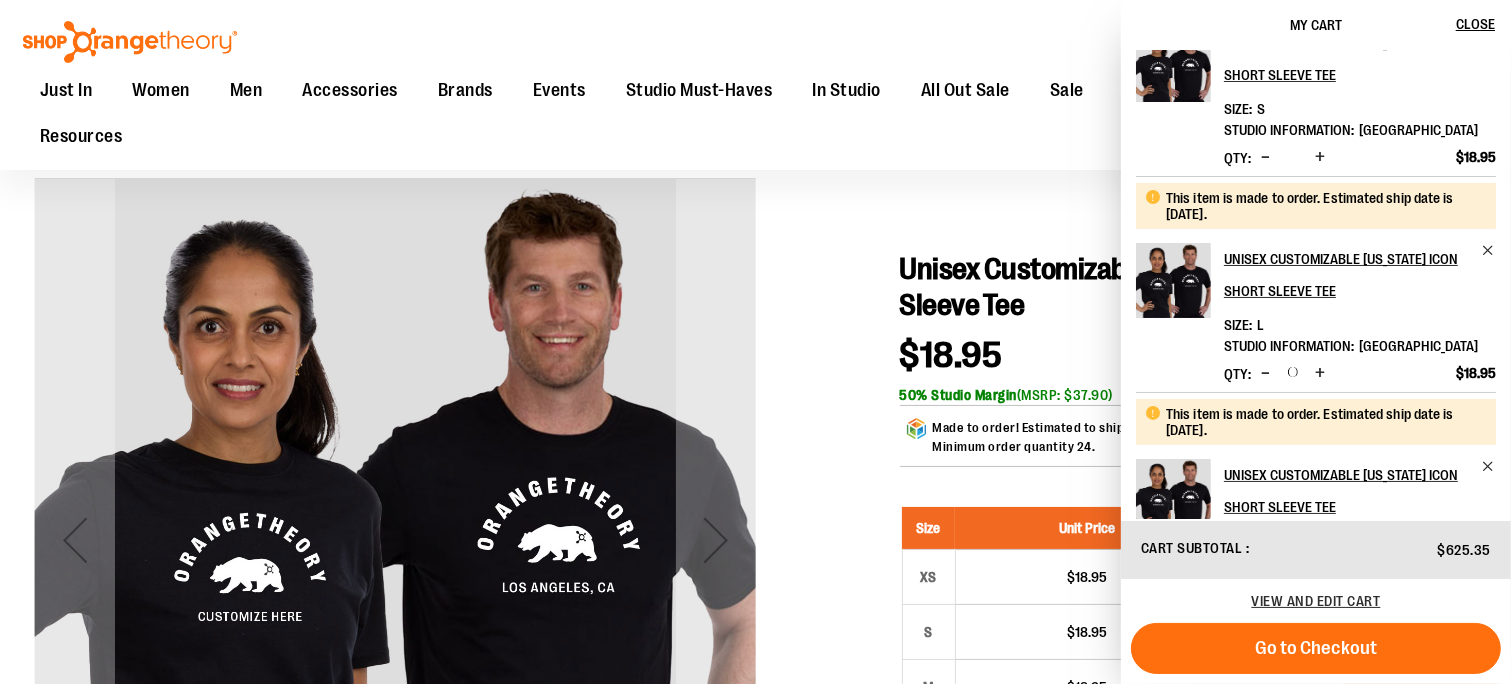 click at bounding box center (1265, 373) 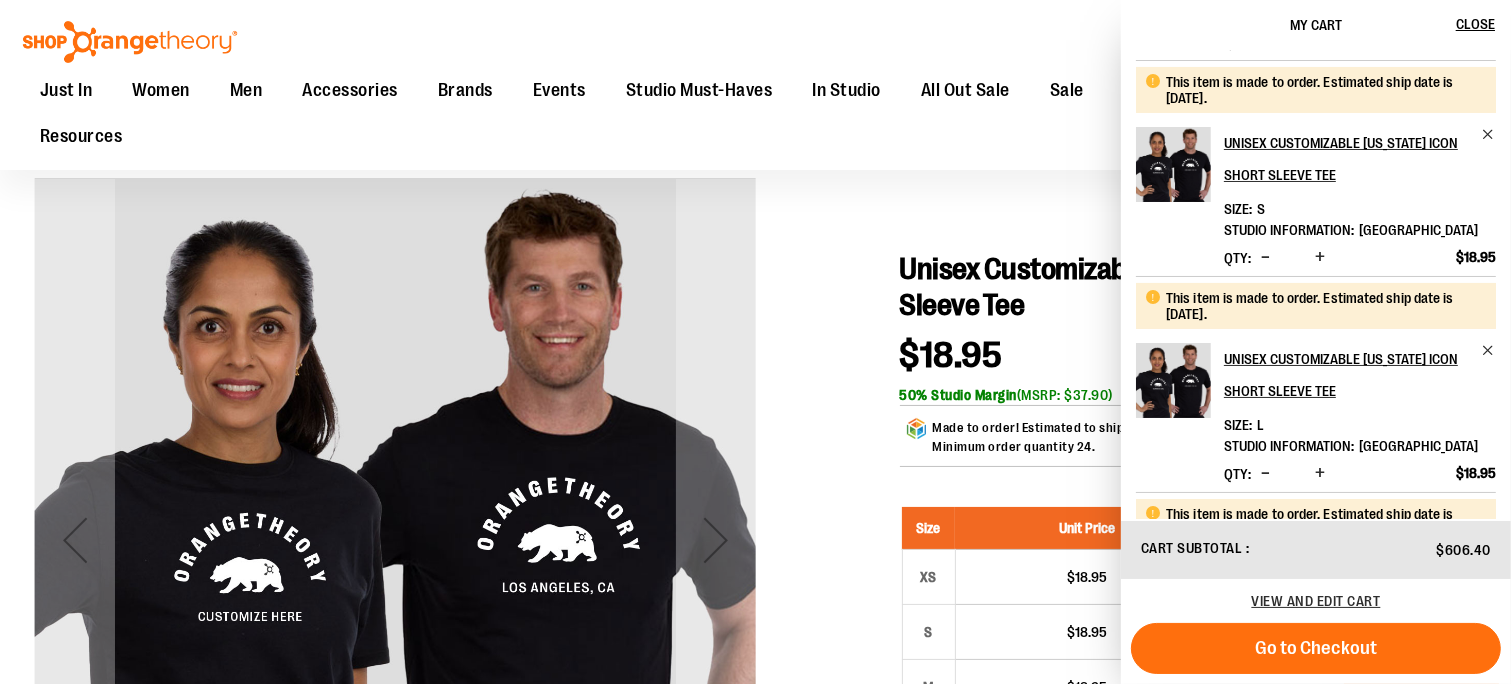 scroll, scrollTop: 300, scrollLeft: 0, axis: vertical 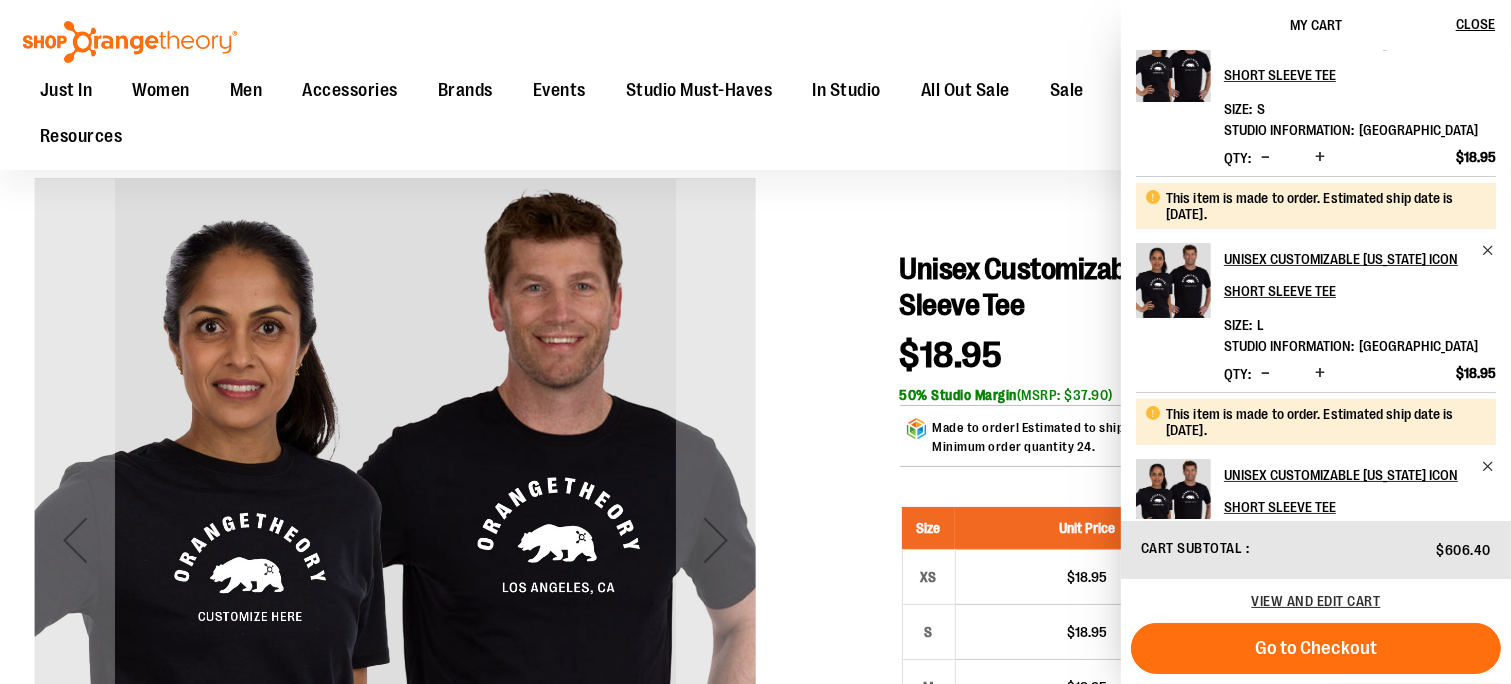 click at bounding box center (1265, 373) 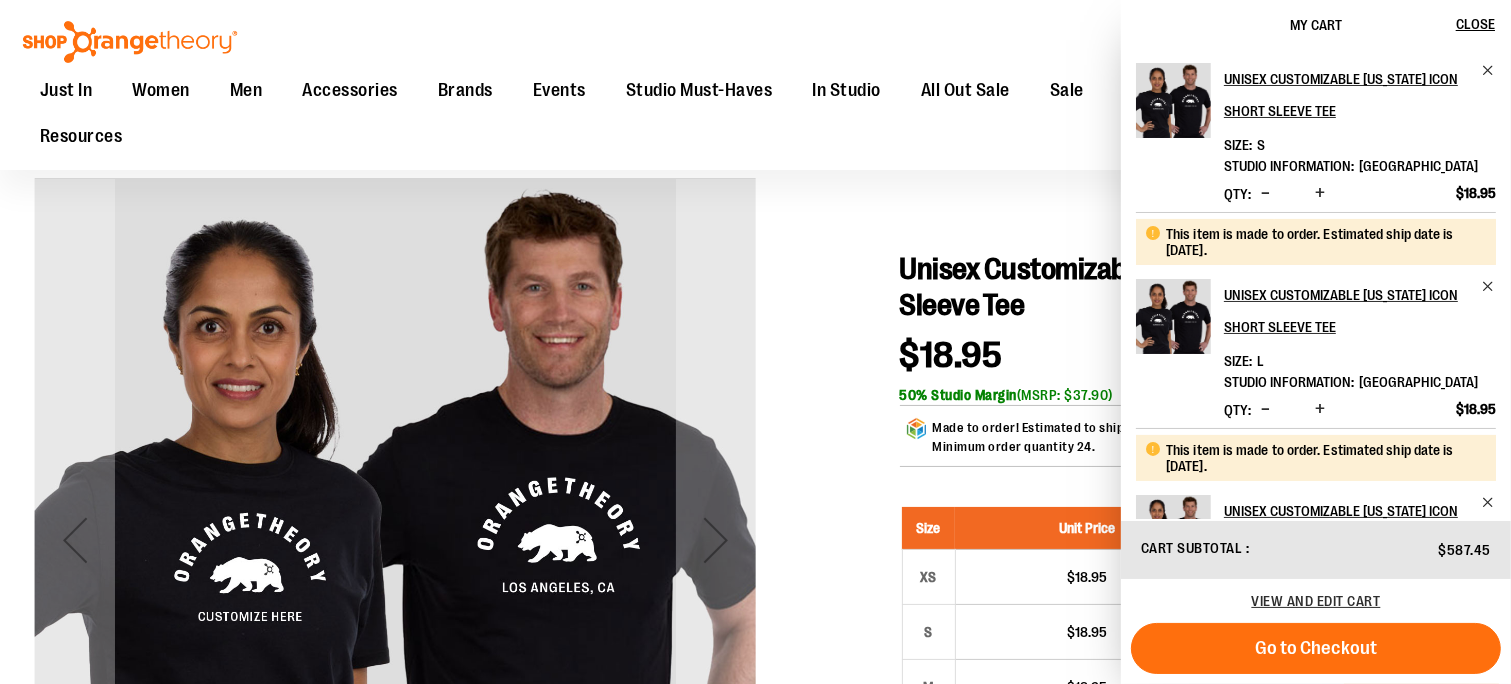 scroll, scrollTop: 300, scrollLeft: 0, axis: vertical 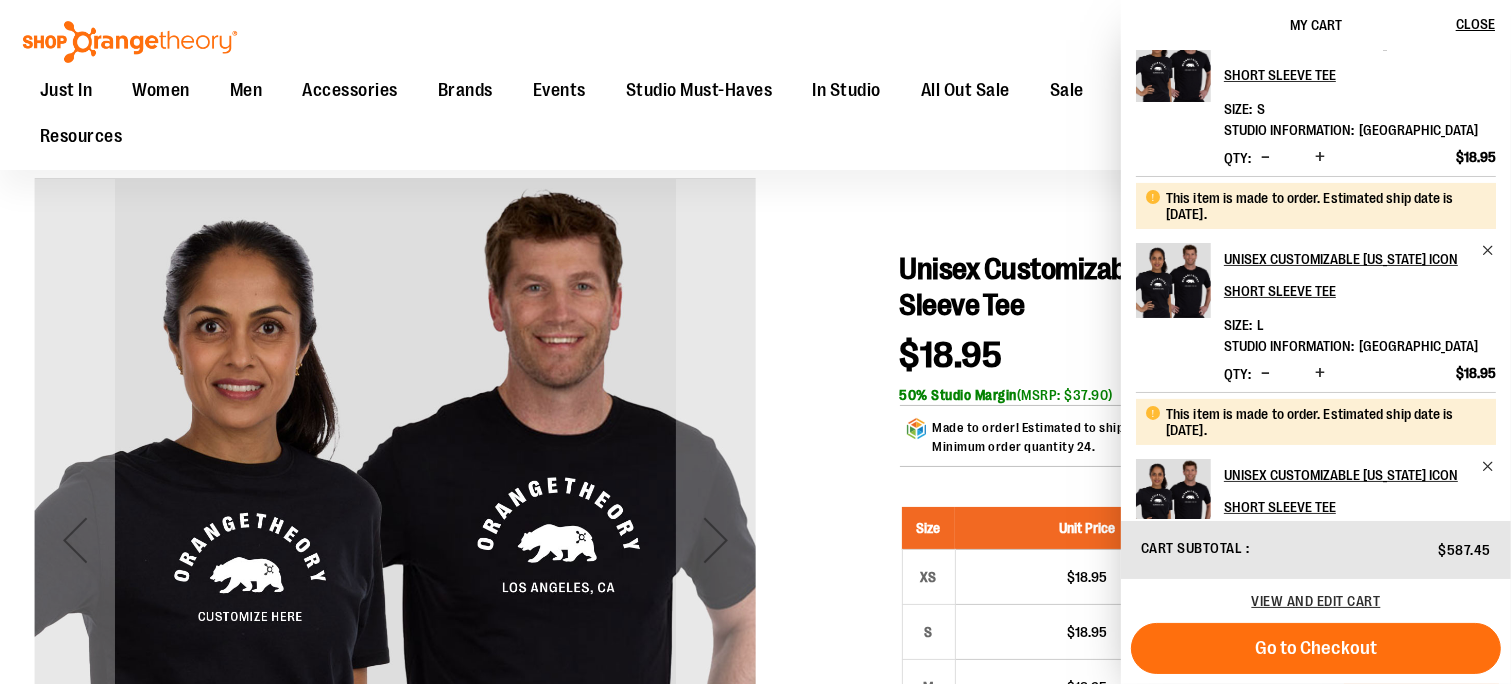 click at bounding box center [1265, 373] 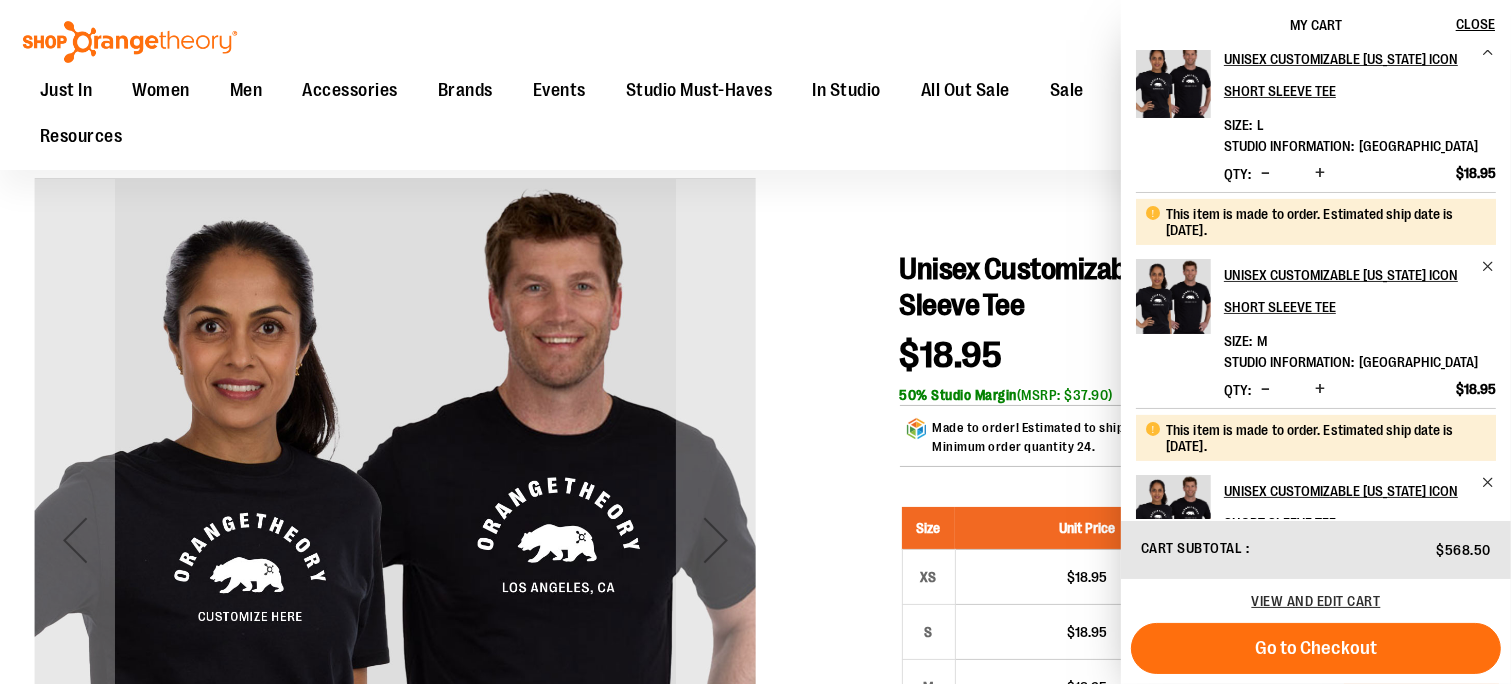 scroll, scrollTop: 600, scrollLeft: 0, axis: vertical 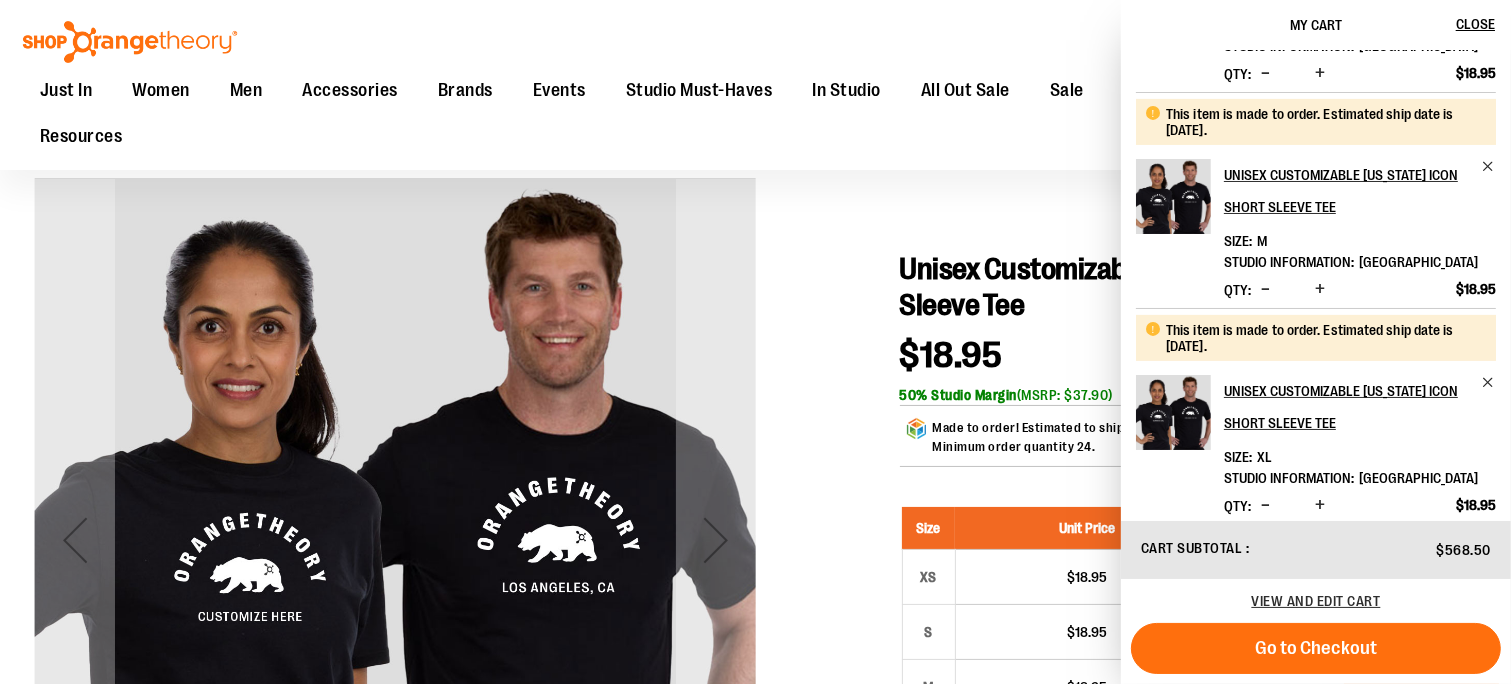 click at bounding box center [1265, 289] 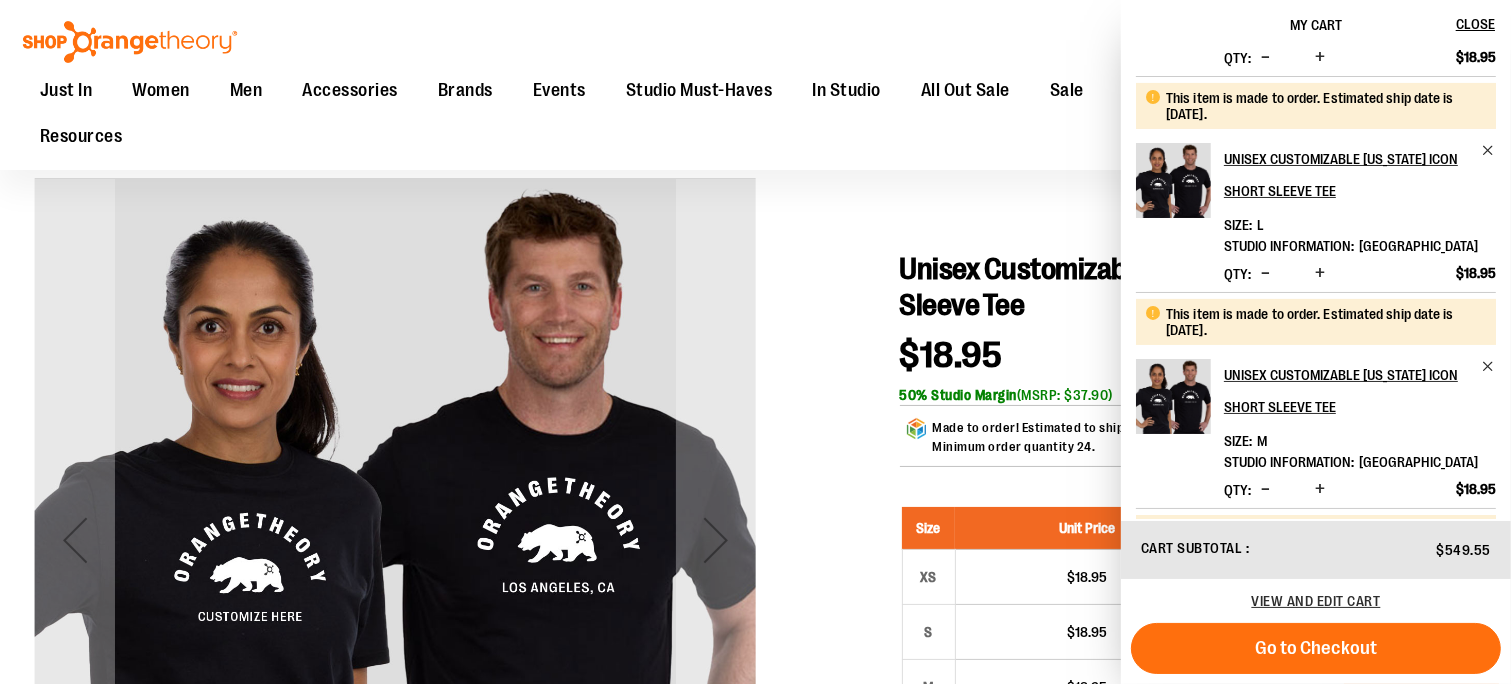 scroll, scrollTop: 600, scrollLeft: 0, axis: vertical 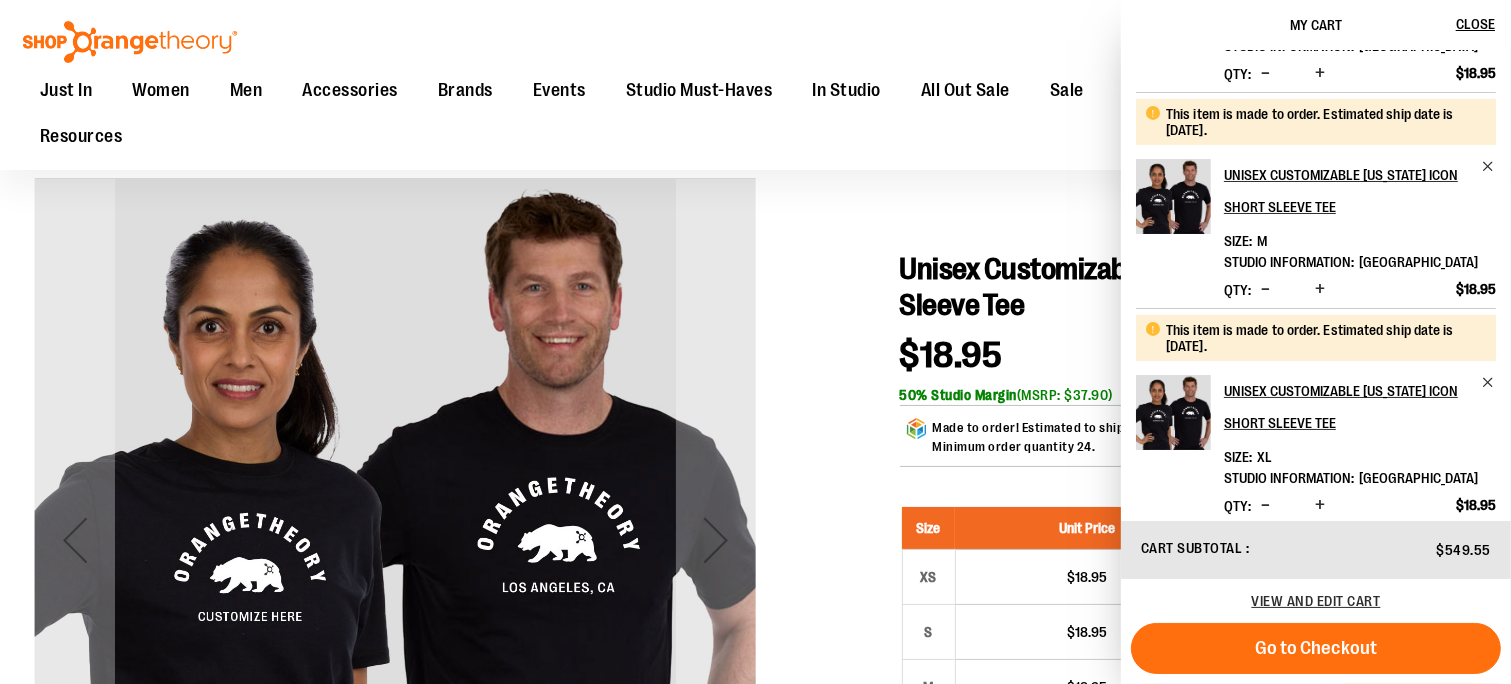 click at bounding box center [1265, 289] 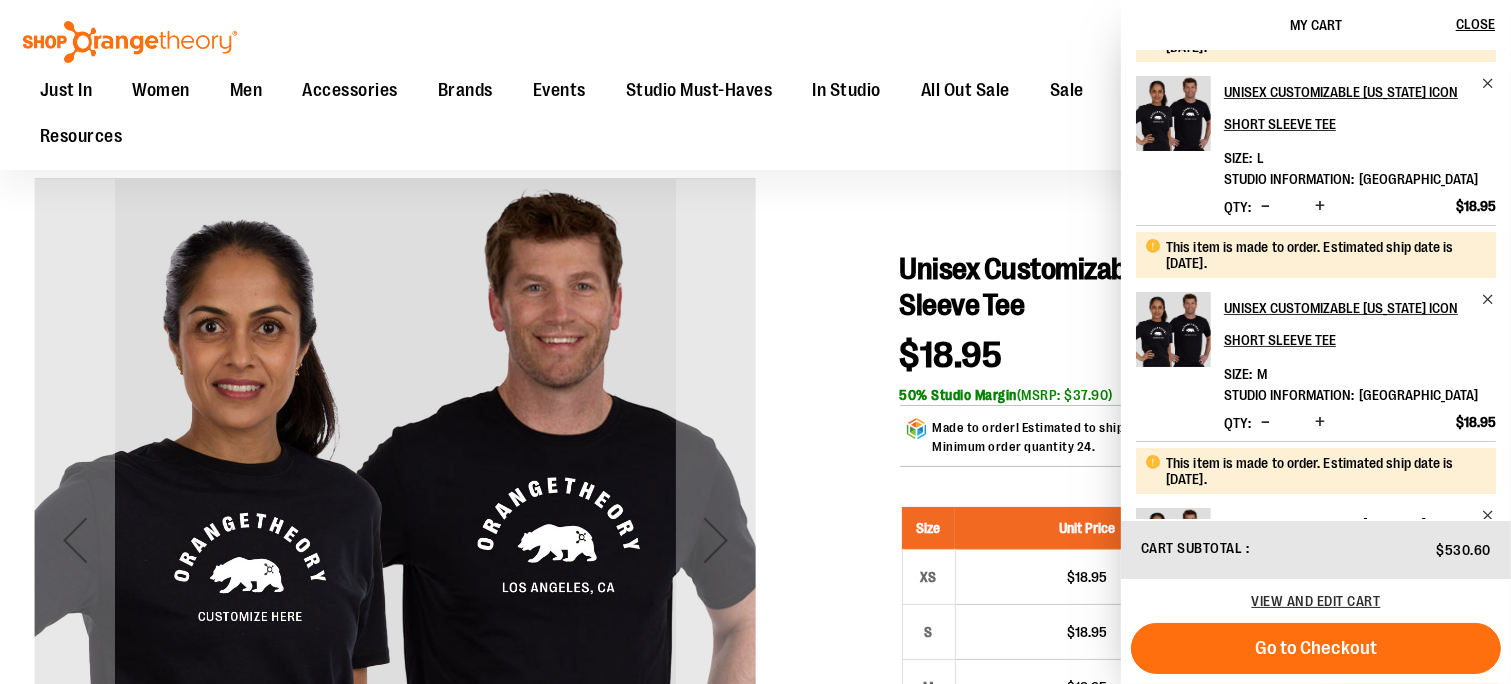 scroll, scrollTop: 500, scrollLeft: 0, axis: vertical 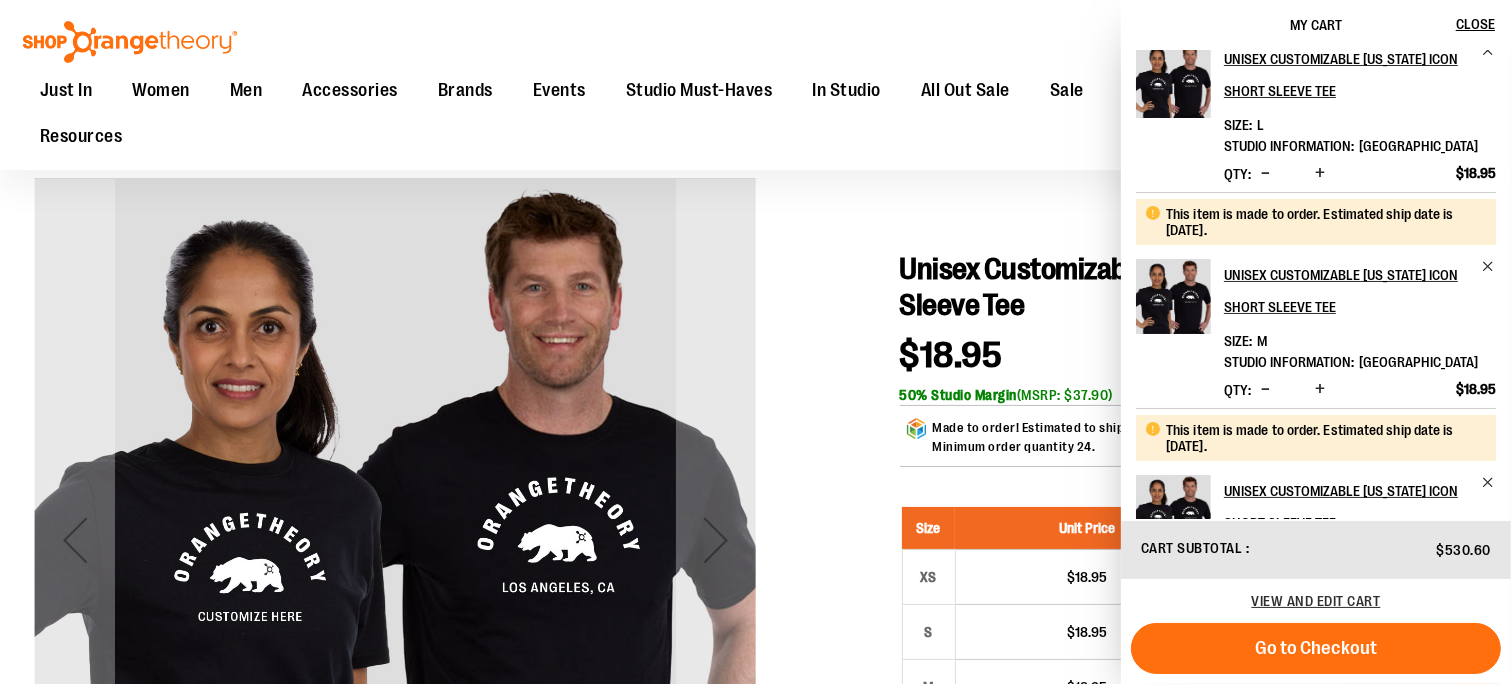 click at bounding box center (1265, 389) 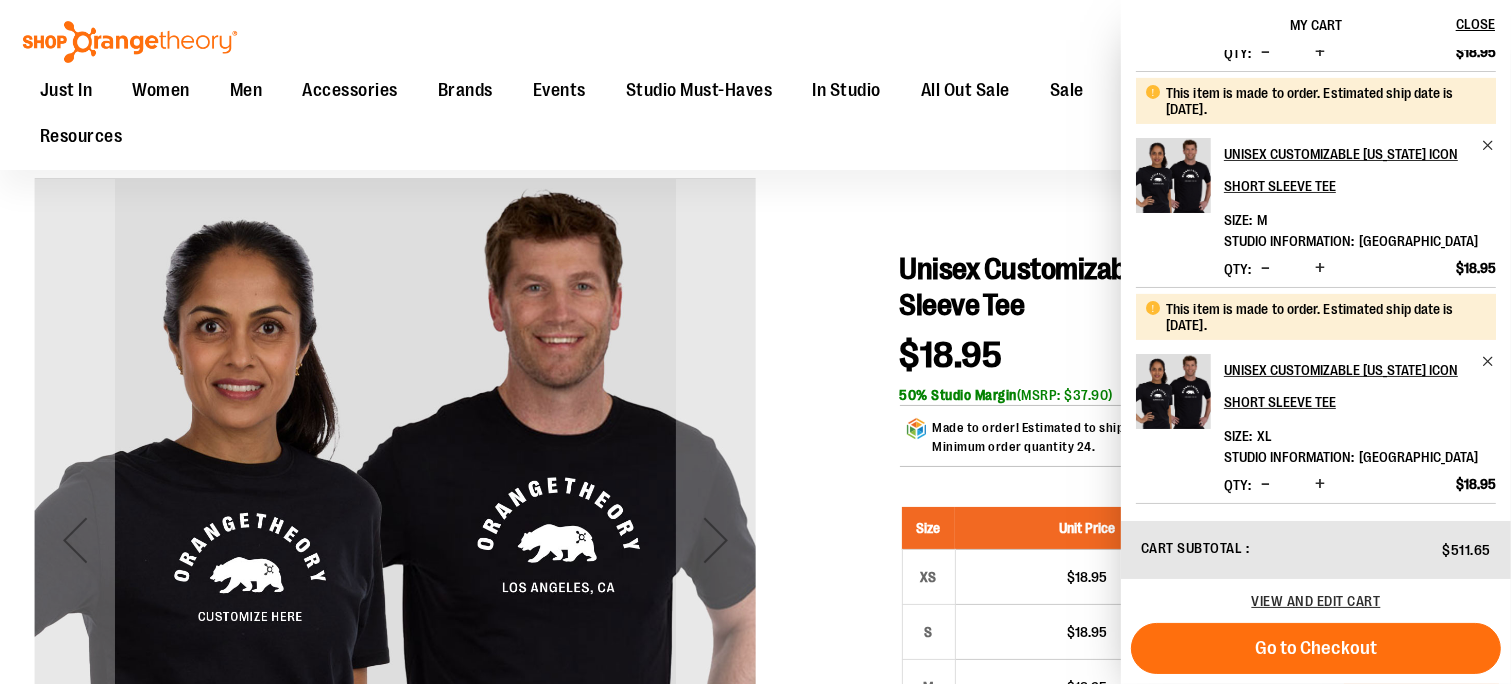 scroll, scrollTop: 740, scrollLeft: 0, axis: vertical 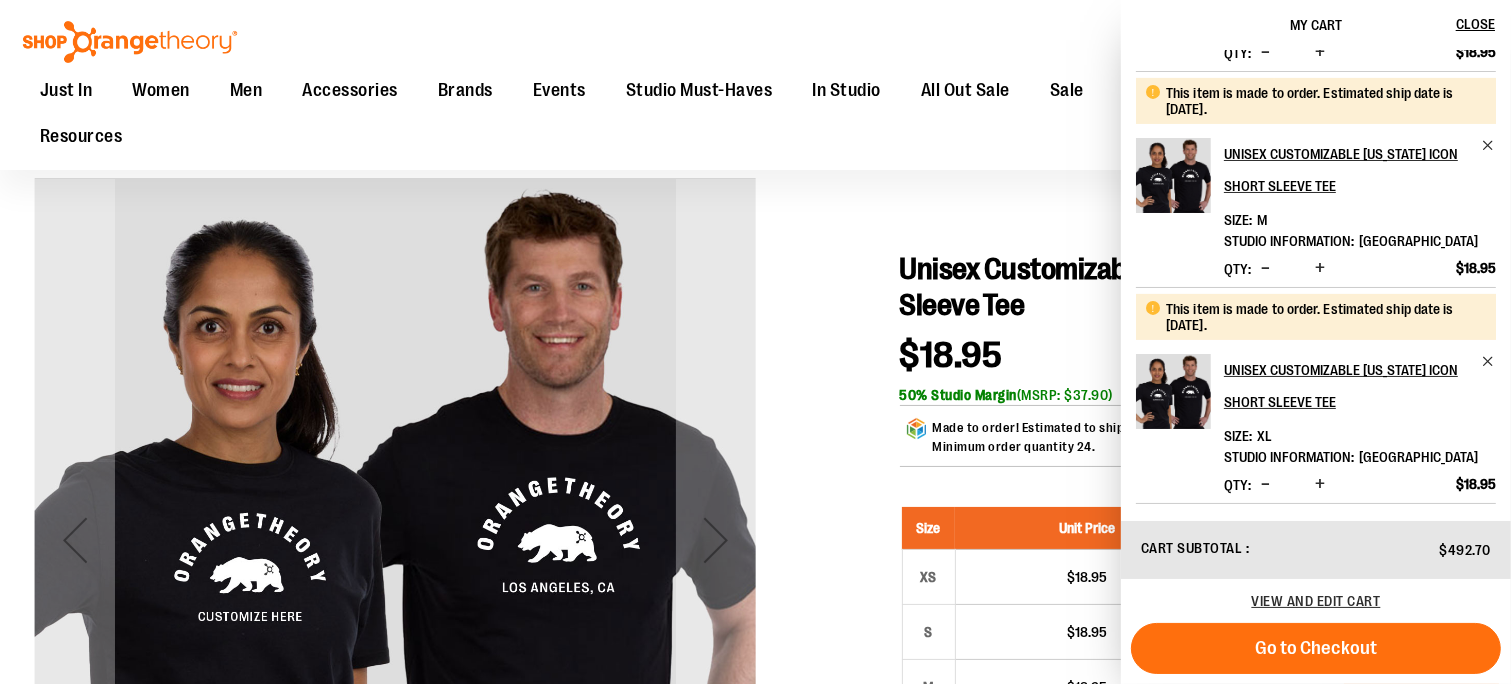 click at bounding box center [1265, 484] 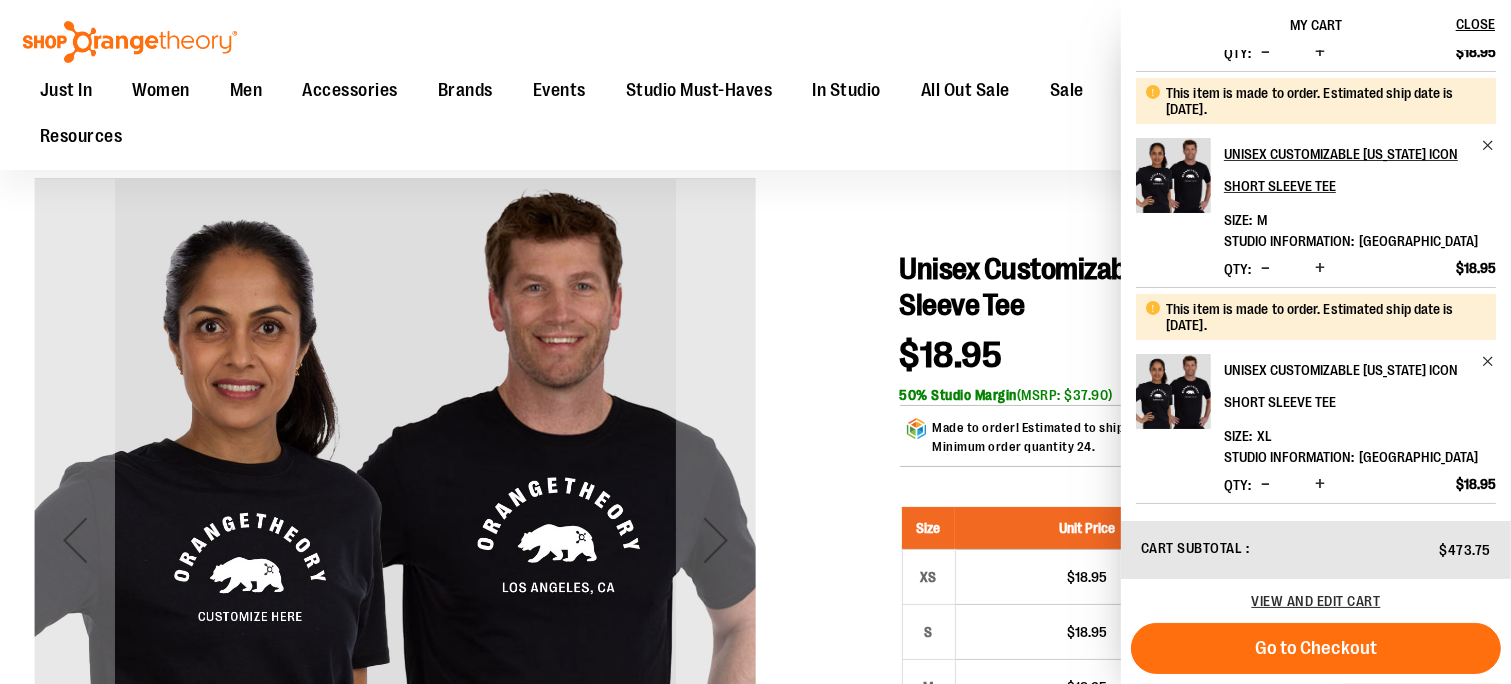 scroll, scrollTop: 740, scrollLeft: 0, axis: vertical 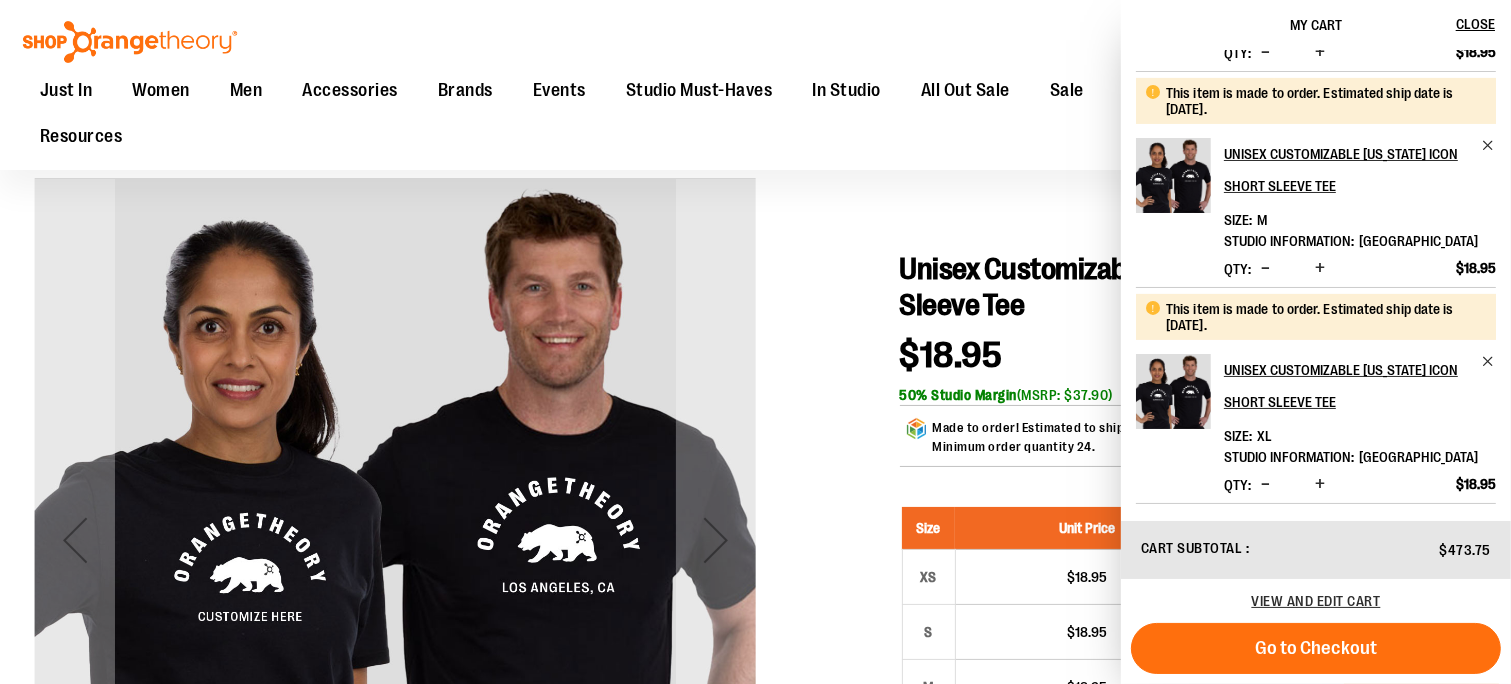 click at bounding box center (1265, 484) 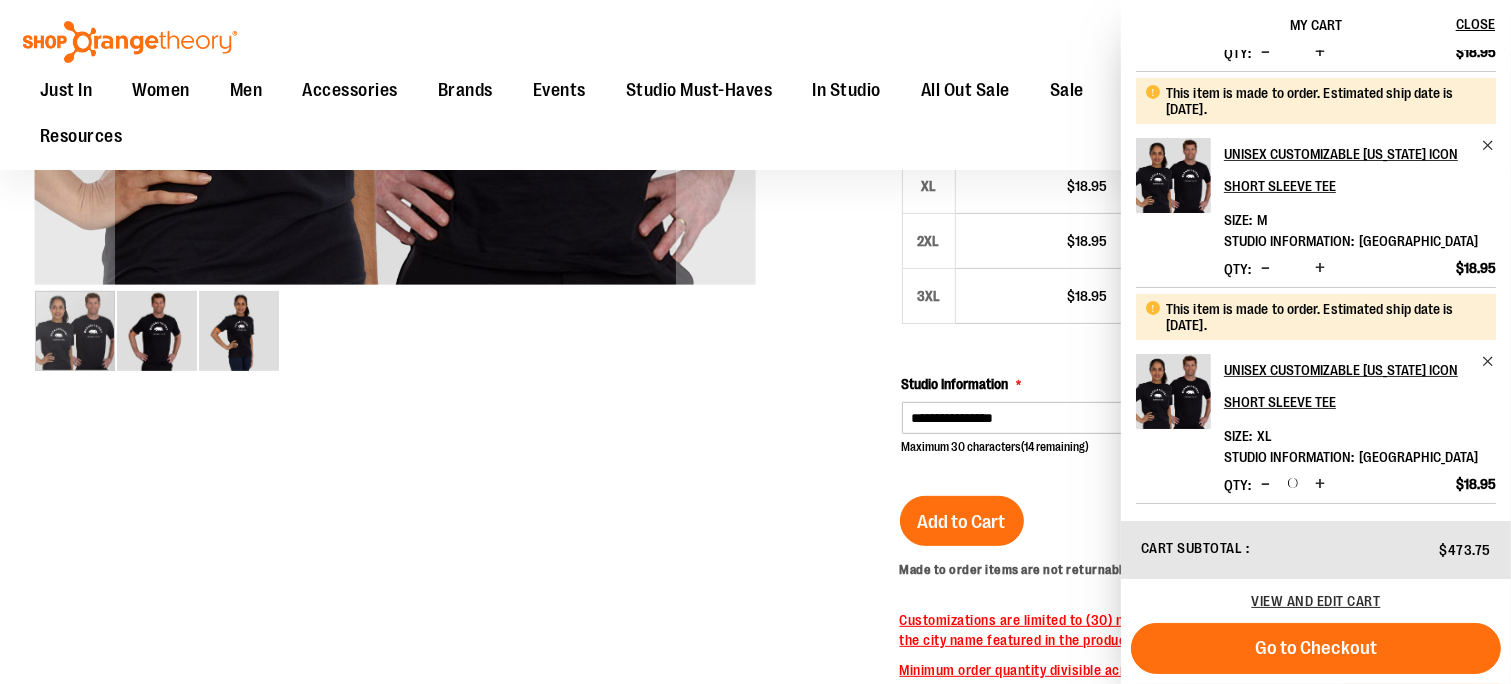 scroll, scrollTop: 900, scrollLeft: 0, axis: vertical 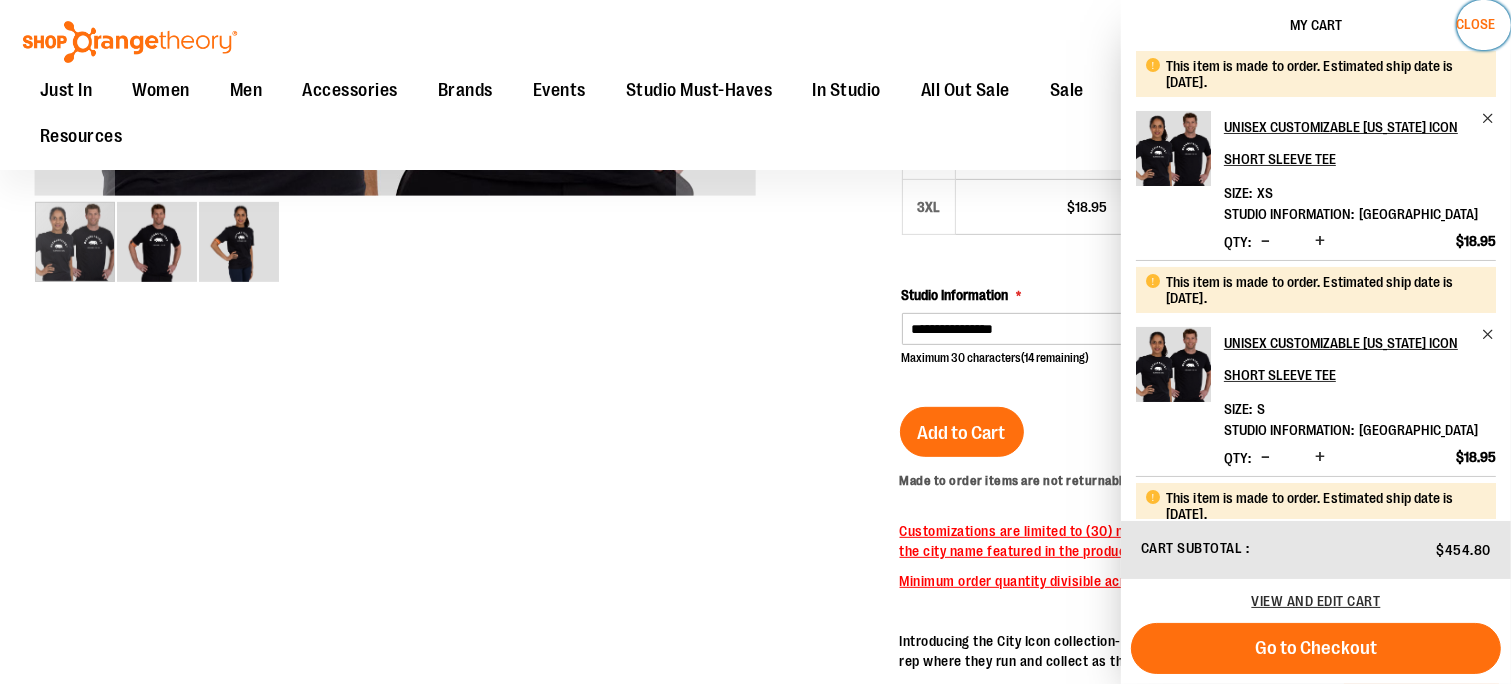 click on "Close" at bounding box center (1475, 24) 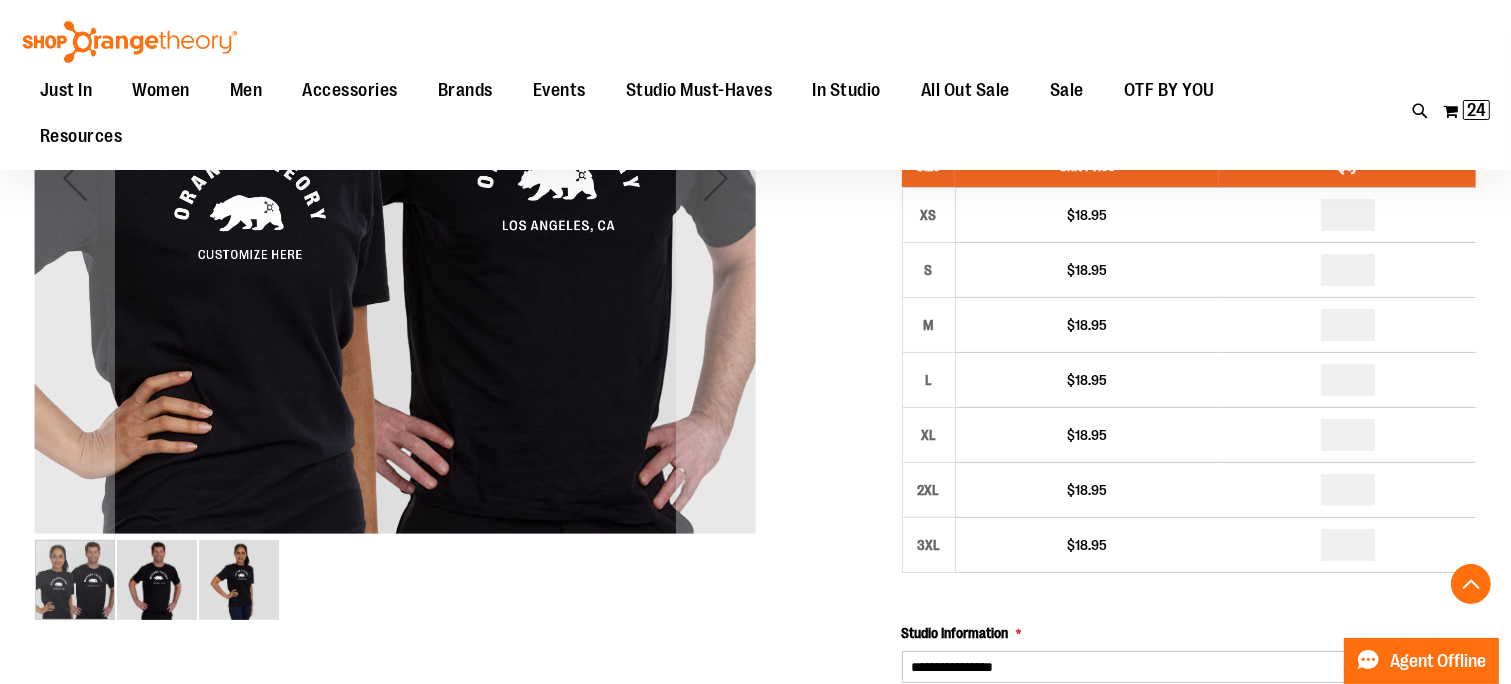 scroll, scrollTop: 300, scrollLeft: 0, axis: vertical 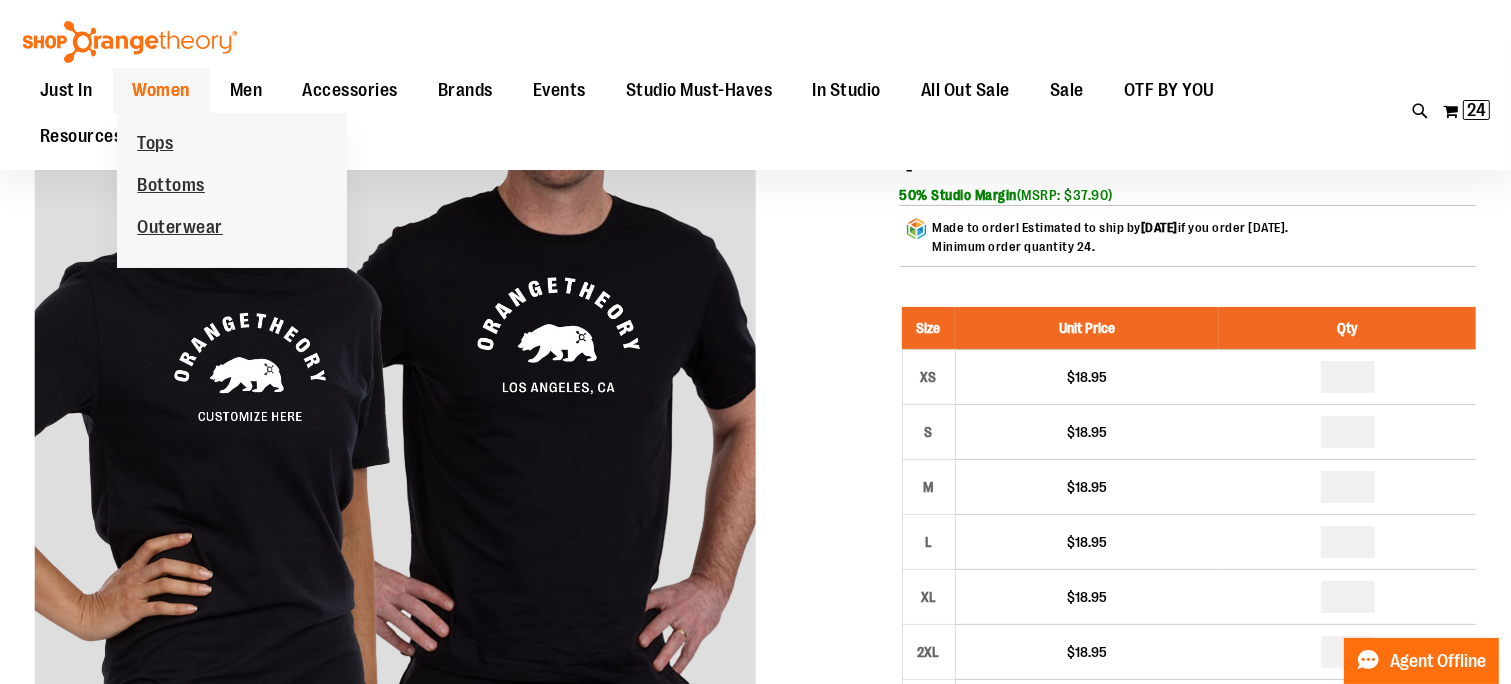 click on "Women" at bounding box center (162, 90) 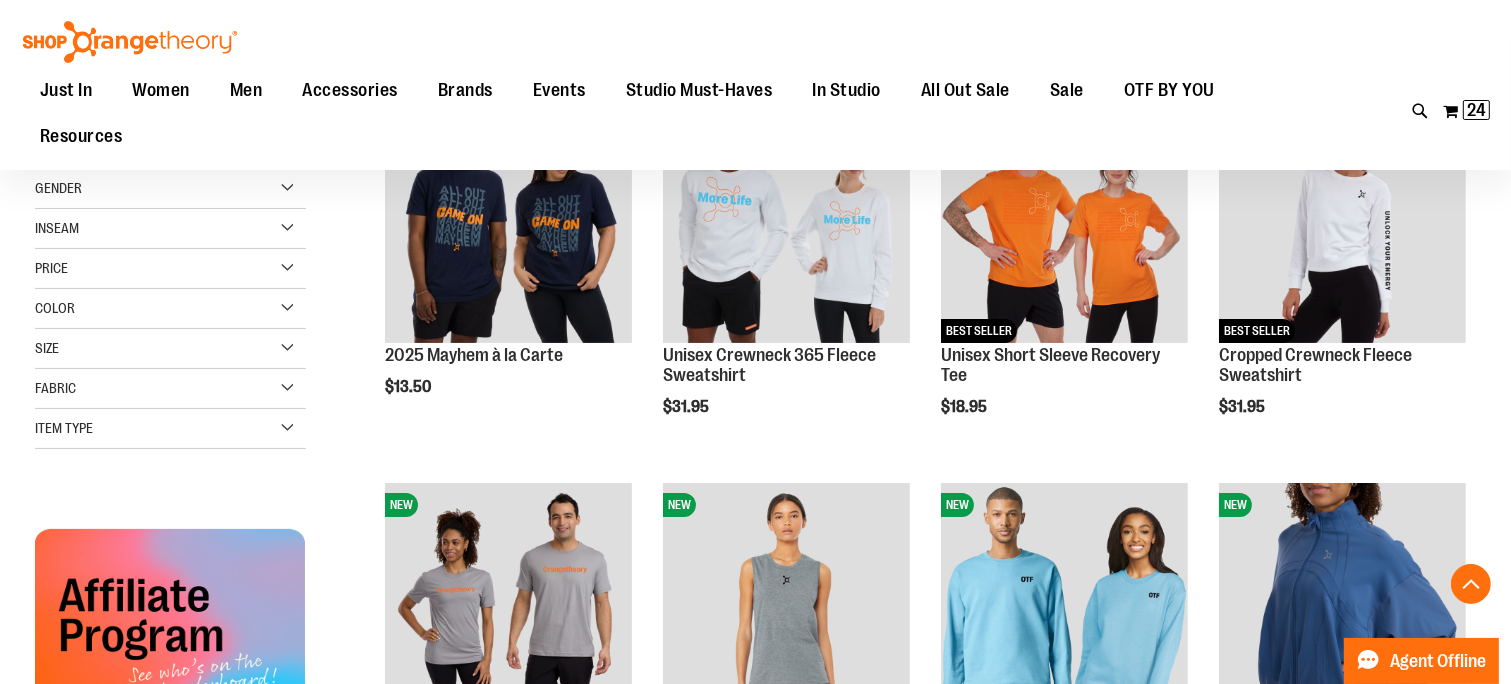 scroll, scrollTop: 400, scrollLeft: 0, axis: vertical 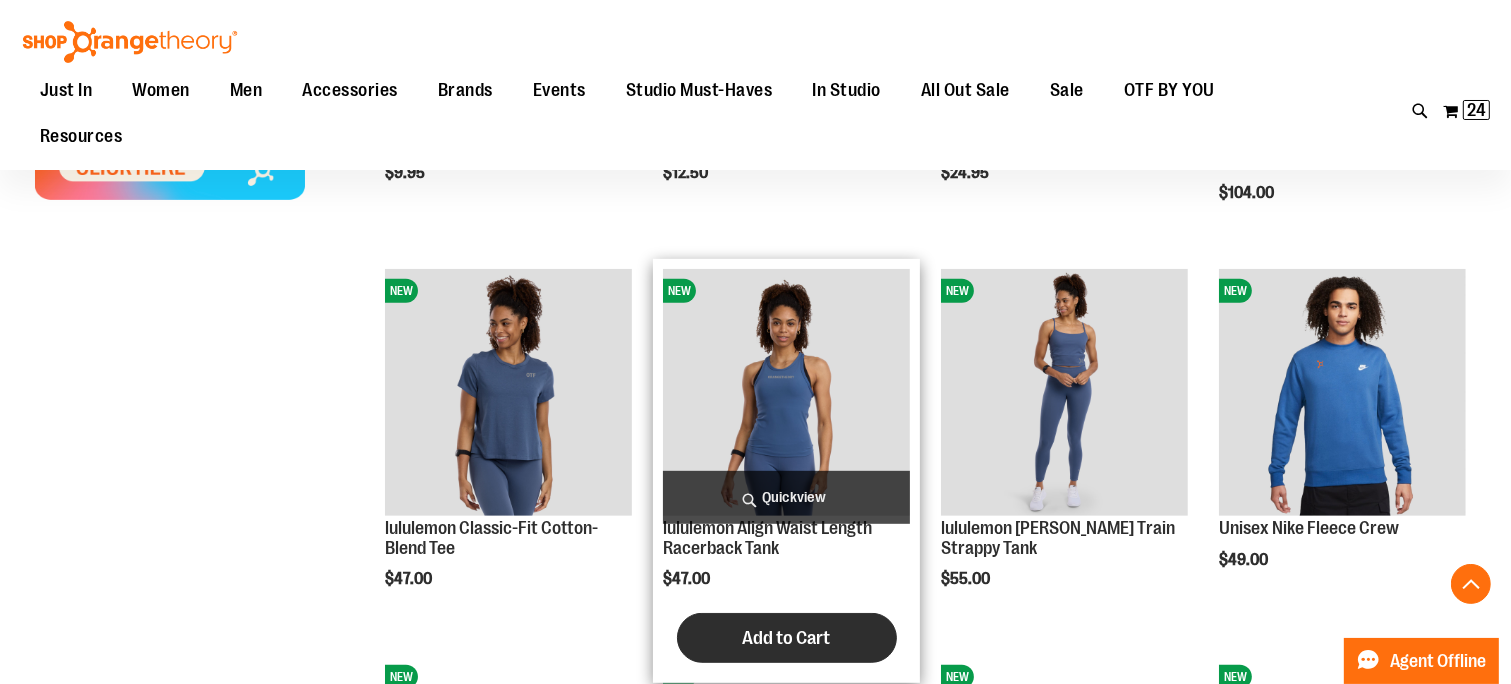 type on "**********" 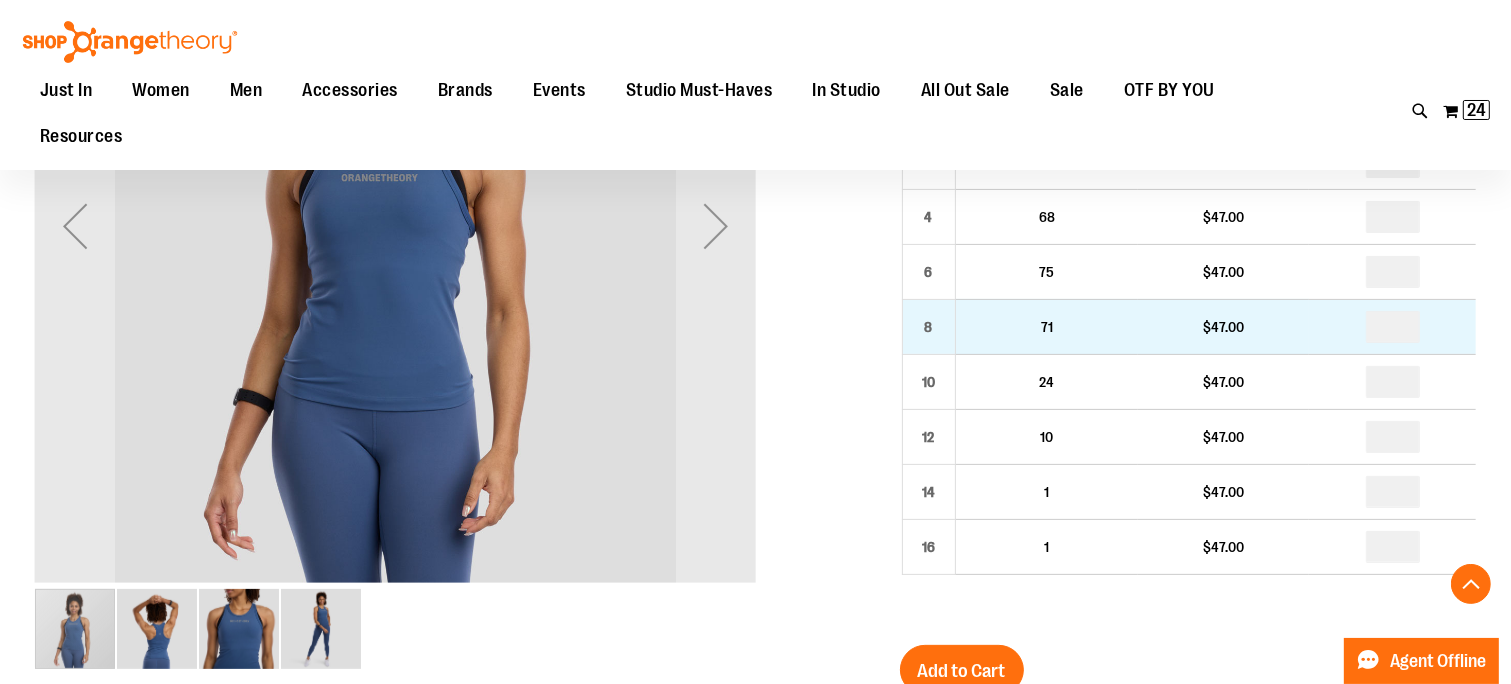 scroll, scrollTop: 500, scrollLeft: 0, axis: vertical 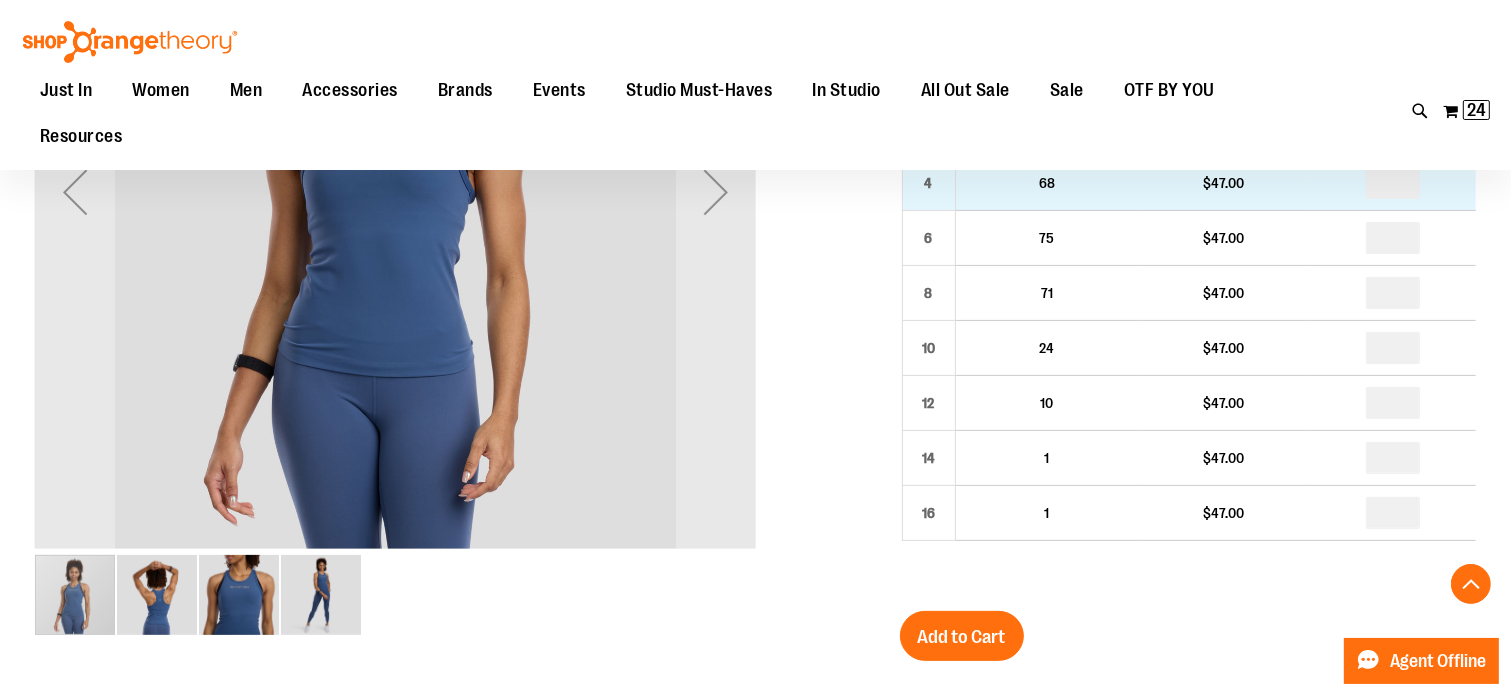 type on "**********" 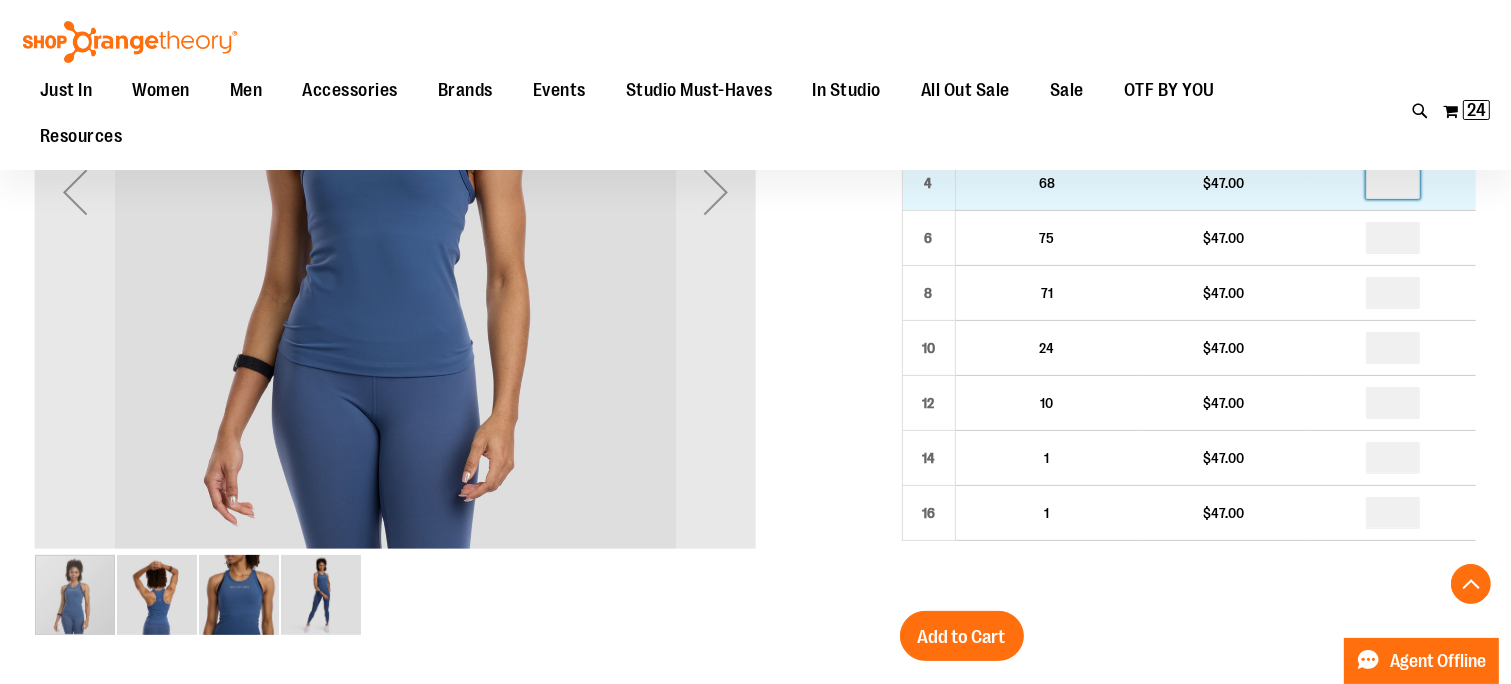 click at bounding box center (1393, 183) 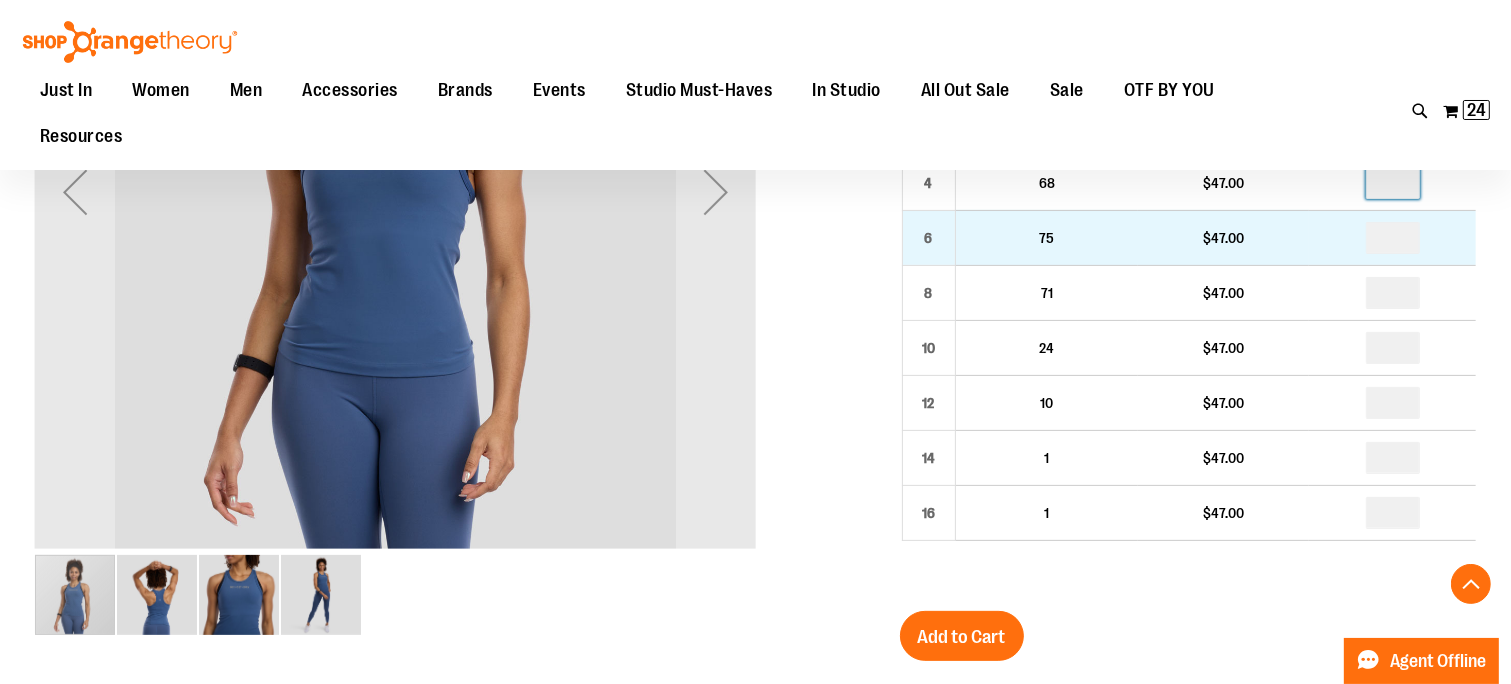 type on "*" 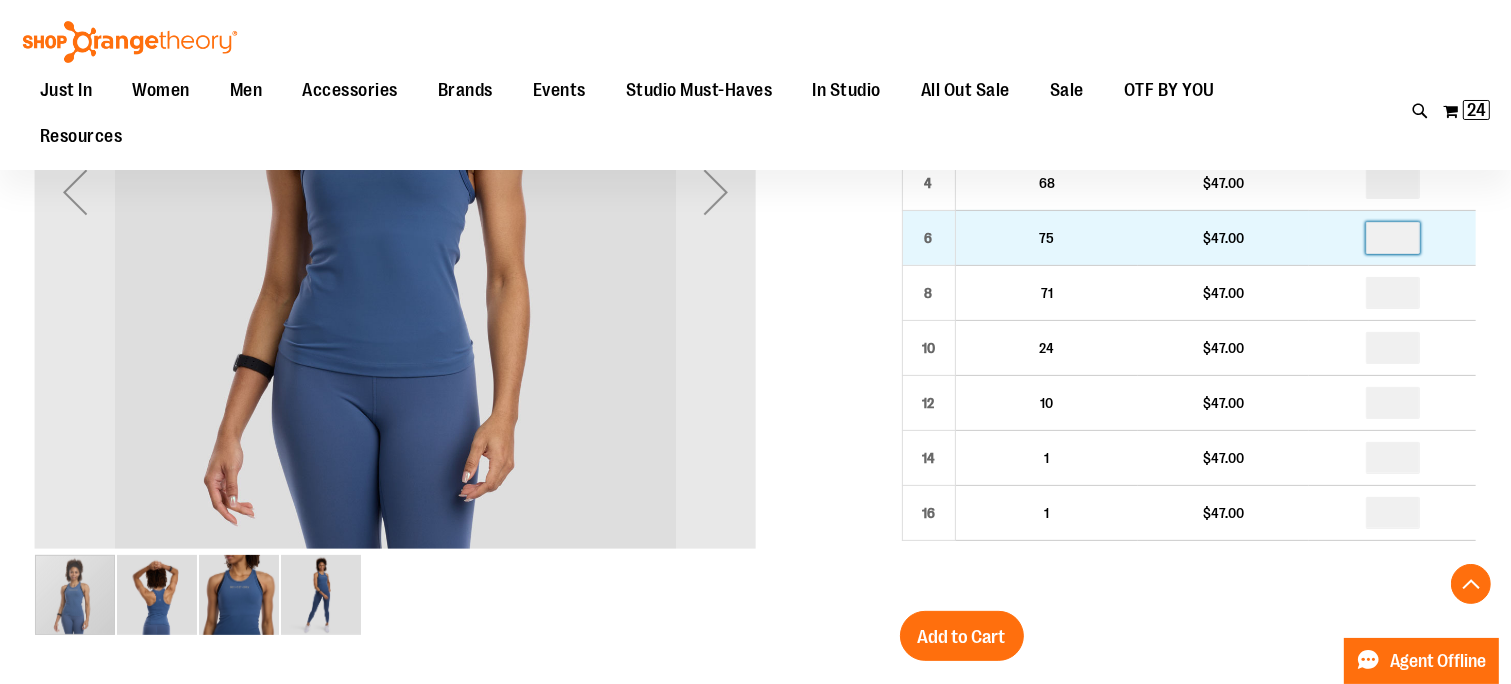 click at bounding box center [1393, 238] 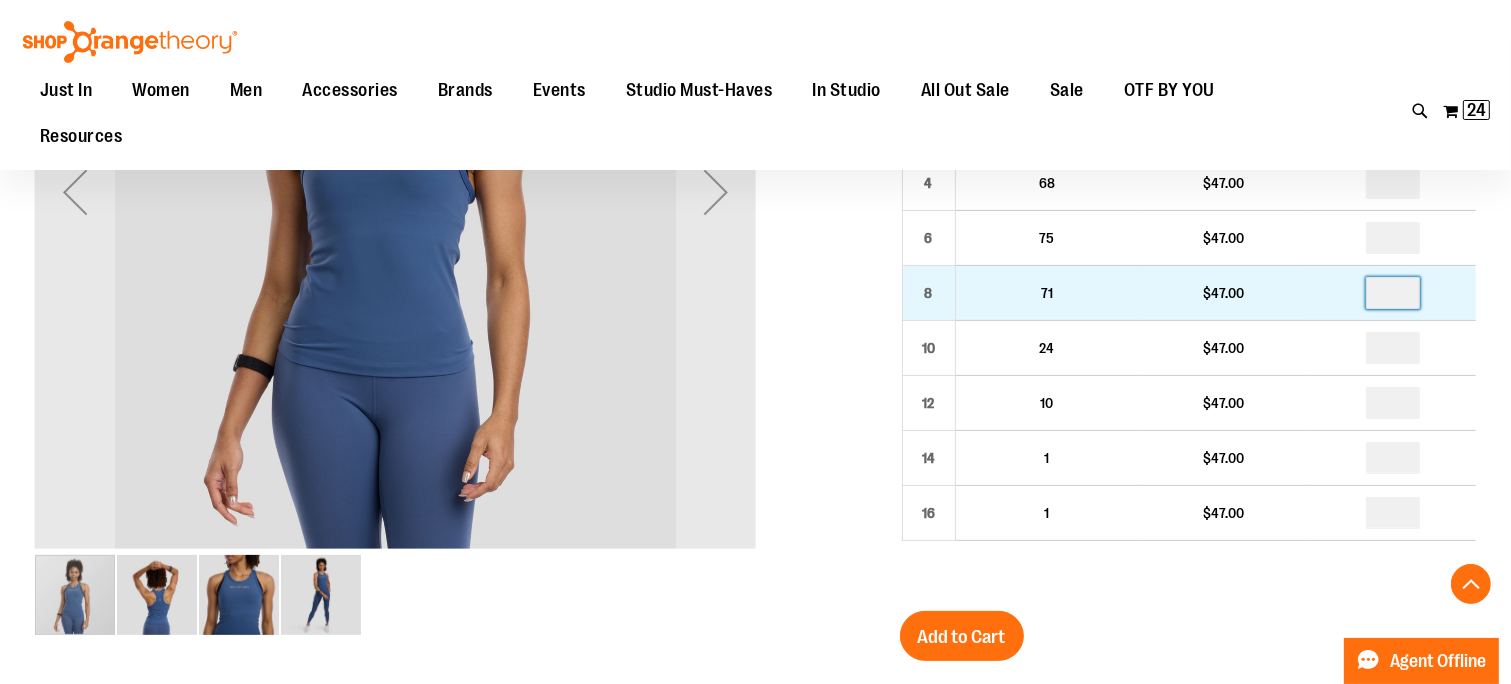 click at bounding box center (1393, 293) 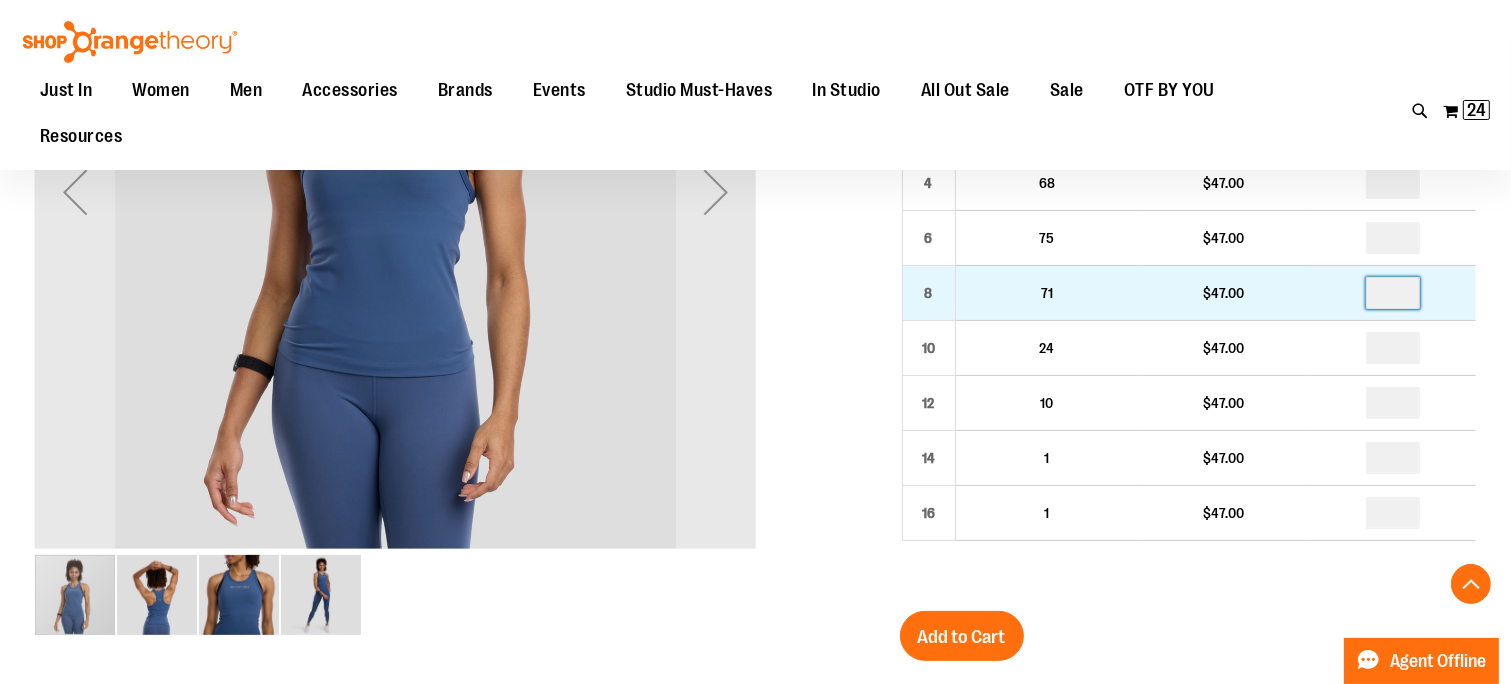 type on "*" 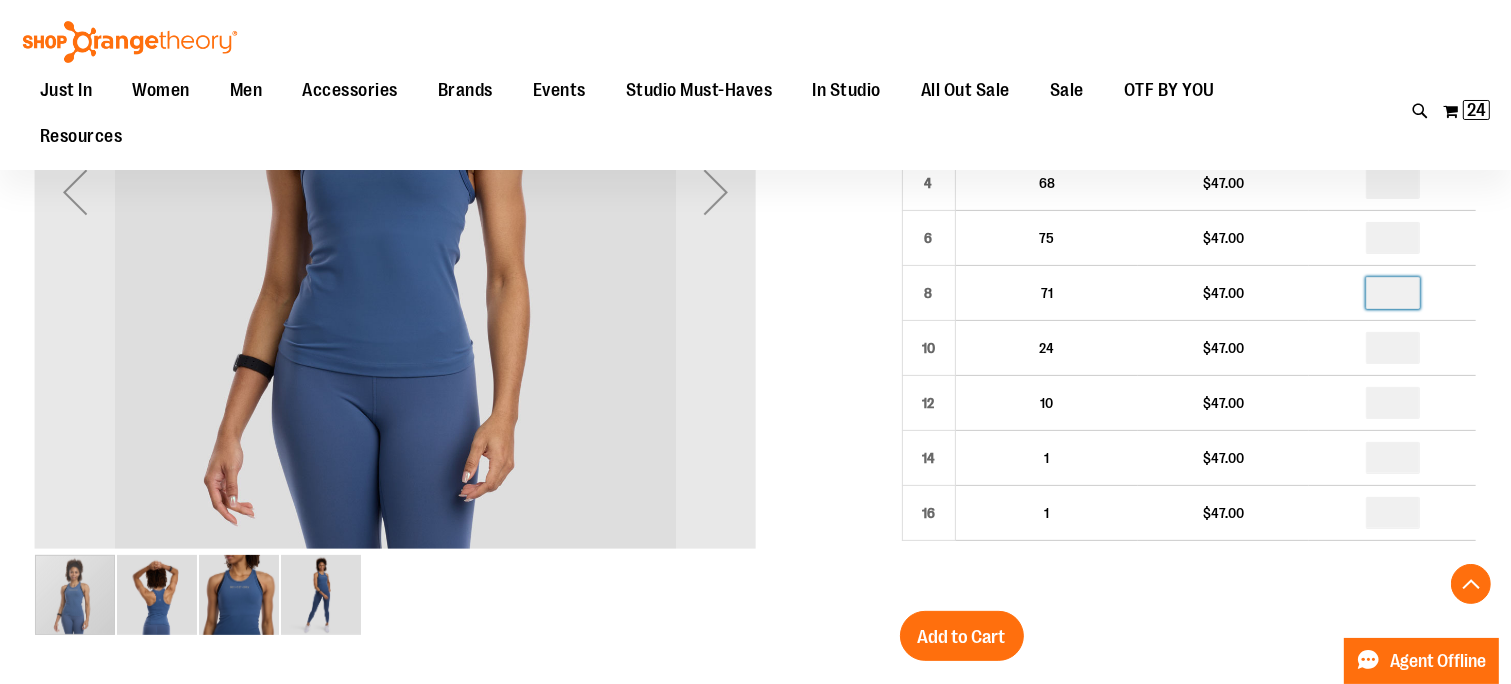 click at bounding box center (755, 514) 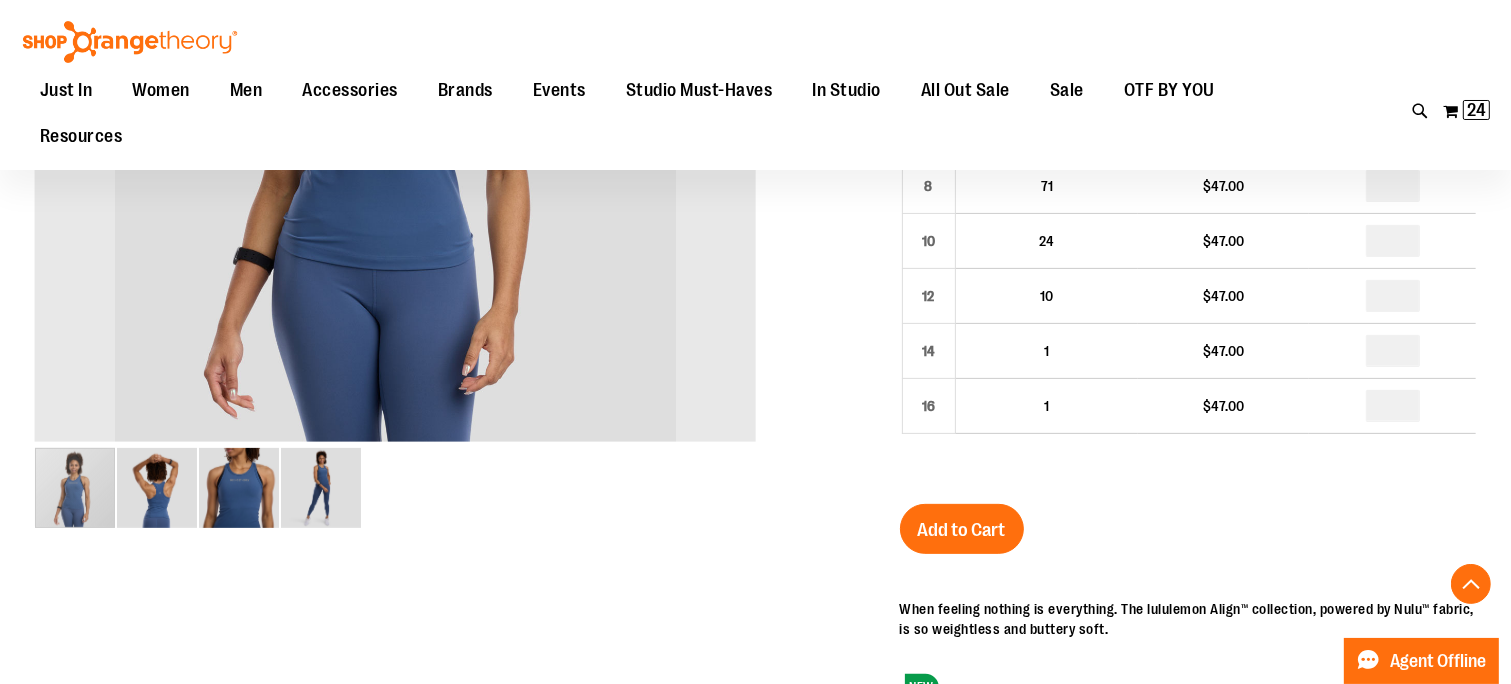 scroll, scrollTop: 700, scrollLeft: 0, axis: vertical 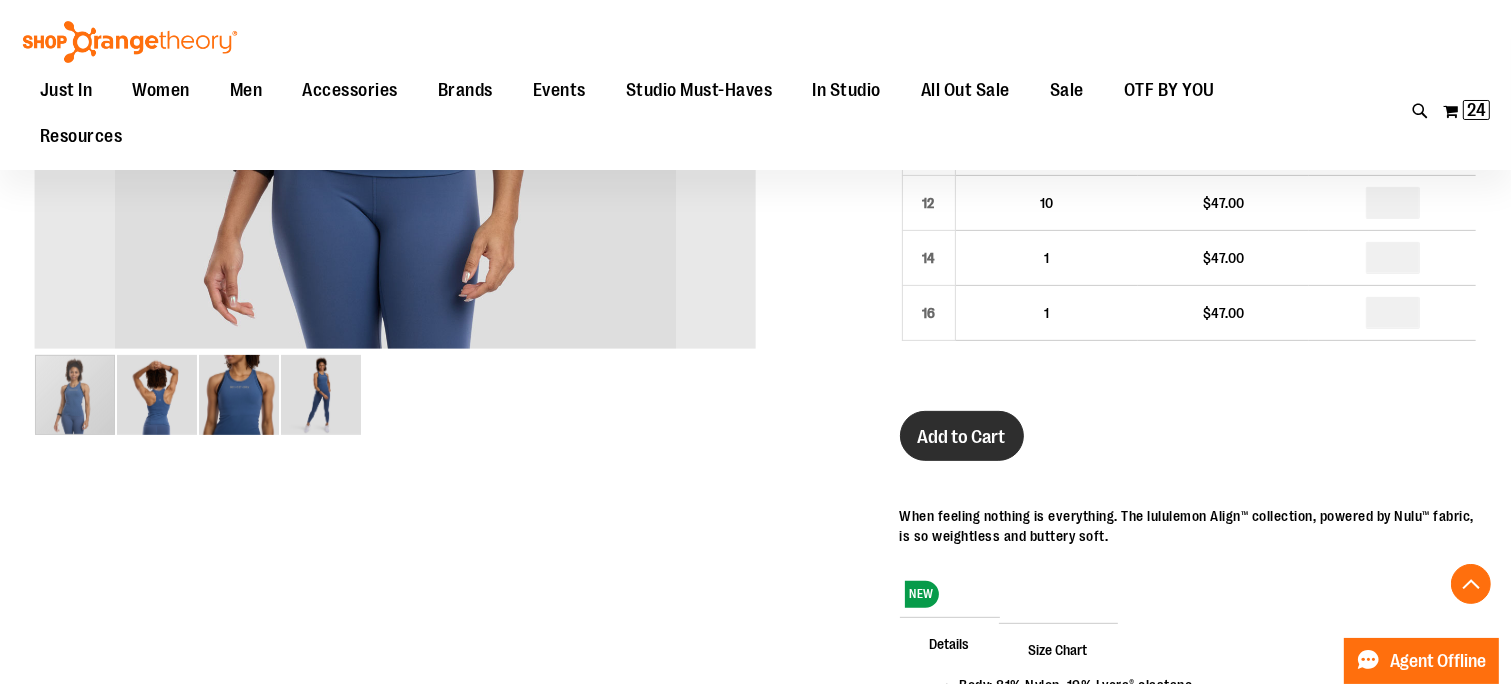 click on "Add to Cart" at bounding box center [962, 436] 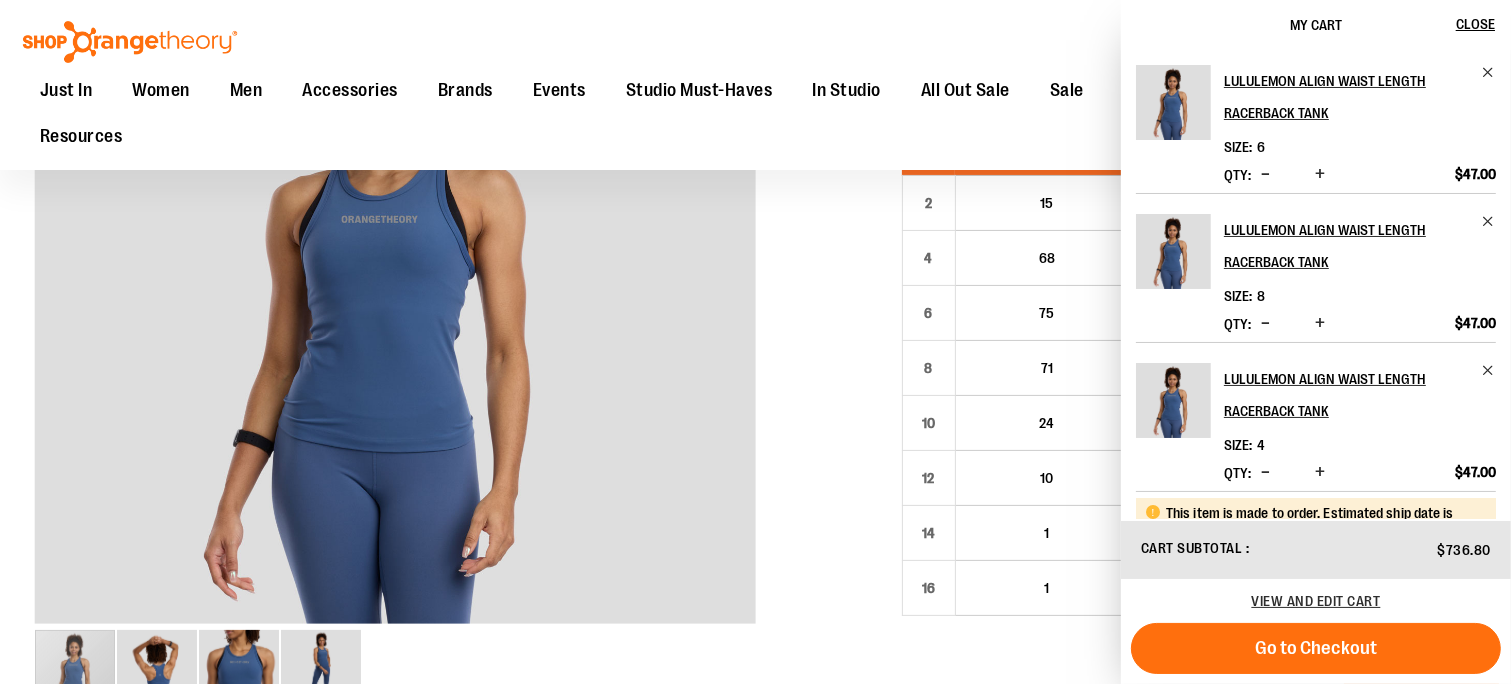 scroll, scrollTop: 245, scrollLeft: 0, axis: vertical 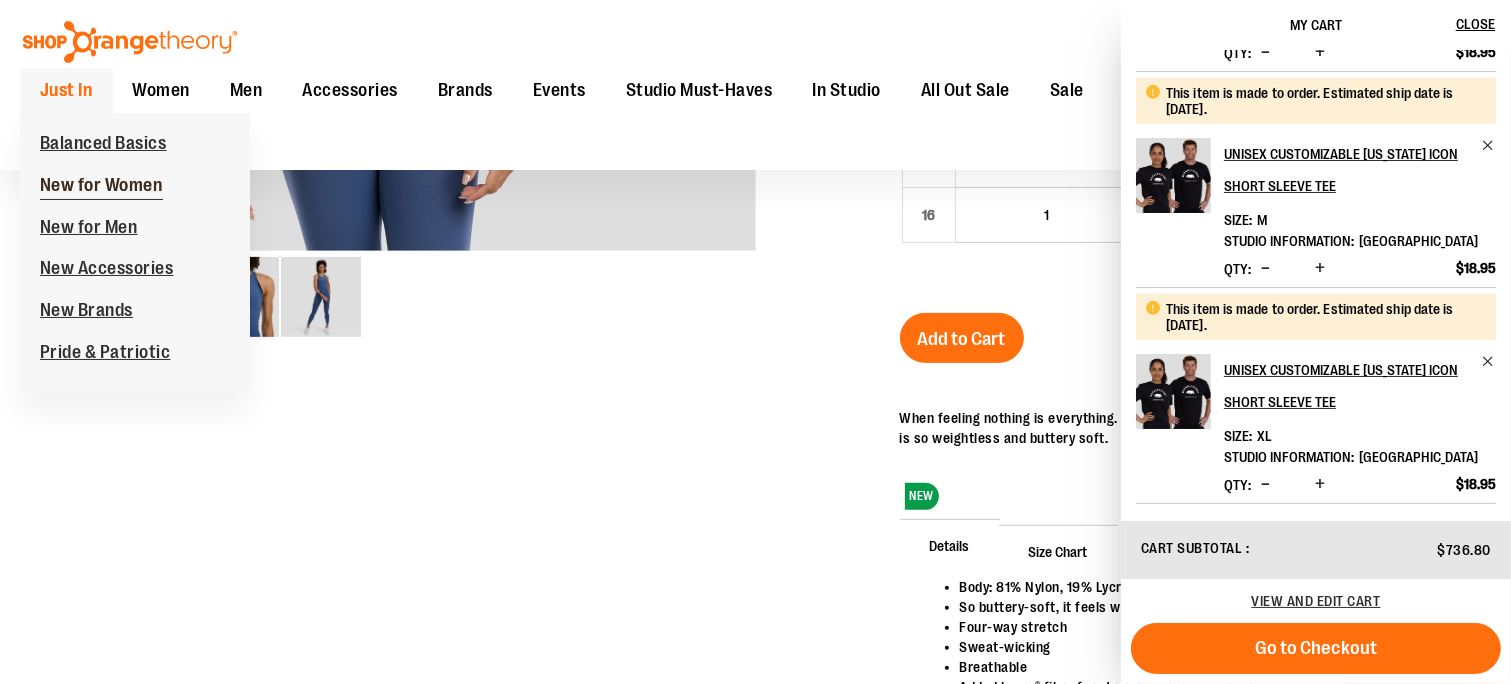 click on "New for Women" at bounding box center (101, 187) 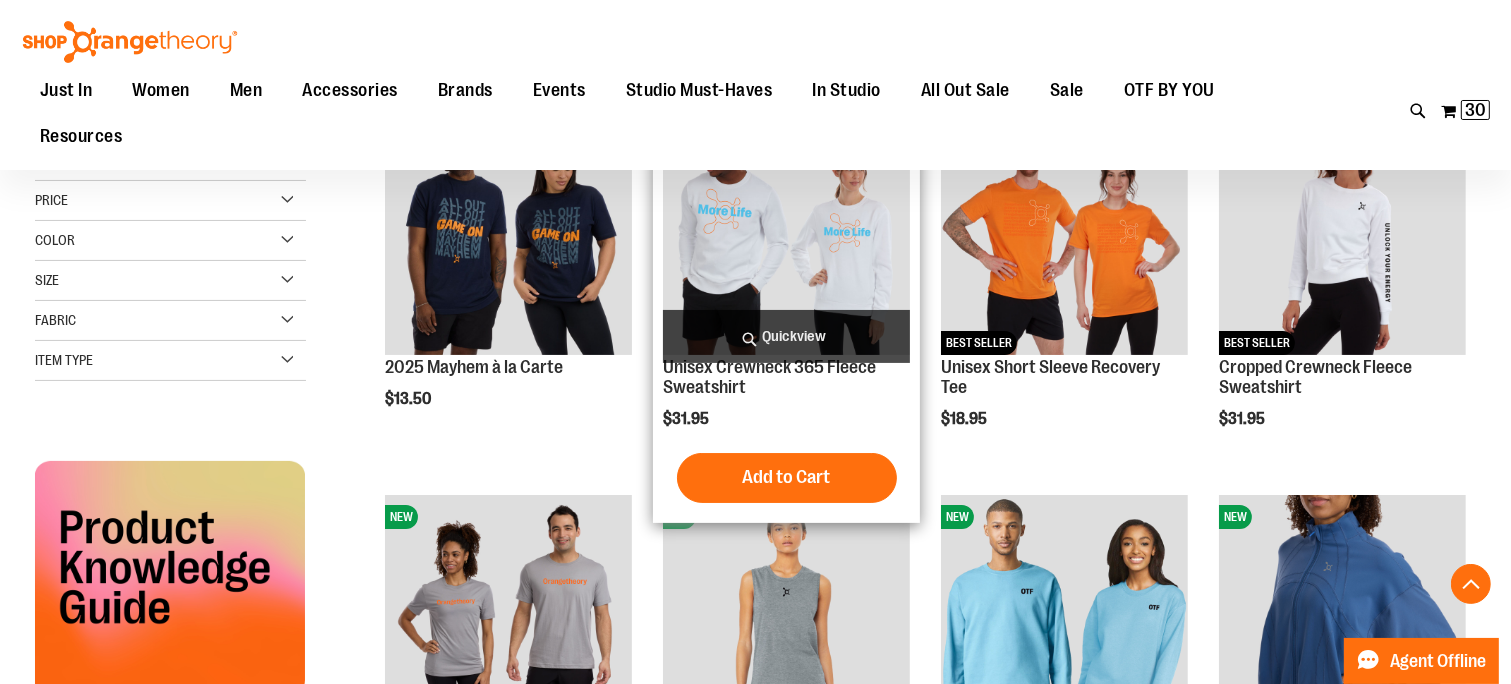 scroll, scrollTop: 500, scrollLeft: 0, axis: vertical 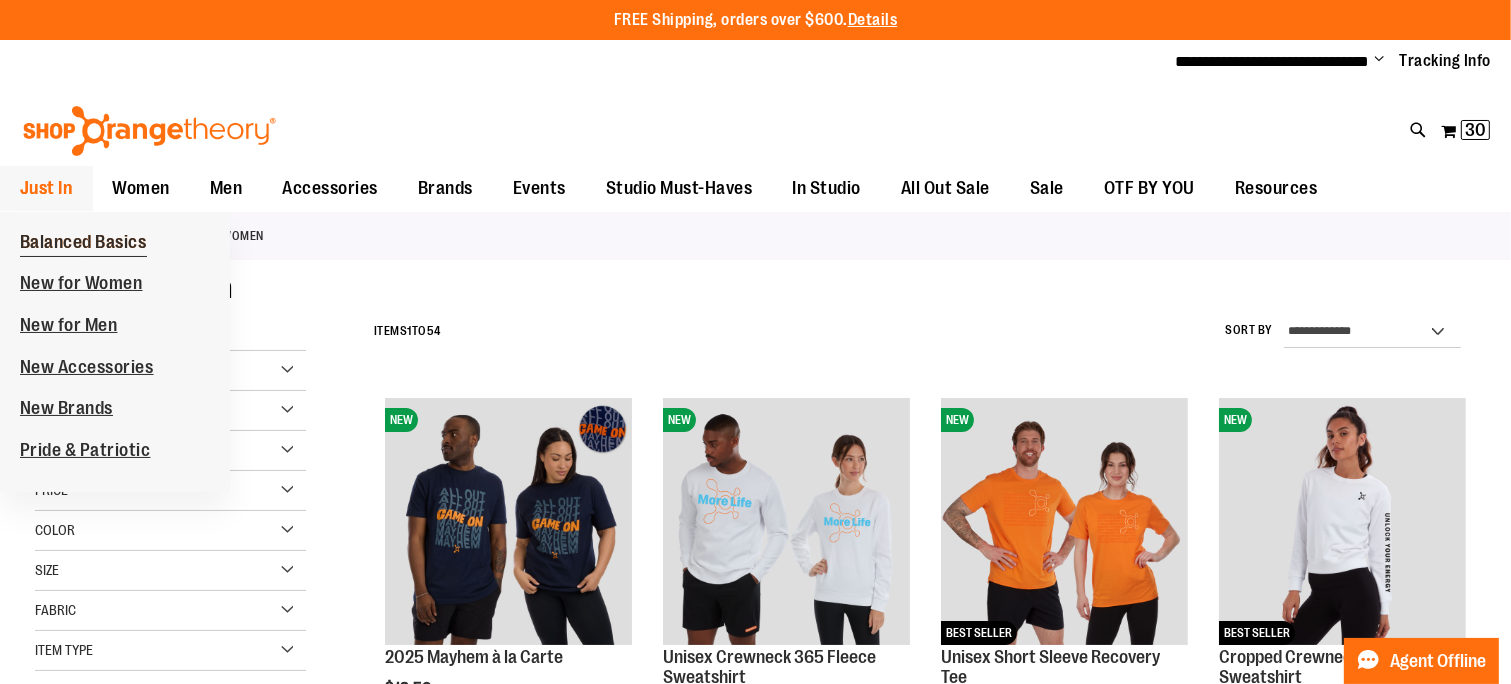 type on "**********" 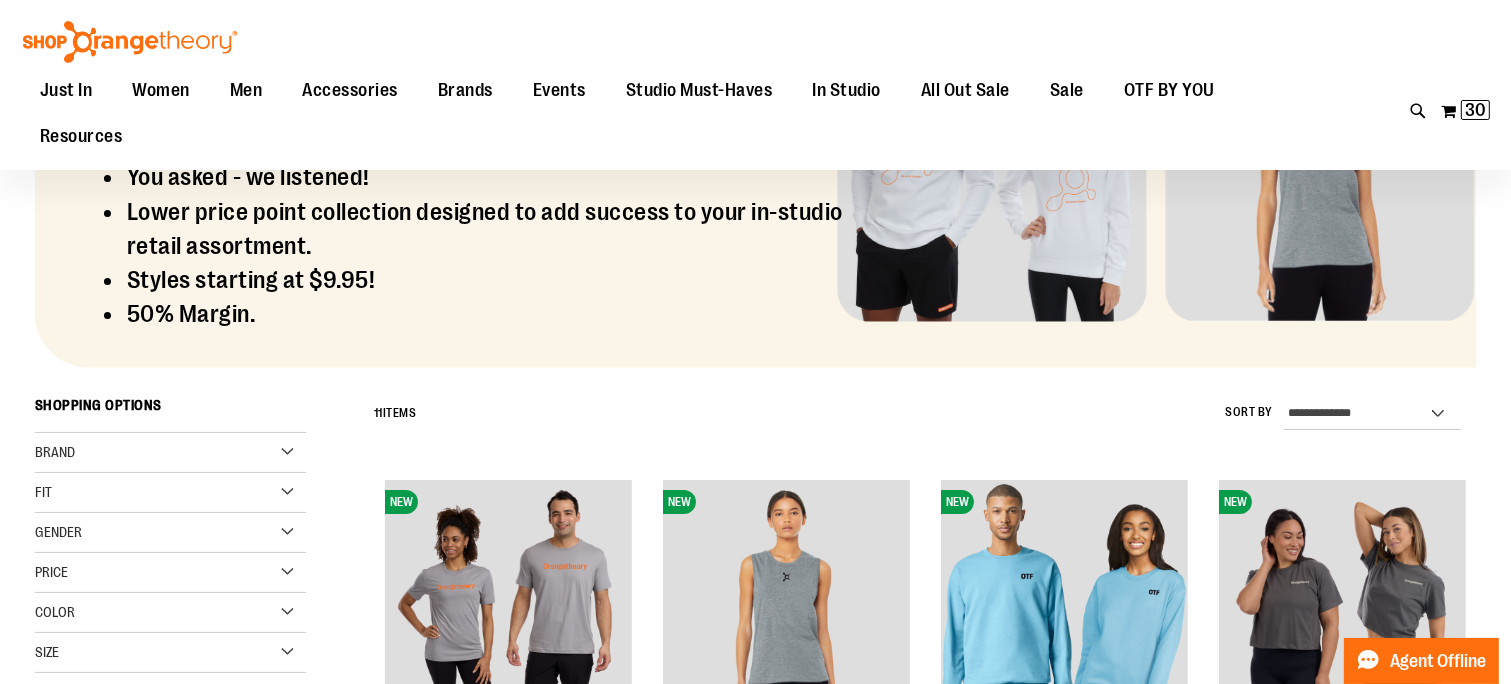 scroll, scrollTop: 0, scrollLeft: 0, axis: both 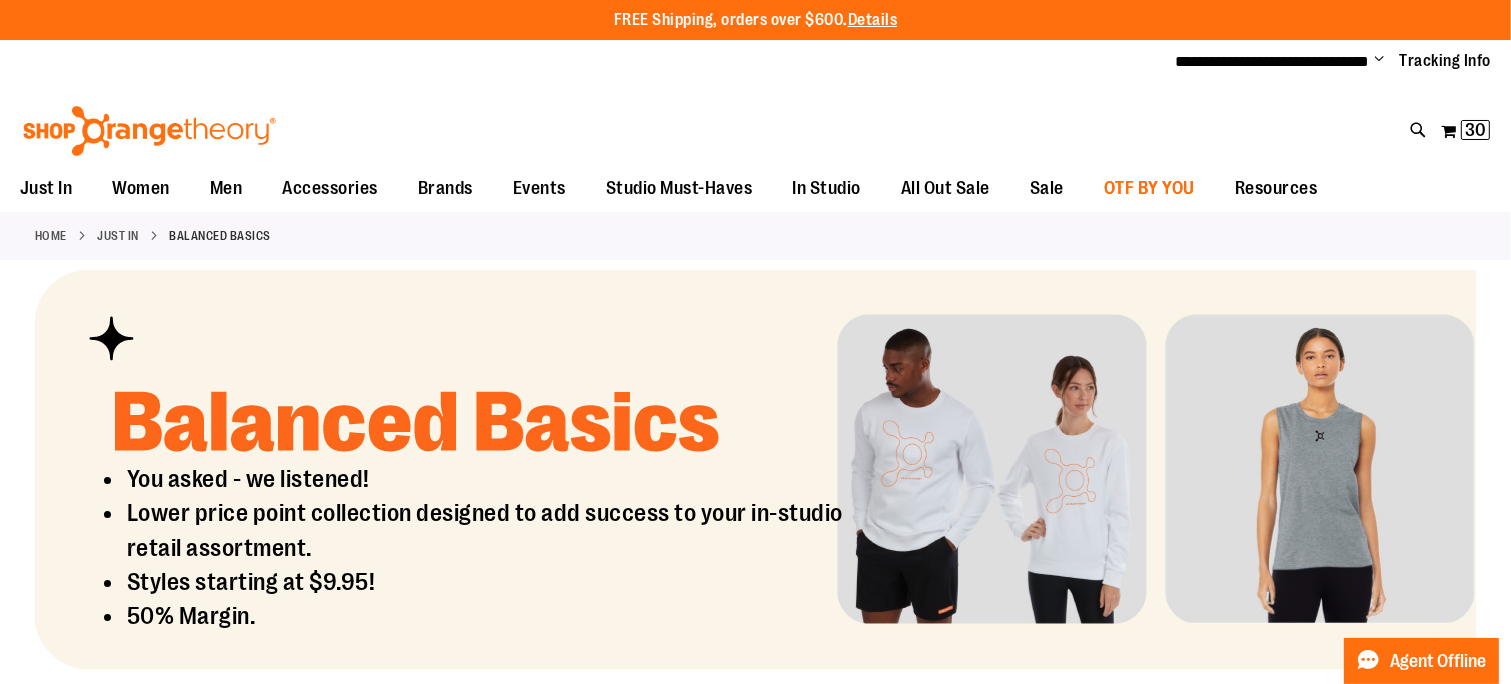 type on "**********" 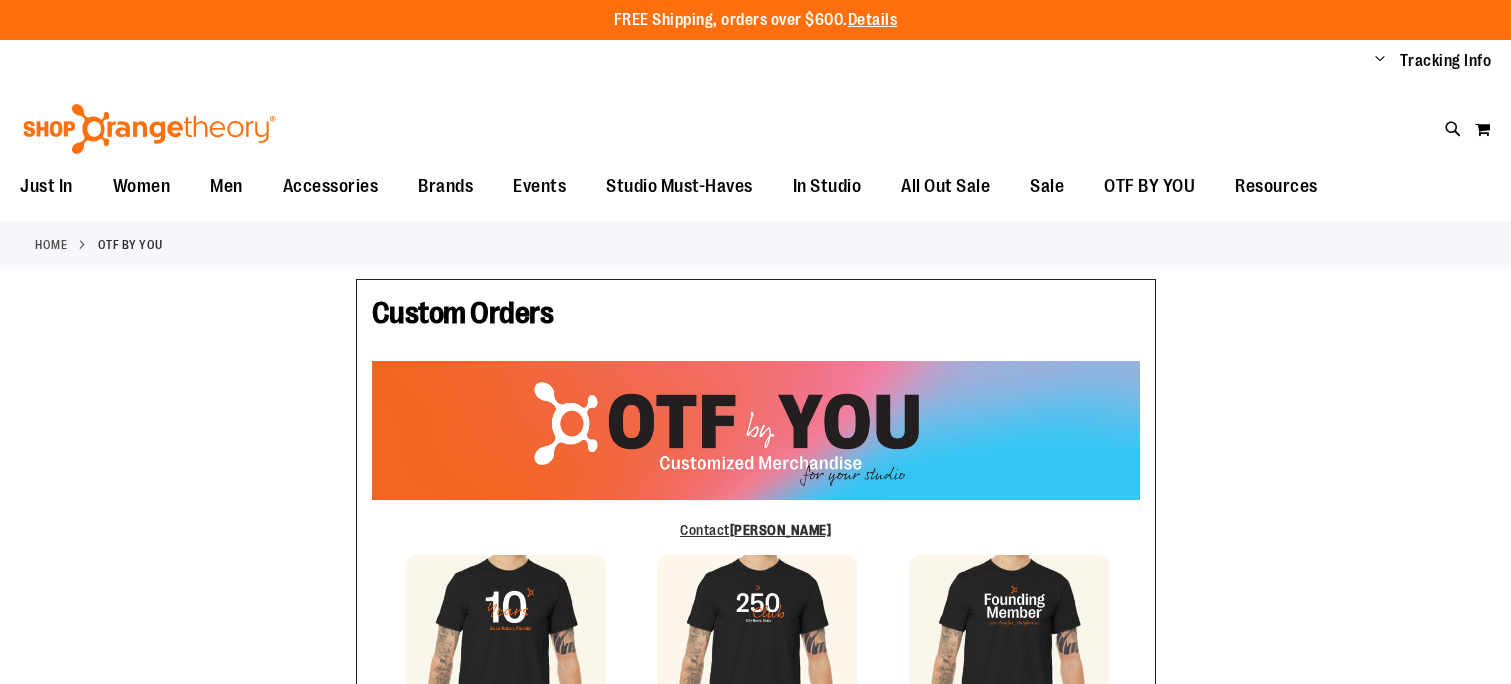 scroll, scrollTop: 0, scrollLeft: 0, axis: both 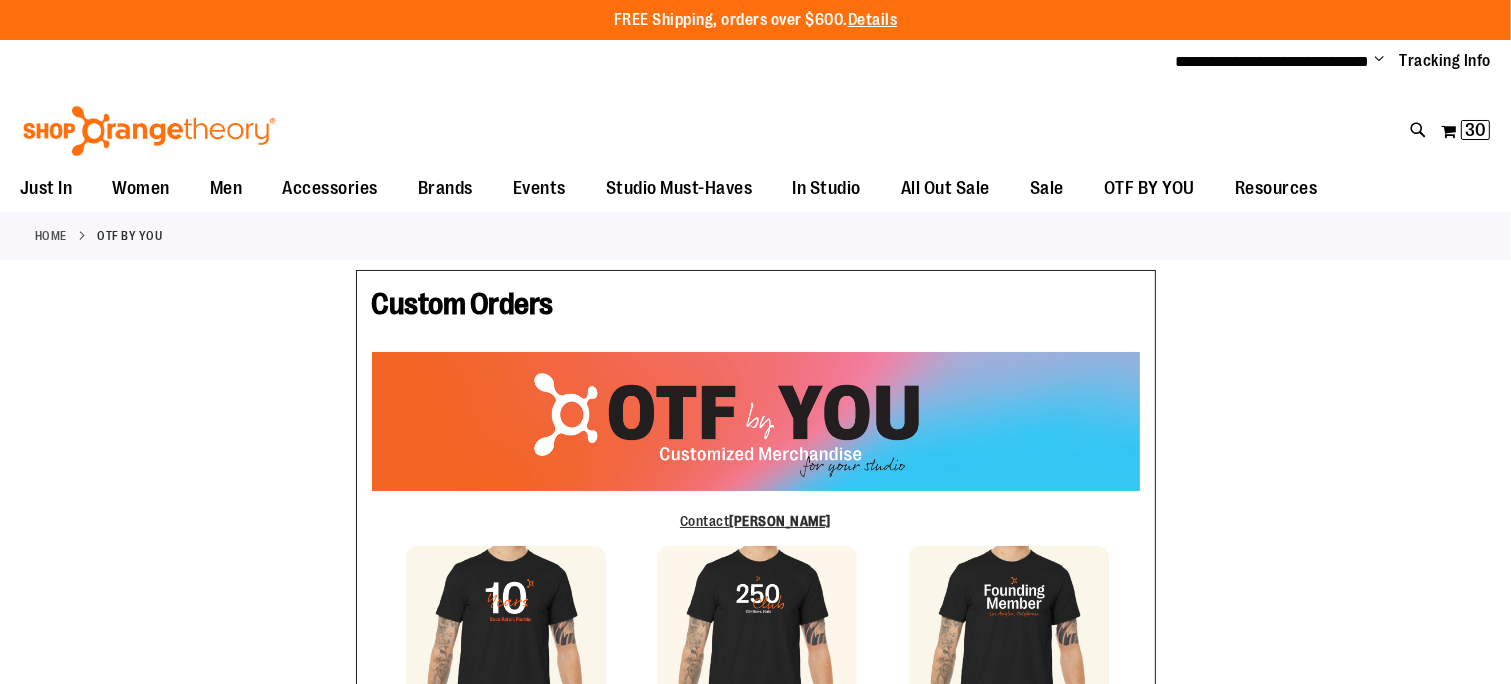 type on "**********" 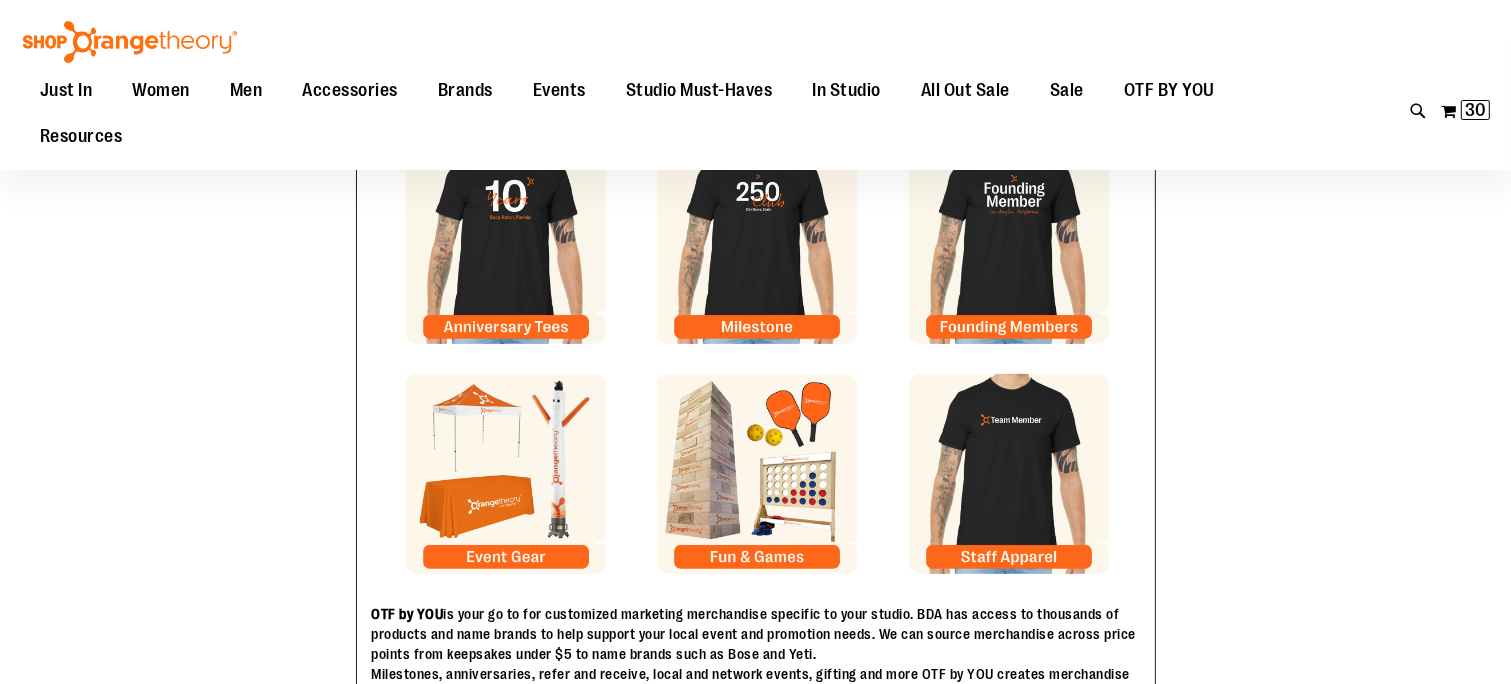 scroll, scrollTop: 0, scrollLeft: 0, axis: both 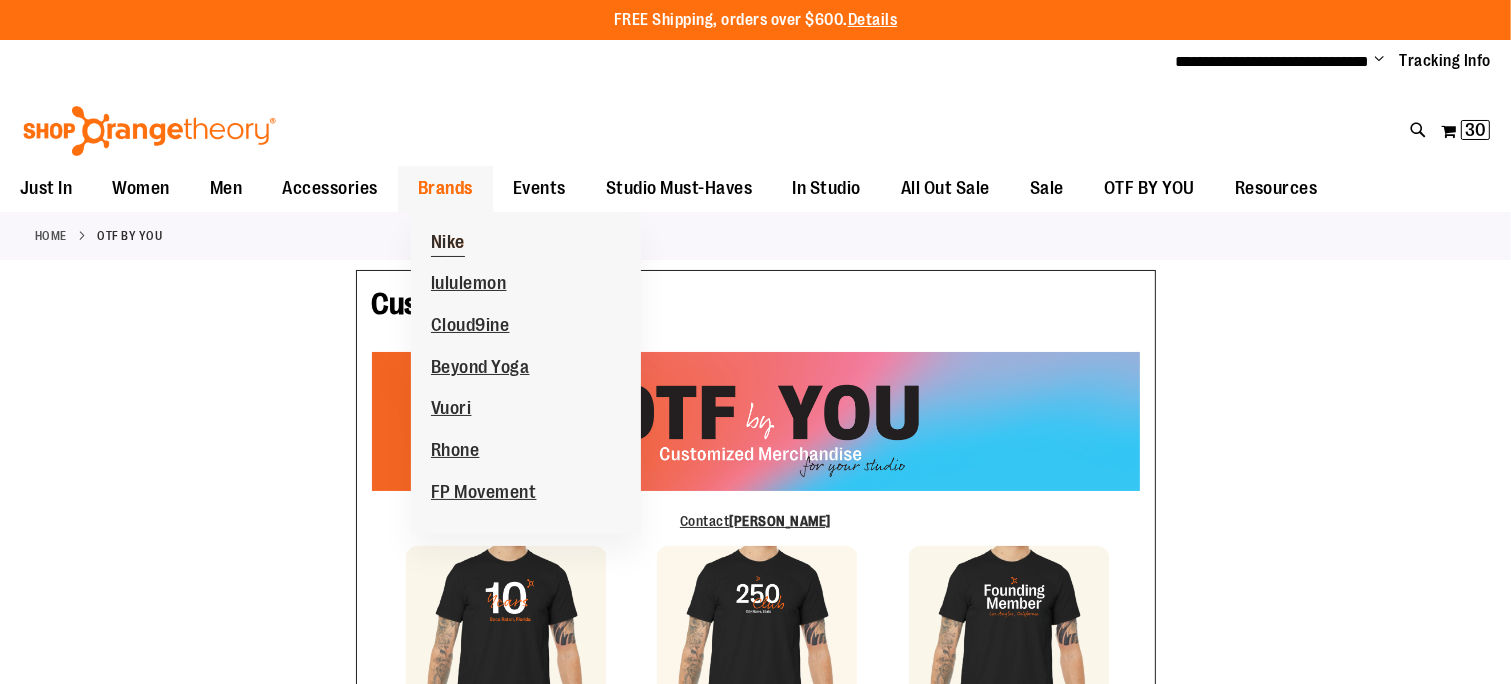 type on "**********" 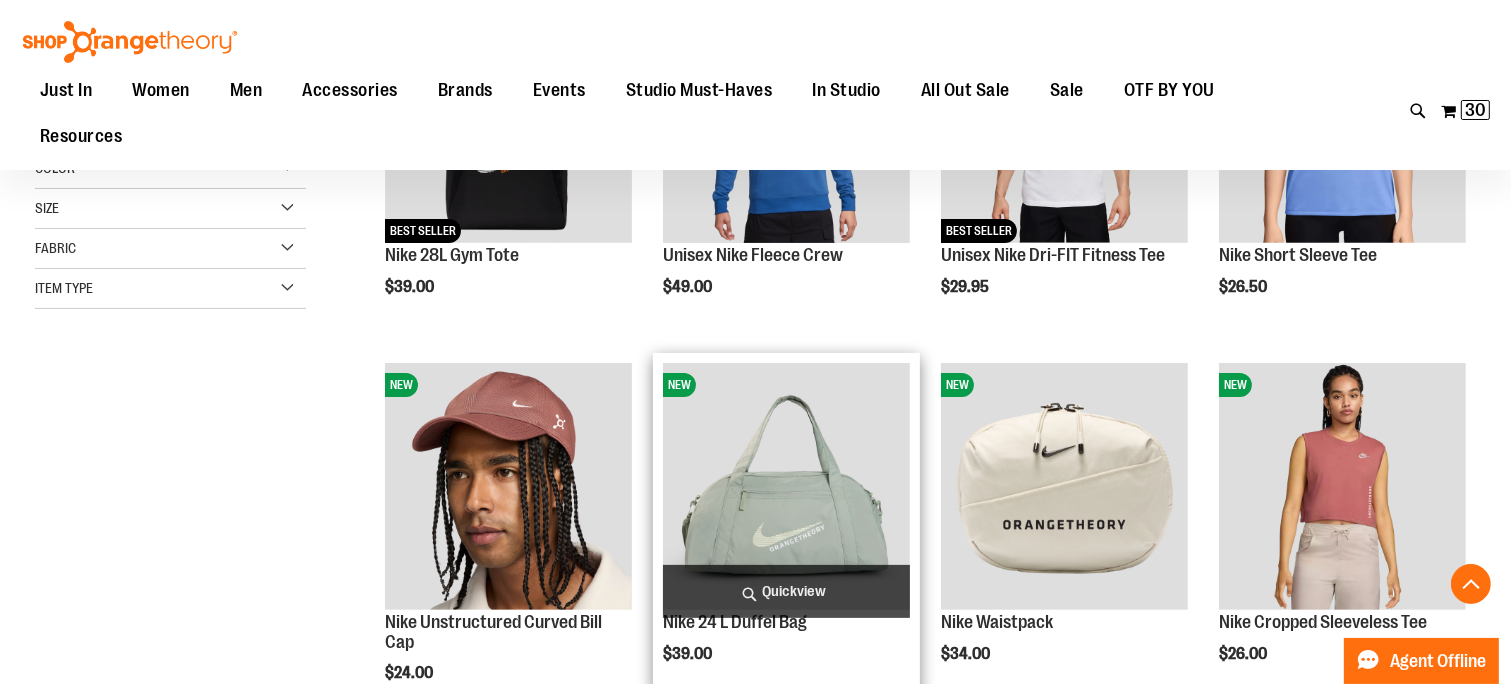 scroll, scrollTop: 500, scrollLeft: 0, axis: vertical 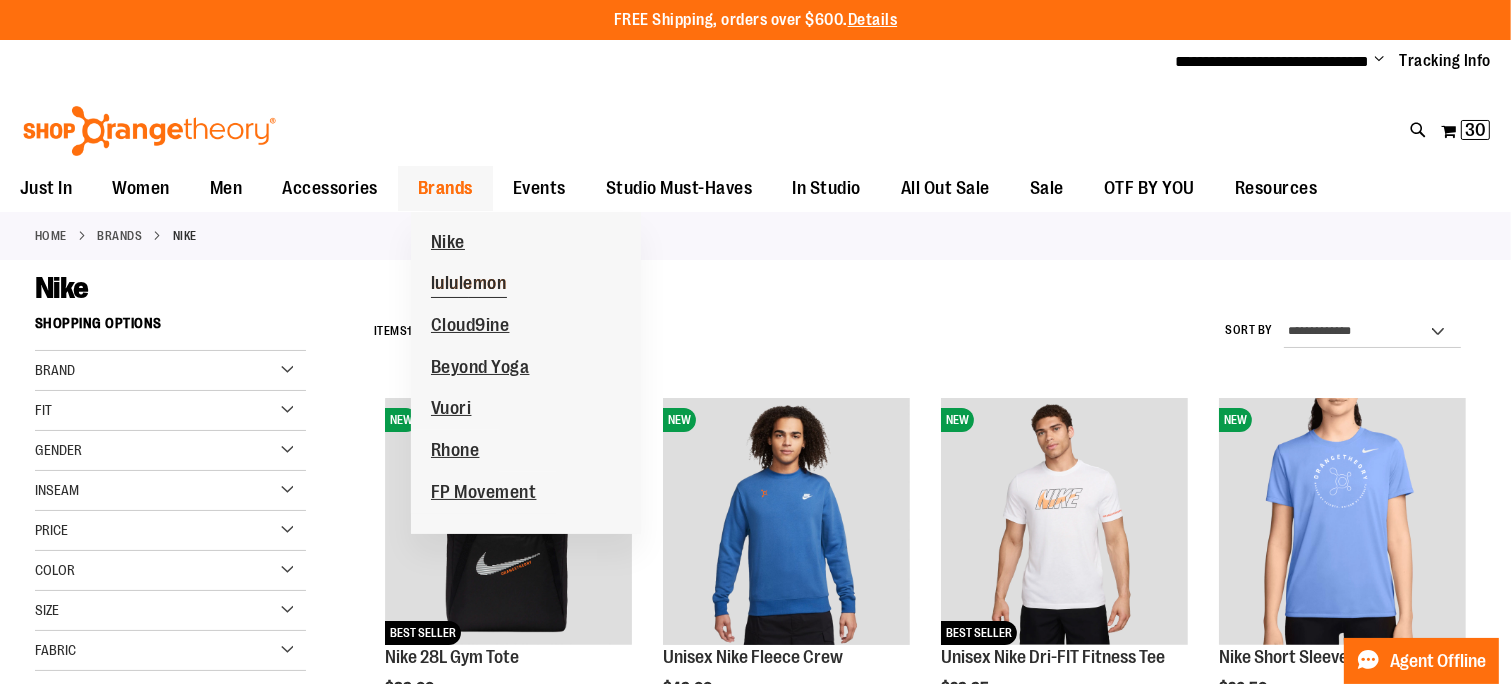 type on "**********" 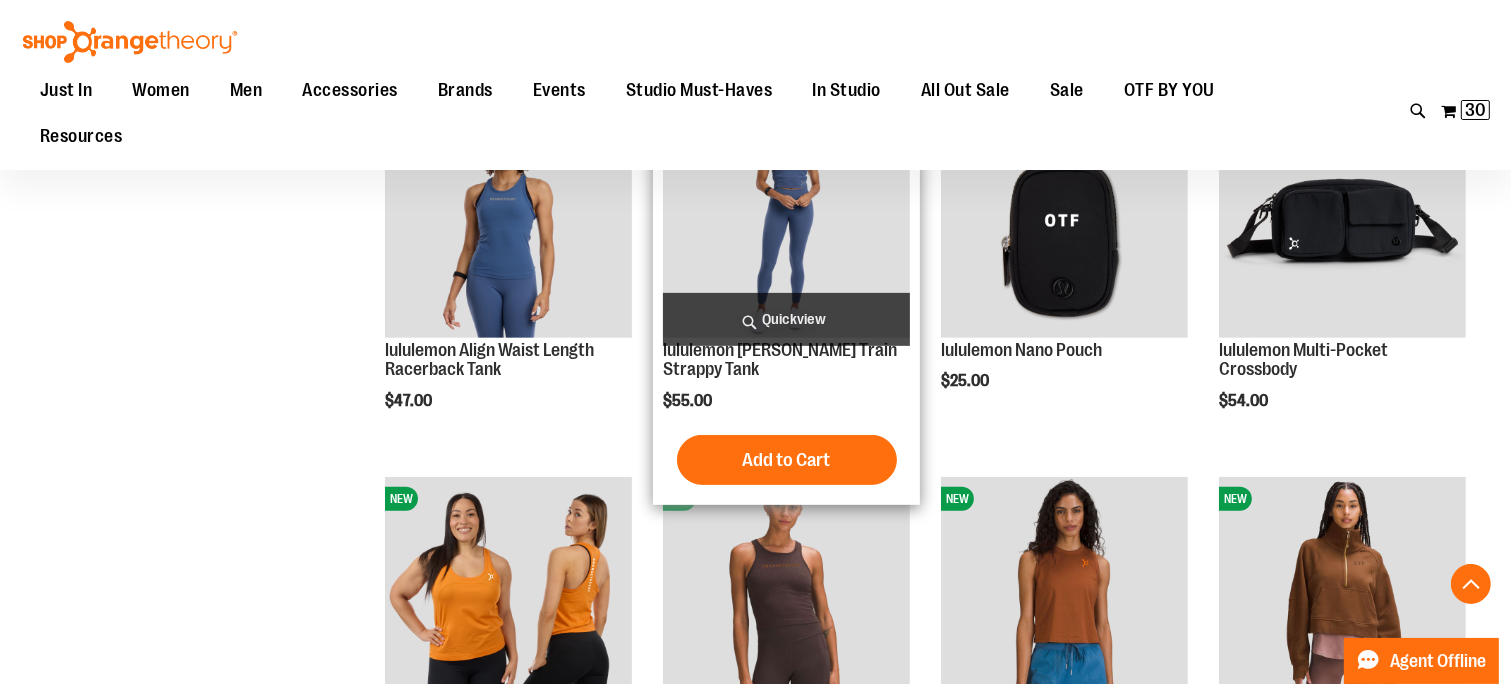 scroll, scrollTop: 800, scrollLeft: 0, axis: vertical 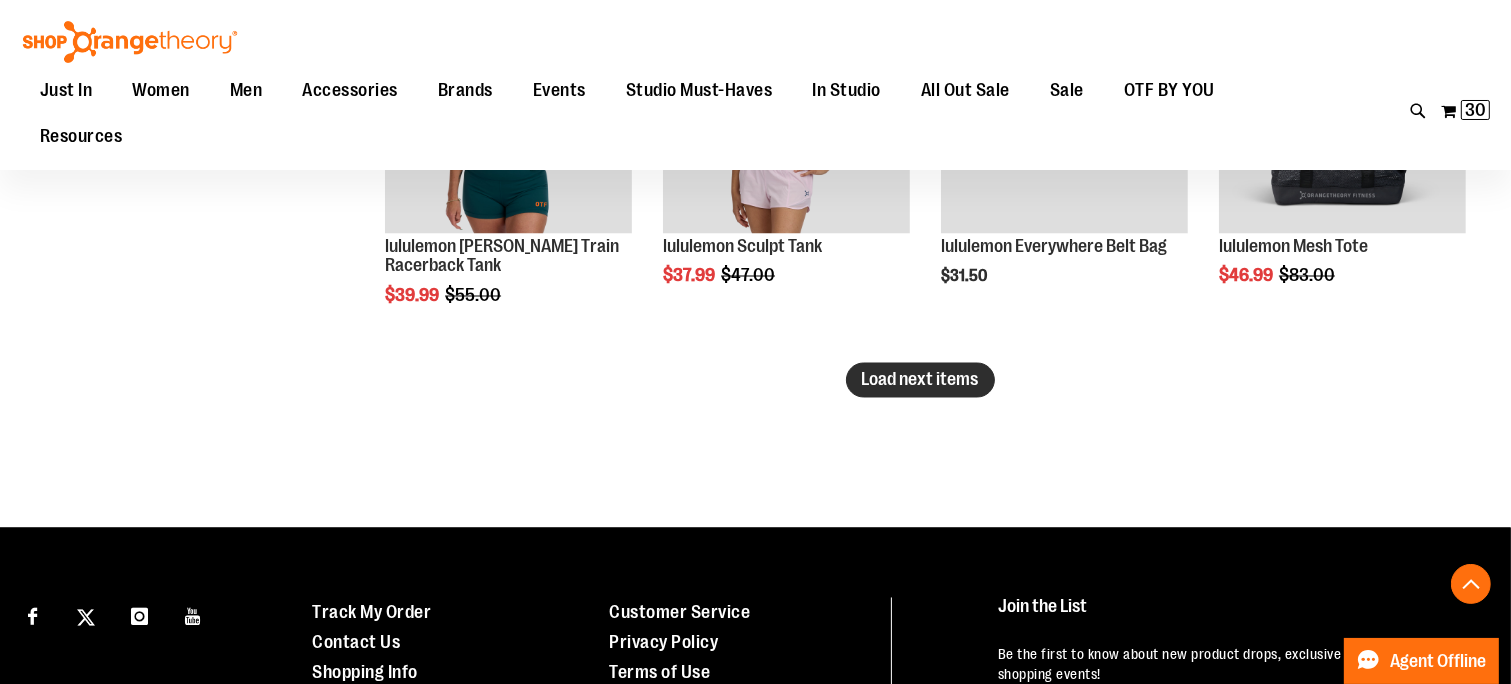 type on "**********" 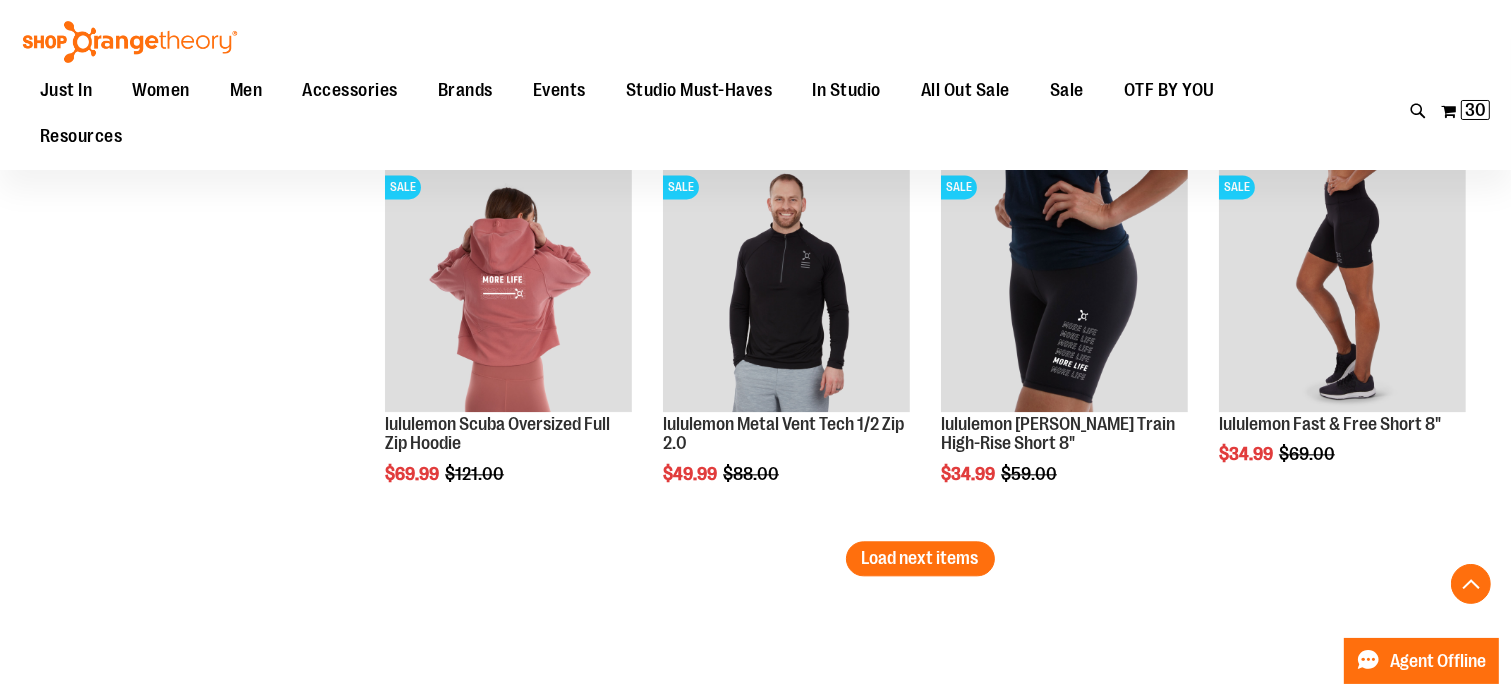 scroll, scrollTop: 4500, scrollLeft: 0, axis: vertical 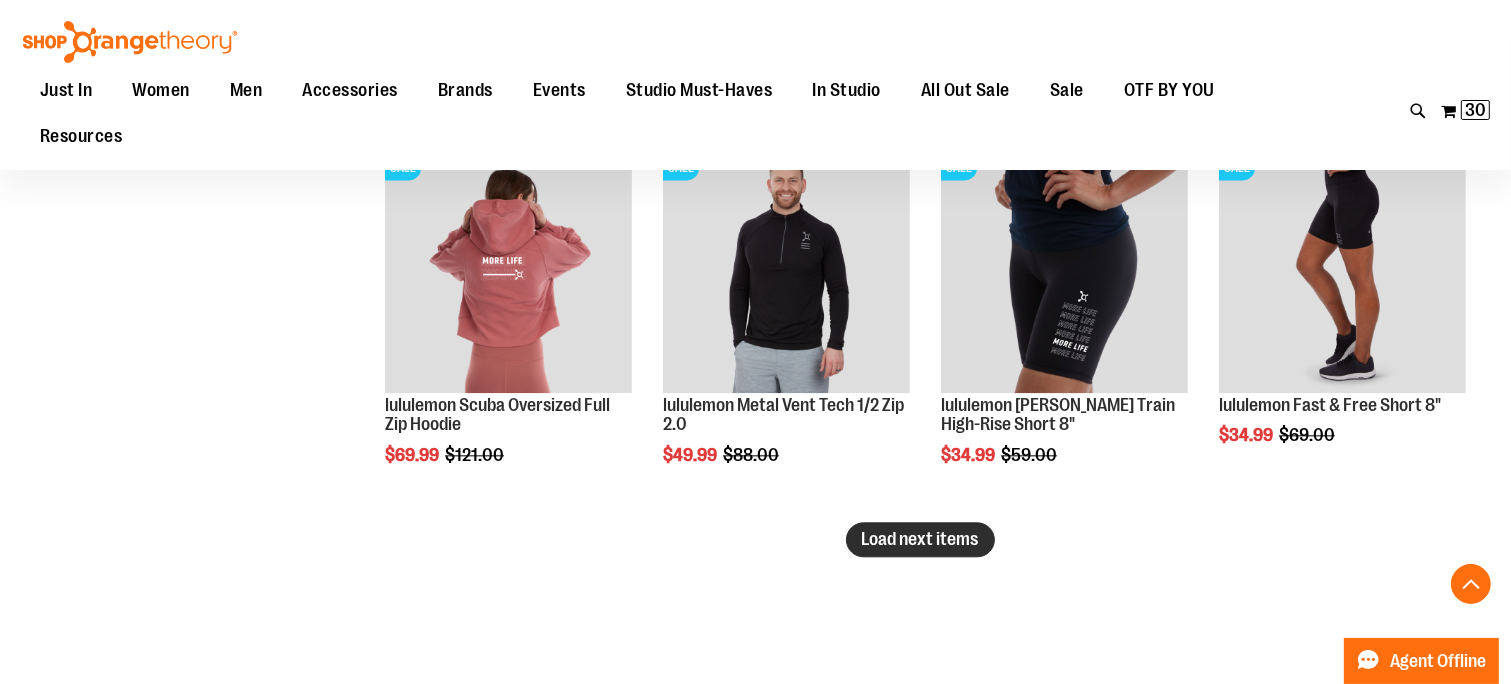 click on "Load next items" at bounding box center (920, 539) 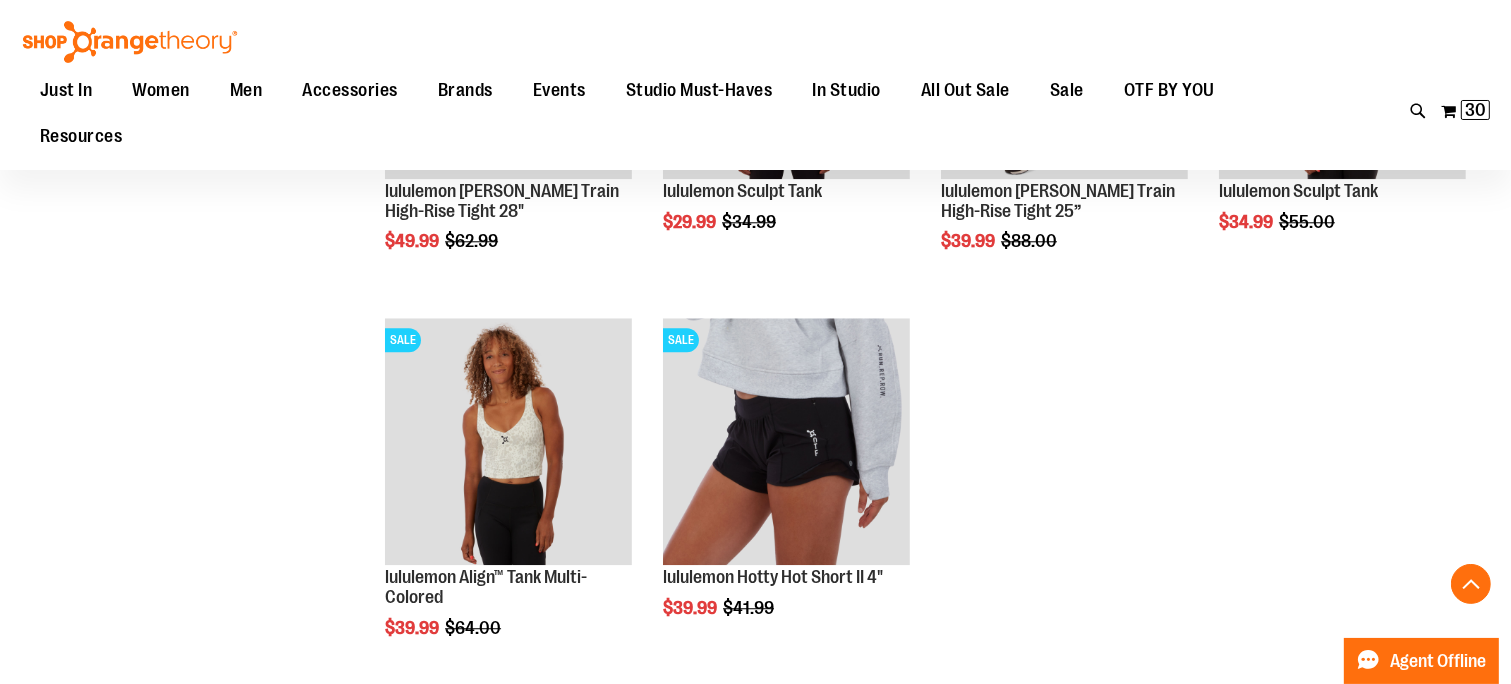 scroll, scrollTop: 4900, scrollLeft: 0, axis: vertical 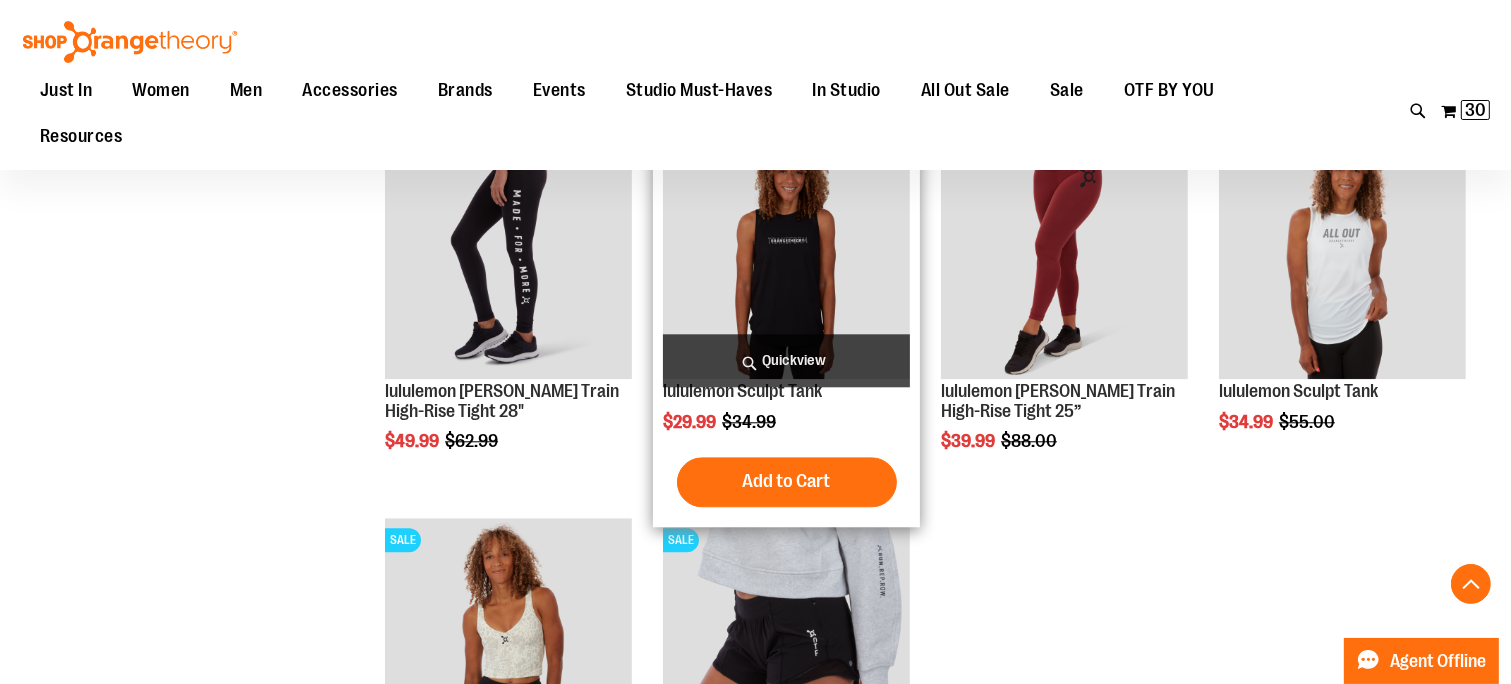 click on "Quickview" at bounding box center (786, 360) 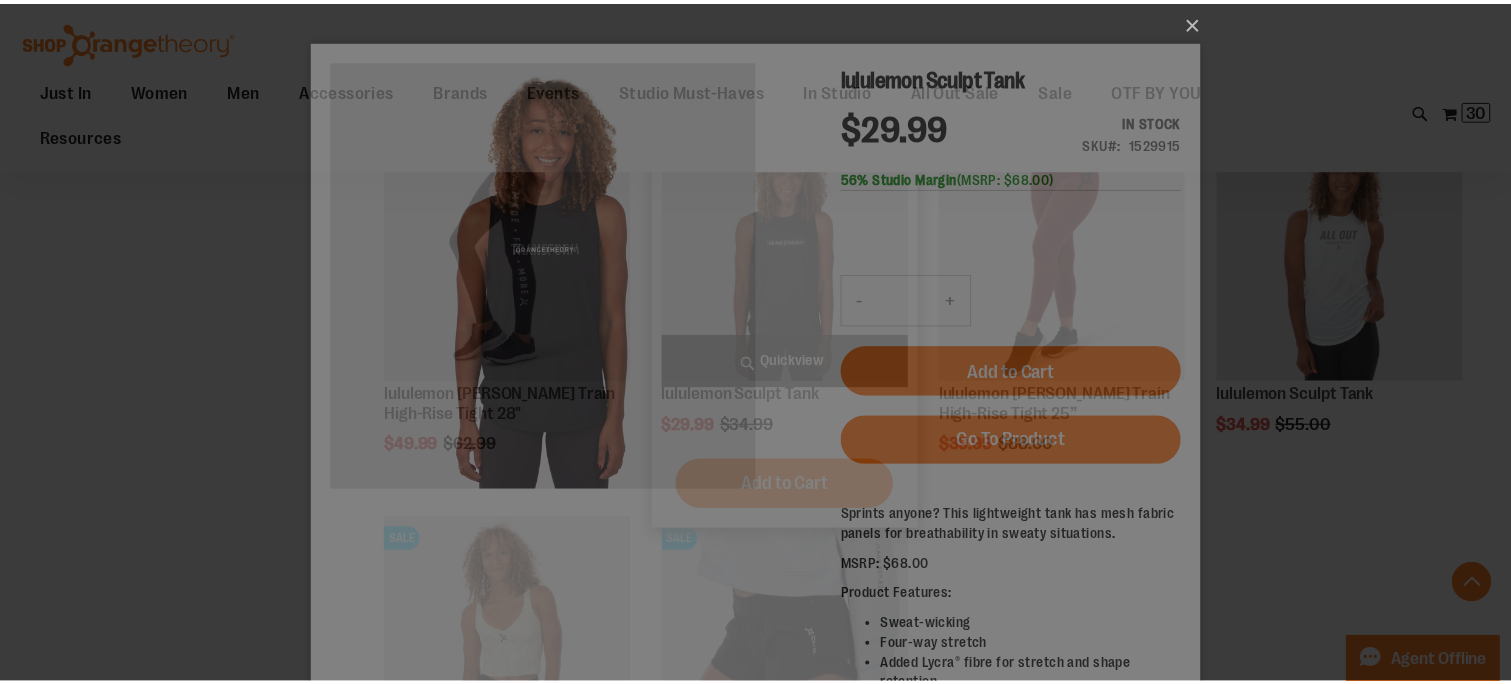 scroll, scrollTop: 0, scrollLeft: 0, axis: both 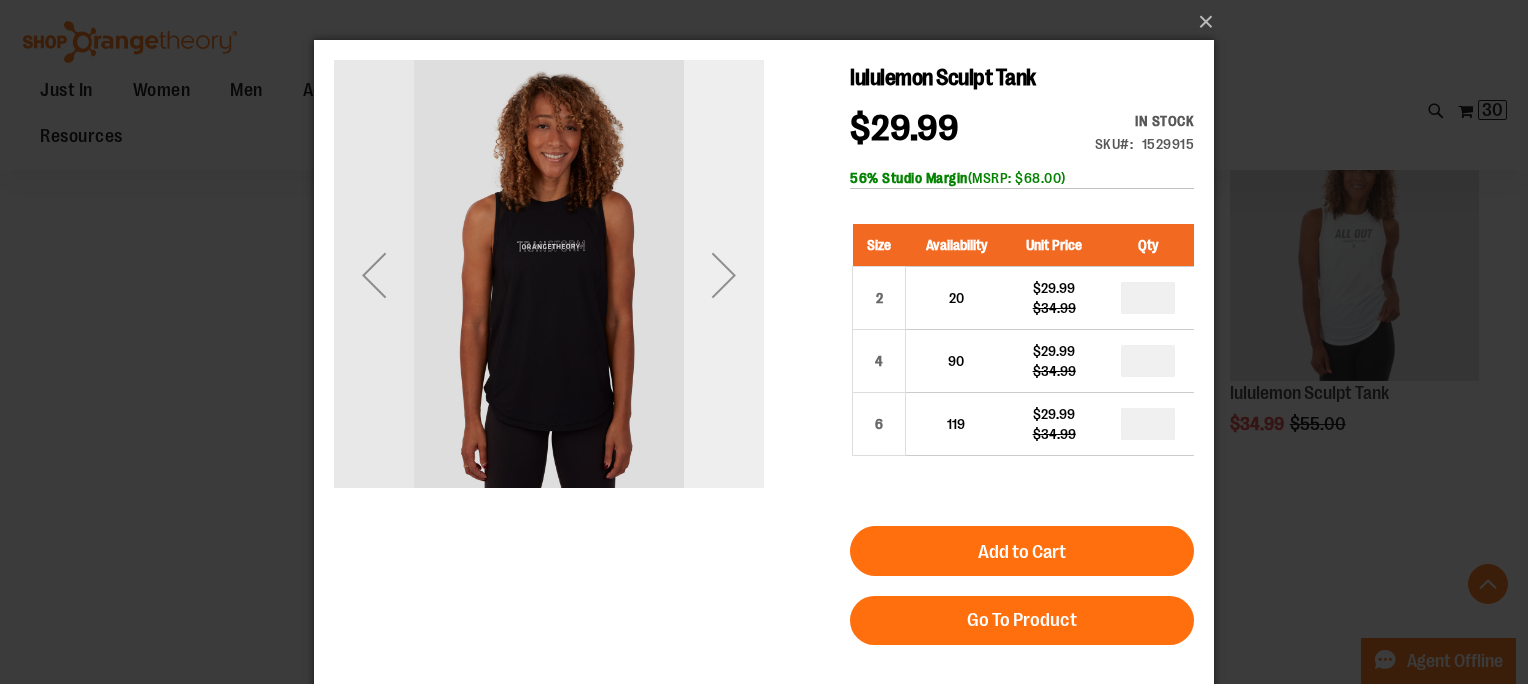 click at bounding box center [724, 275] 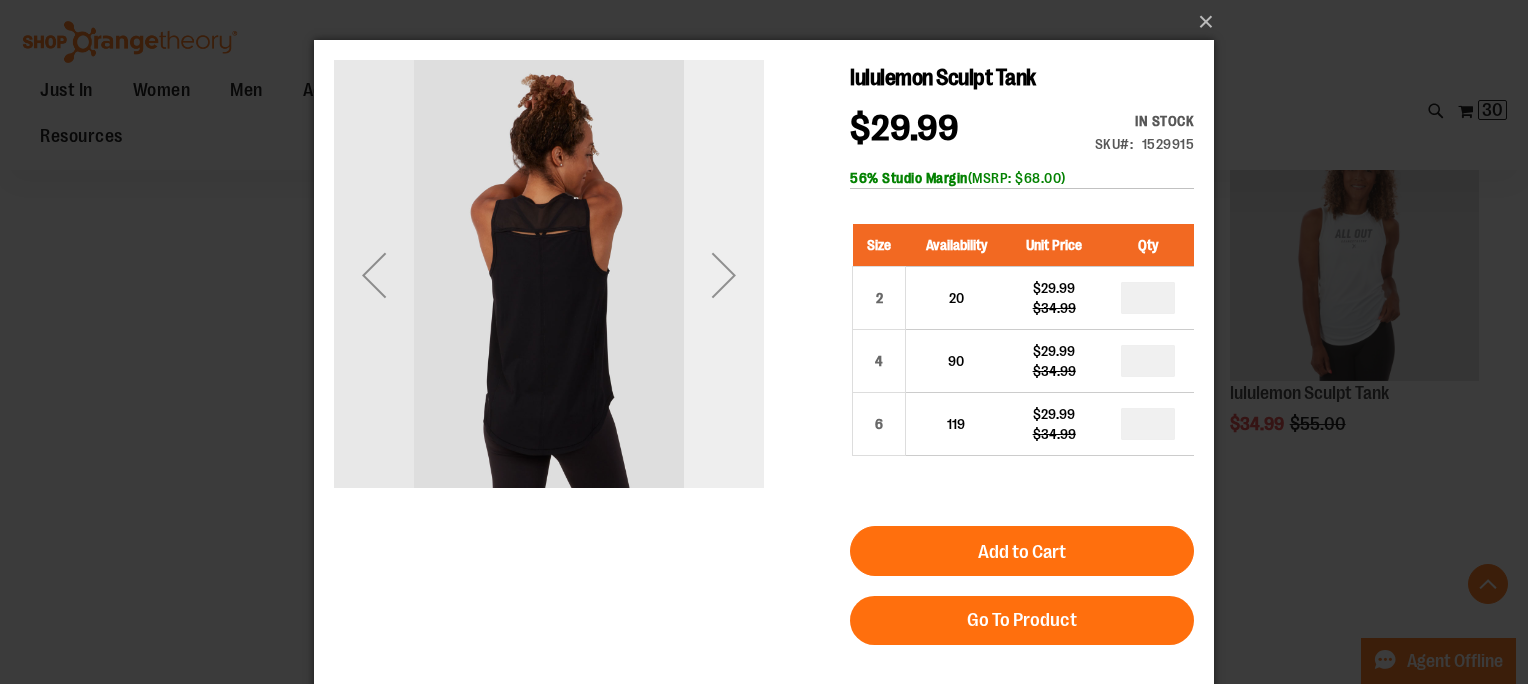 click at bounding box center [724, 275] 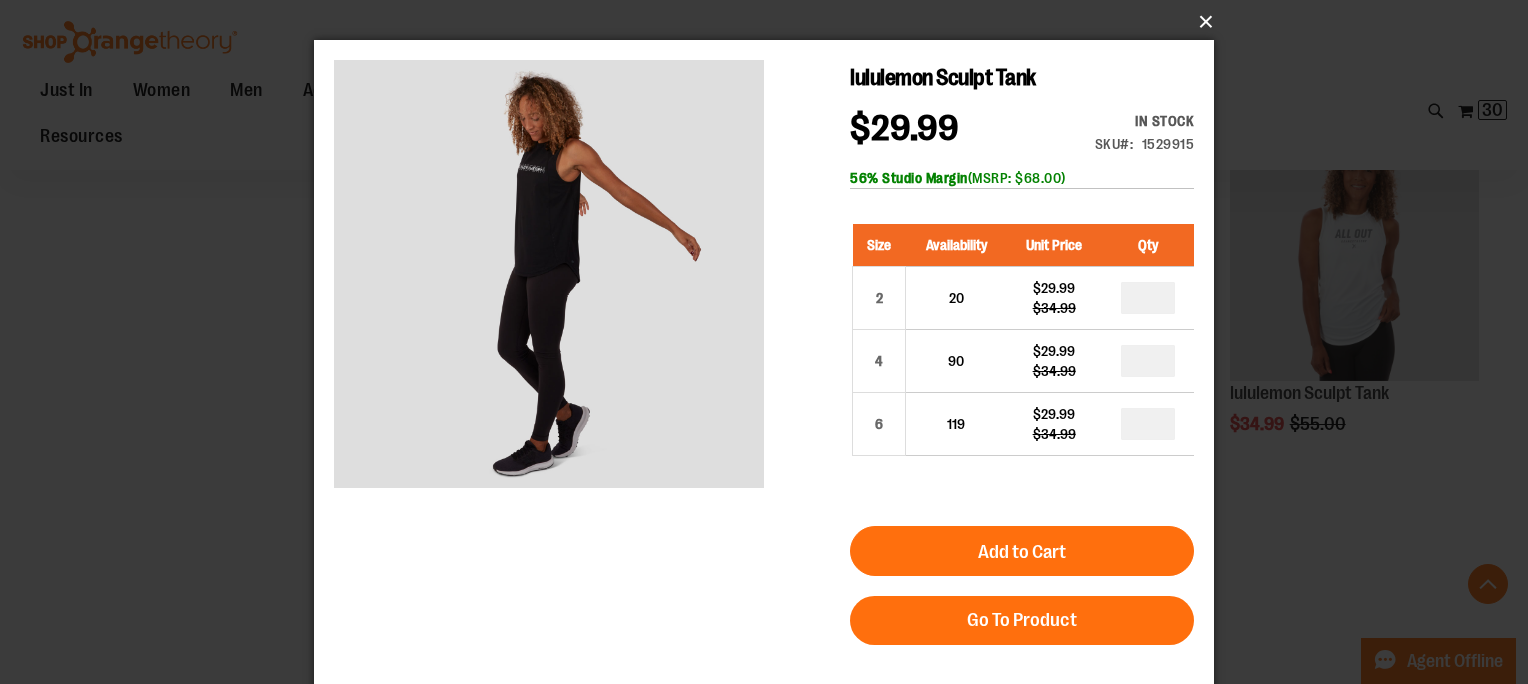 click on "×" at bounding box center [770, 22] 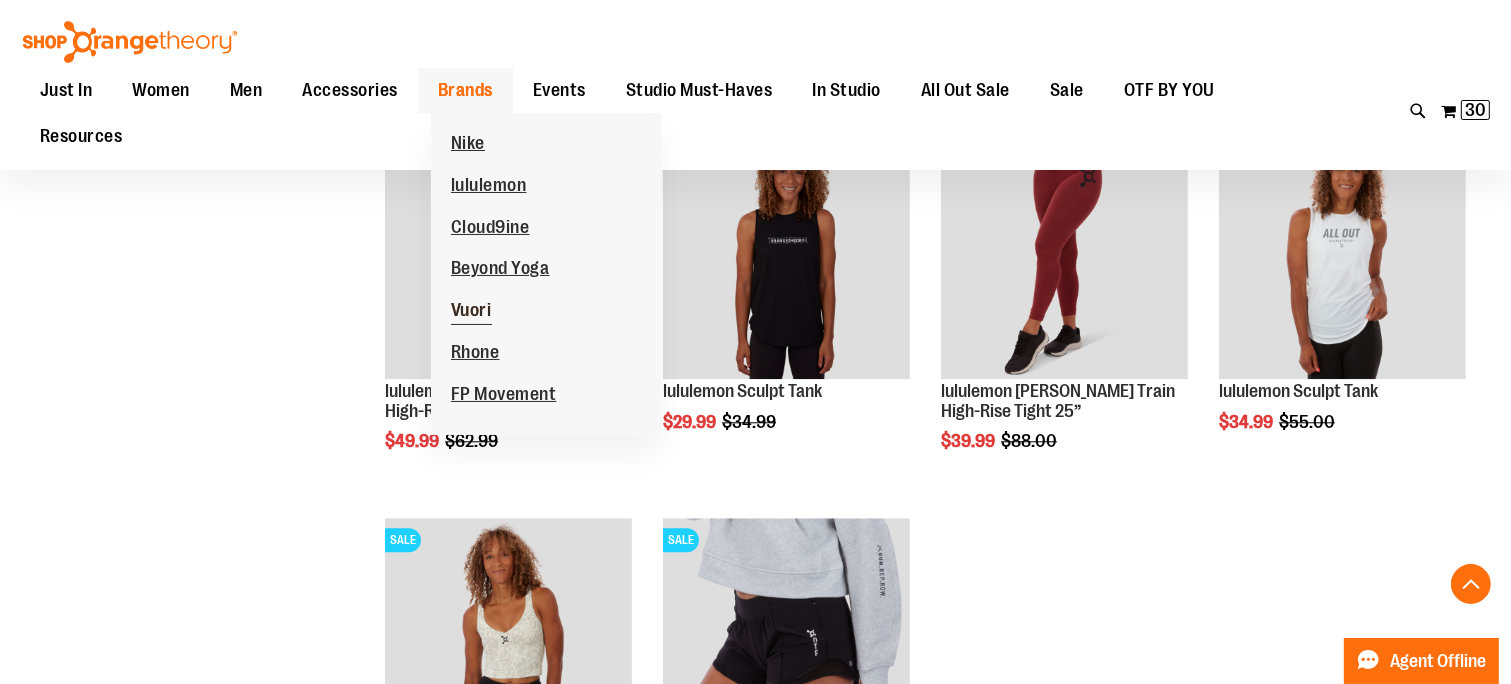 click on "Vuori" at bounding box center (471, 312) 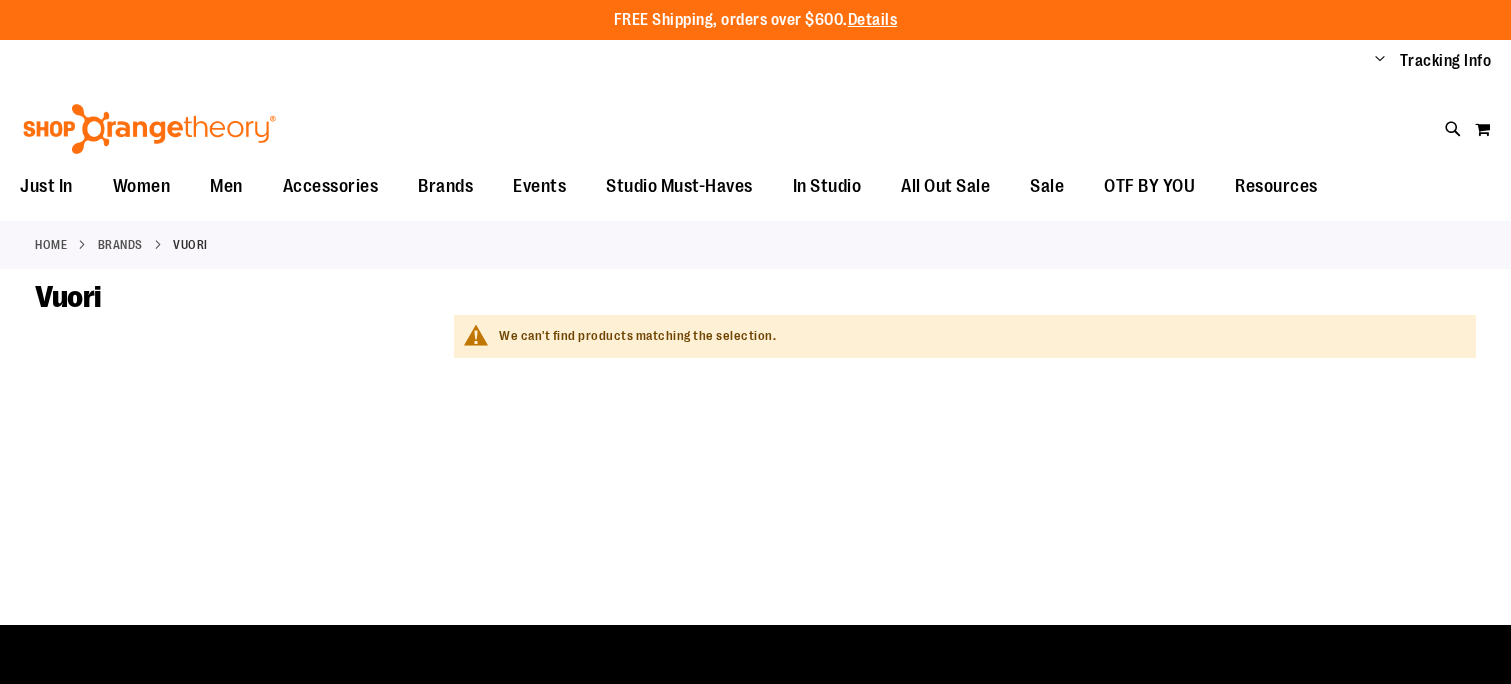 scroll, scrollTop: 0, scrollLeft: 0, axis: both 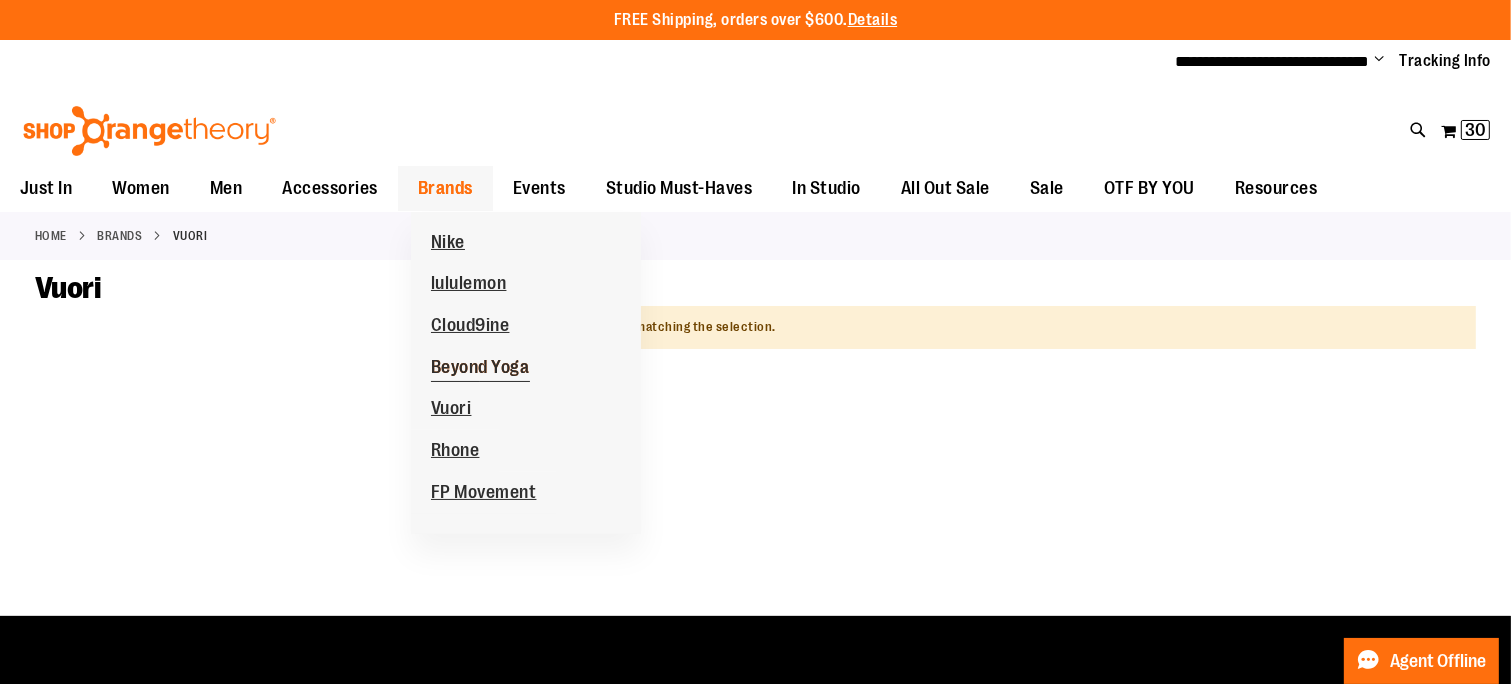 type on "**********" 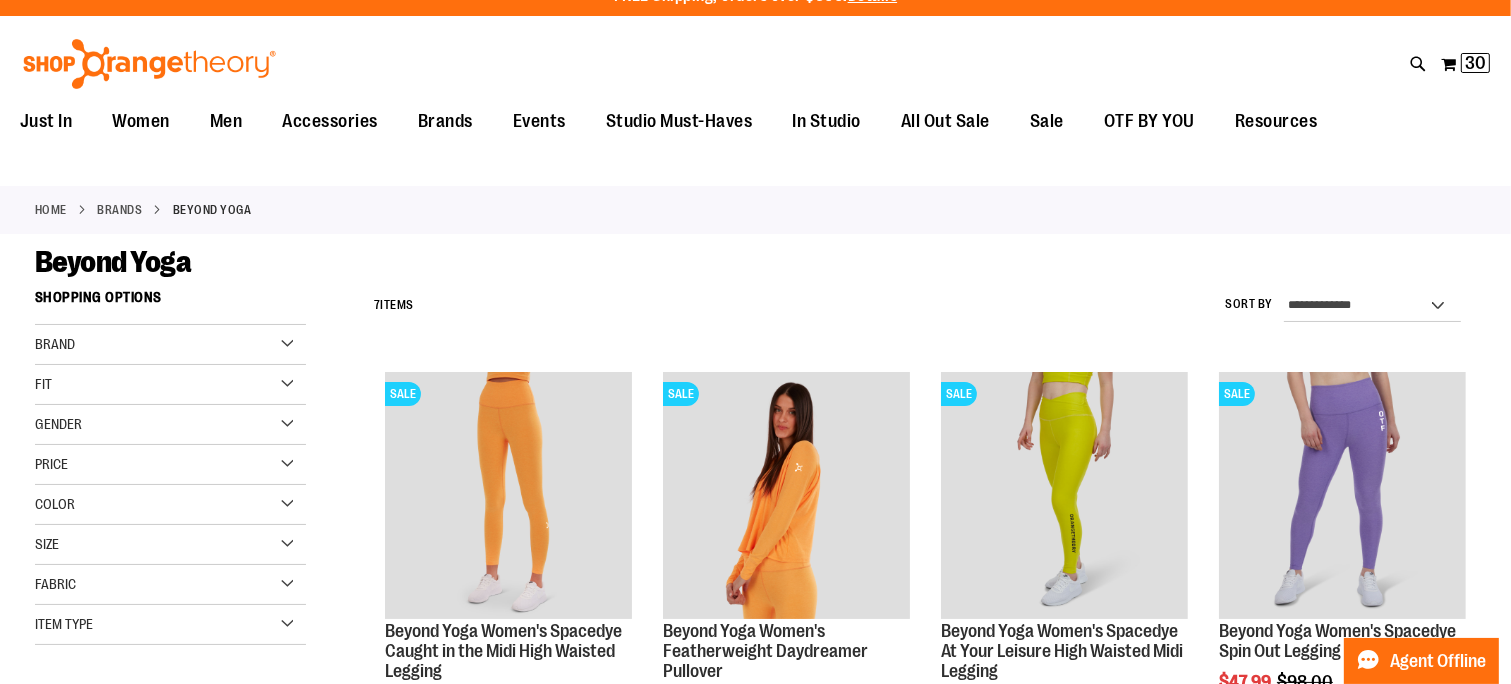 scroll, scrollTop: 0, scrollLeft: 0, axis: both 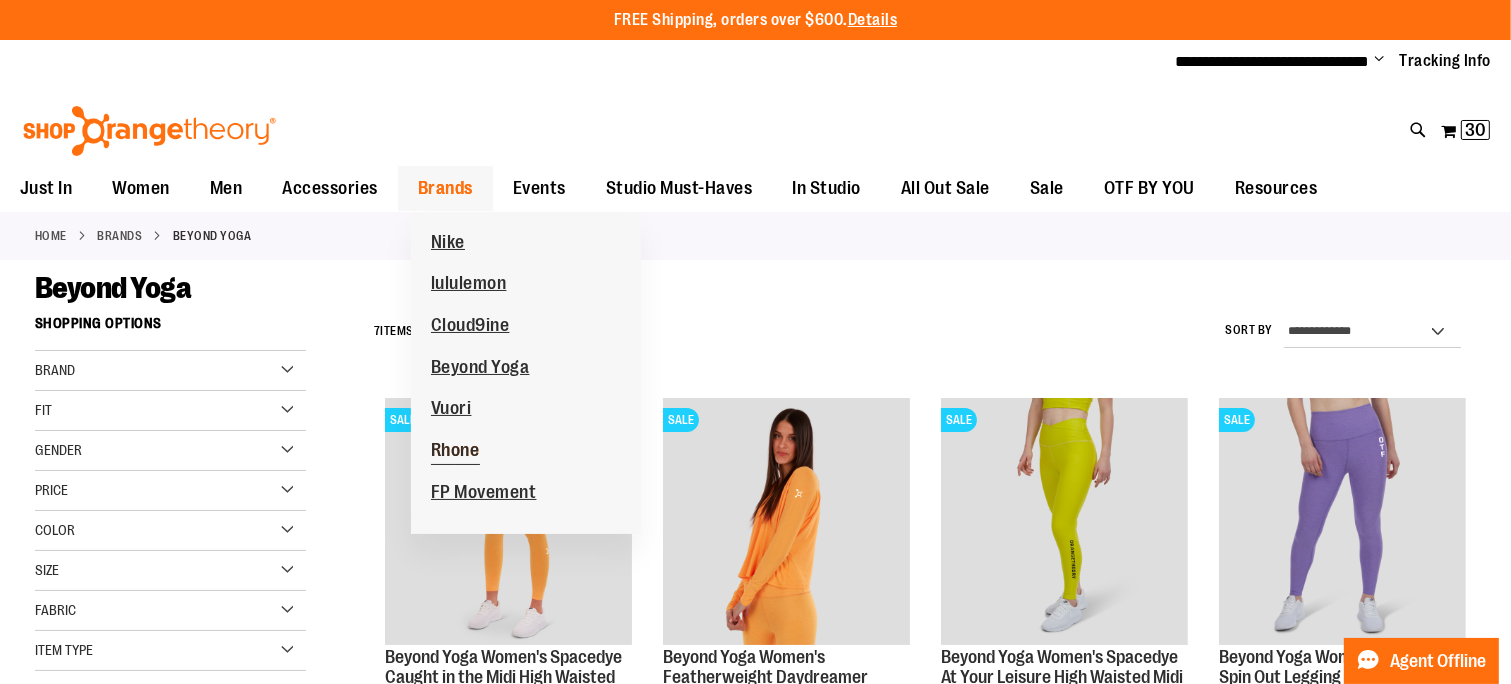 type on "**********" 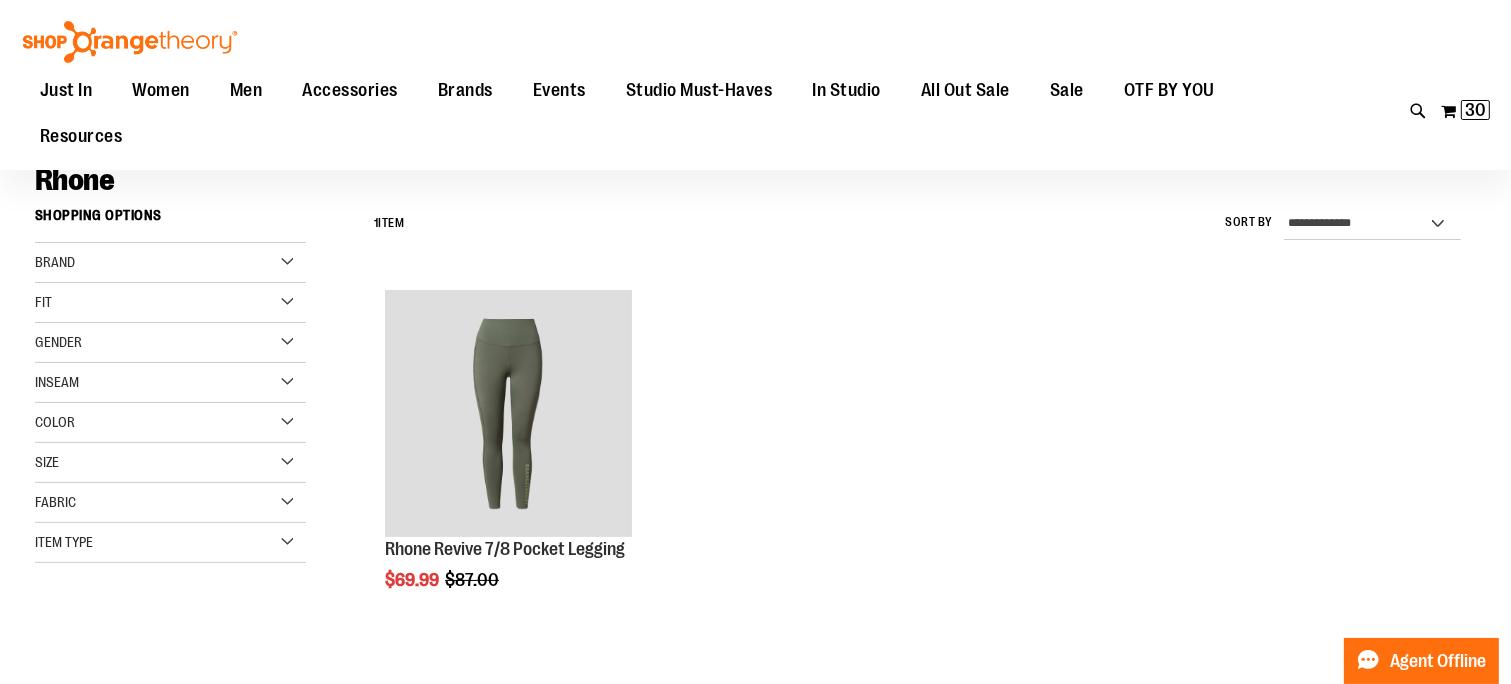 scroll, scrollTop: 0, scrollLeft: 0, axis: both 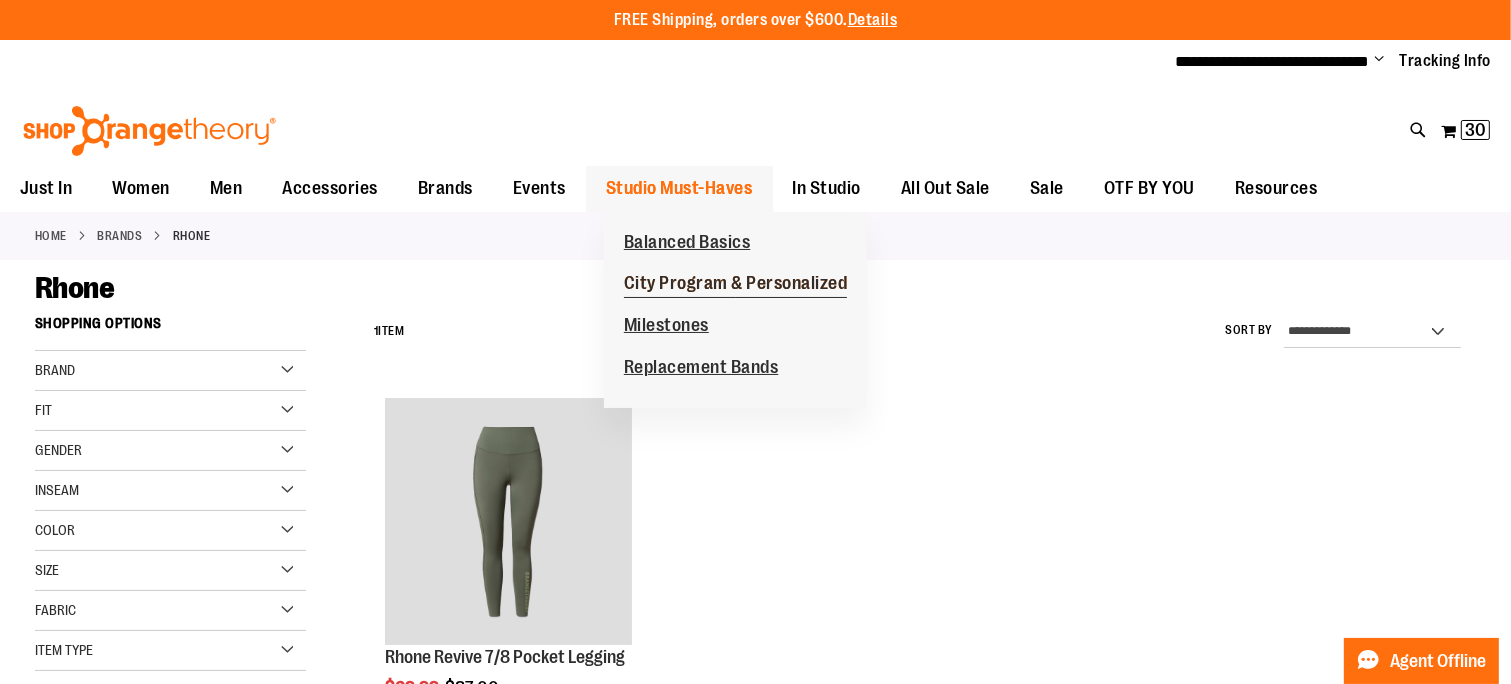 type on "**********" 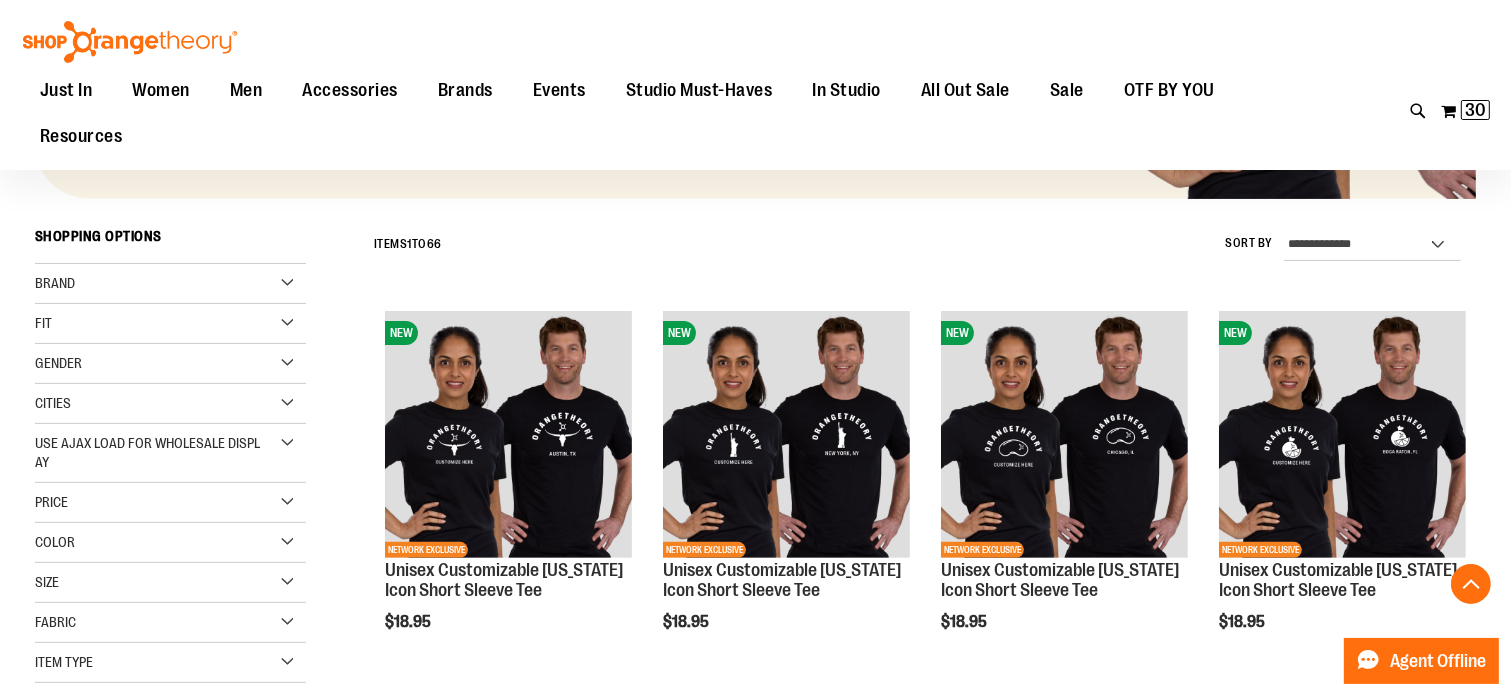 scroll, scrollTop: 500, scrollLeft: 0, axis: vertical 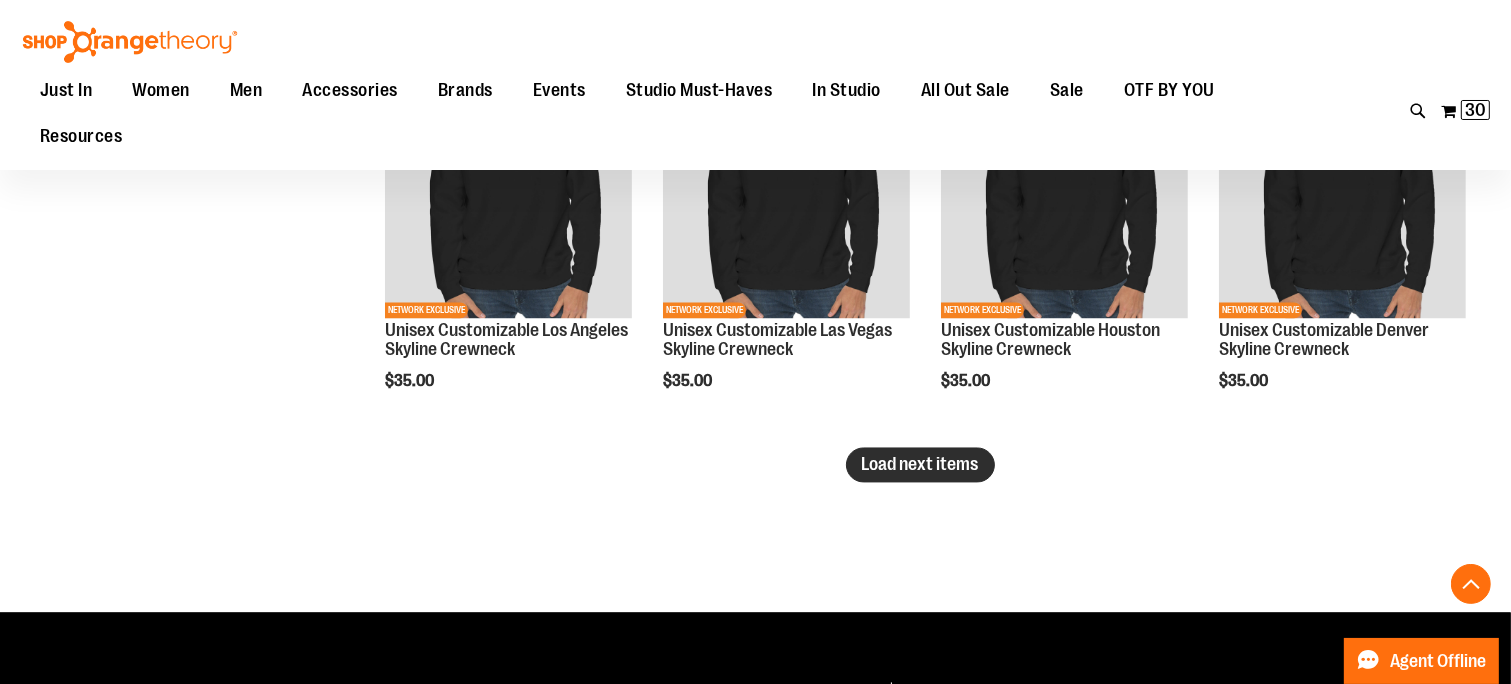 type on "**********" 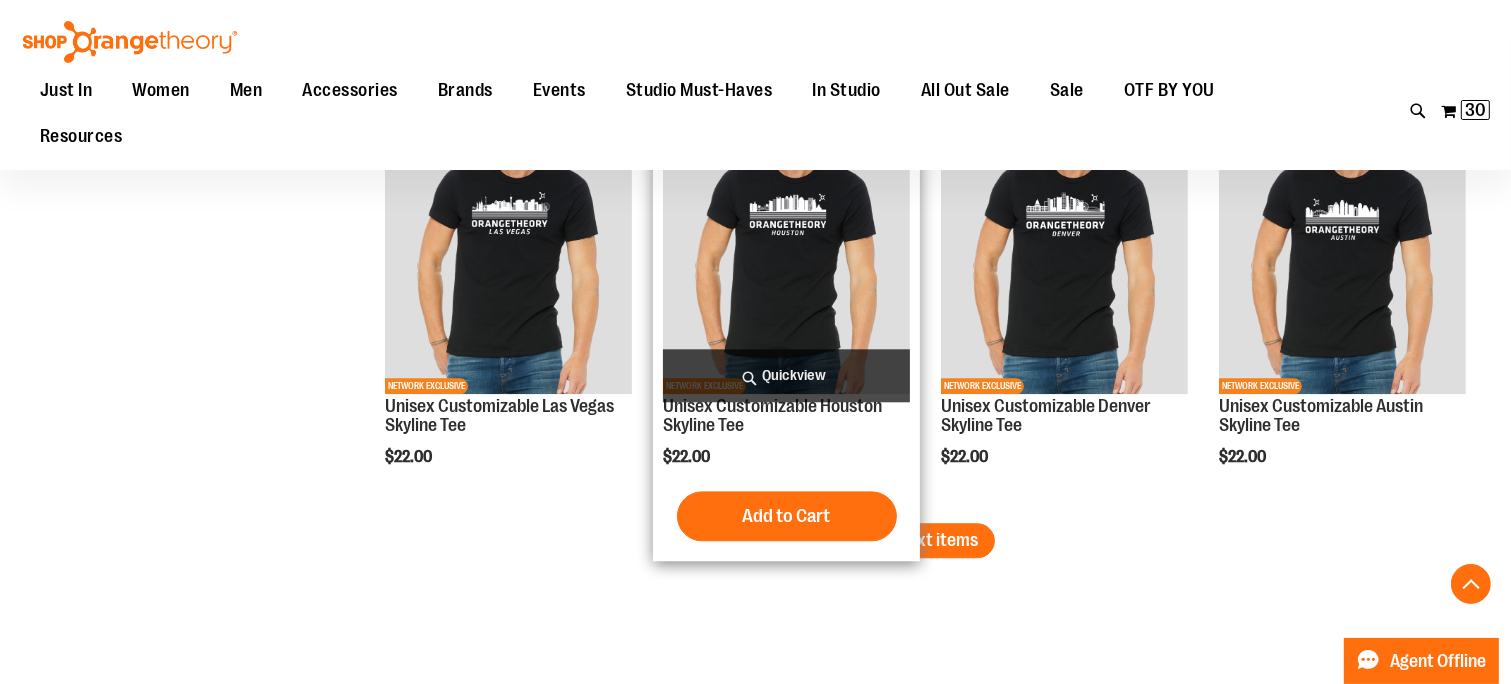 scroll, scrollTop: 5100, scrollLeft: 0, axis: vertical 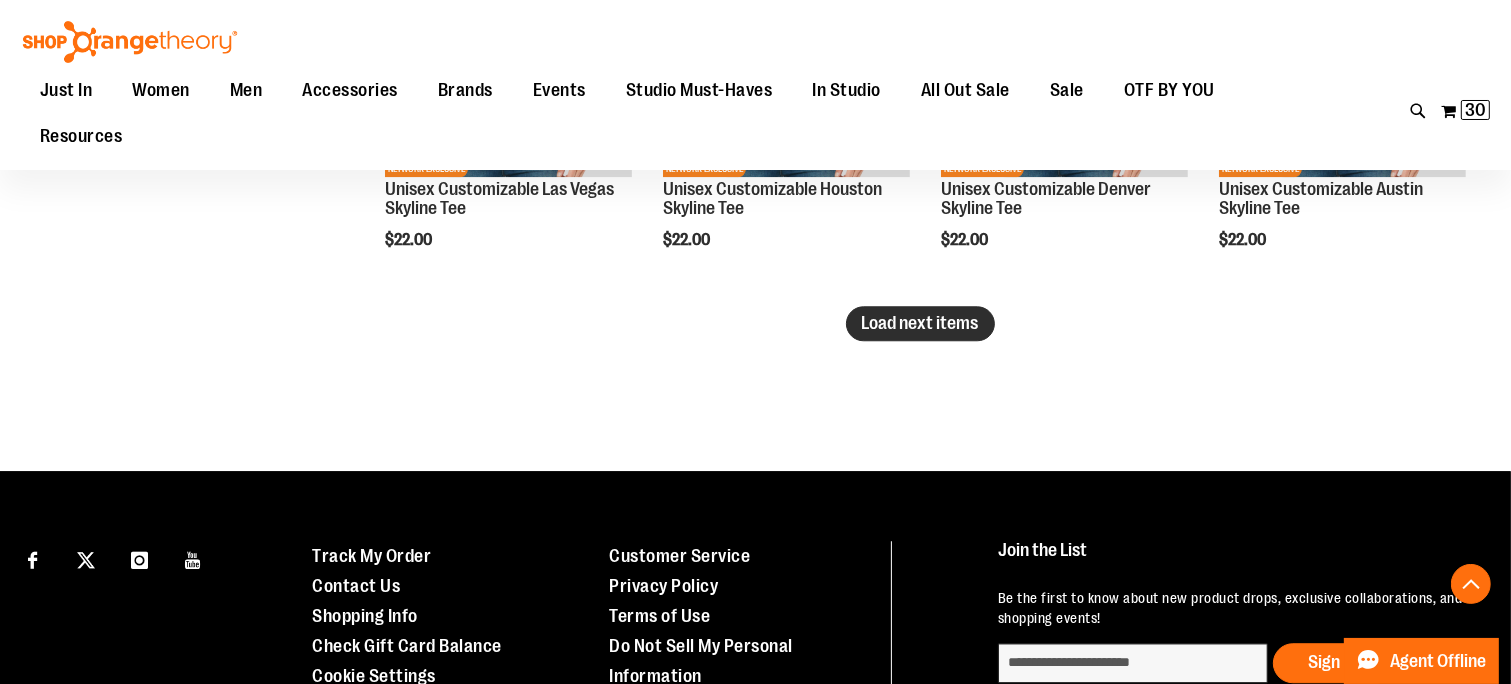 click on "Load next items" at bounding box center (920, 323) 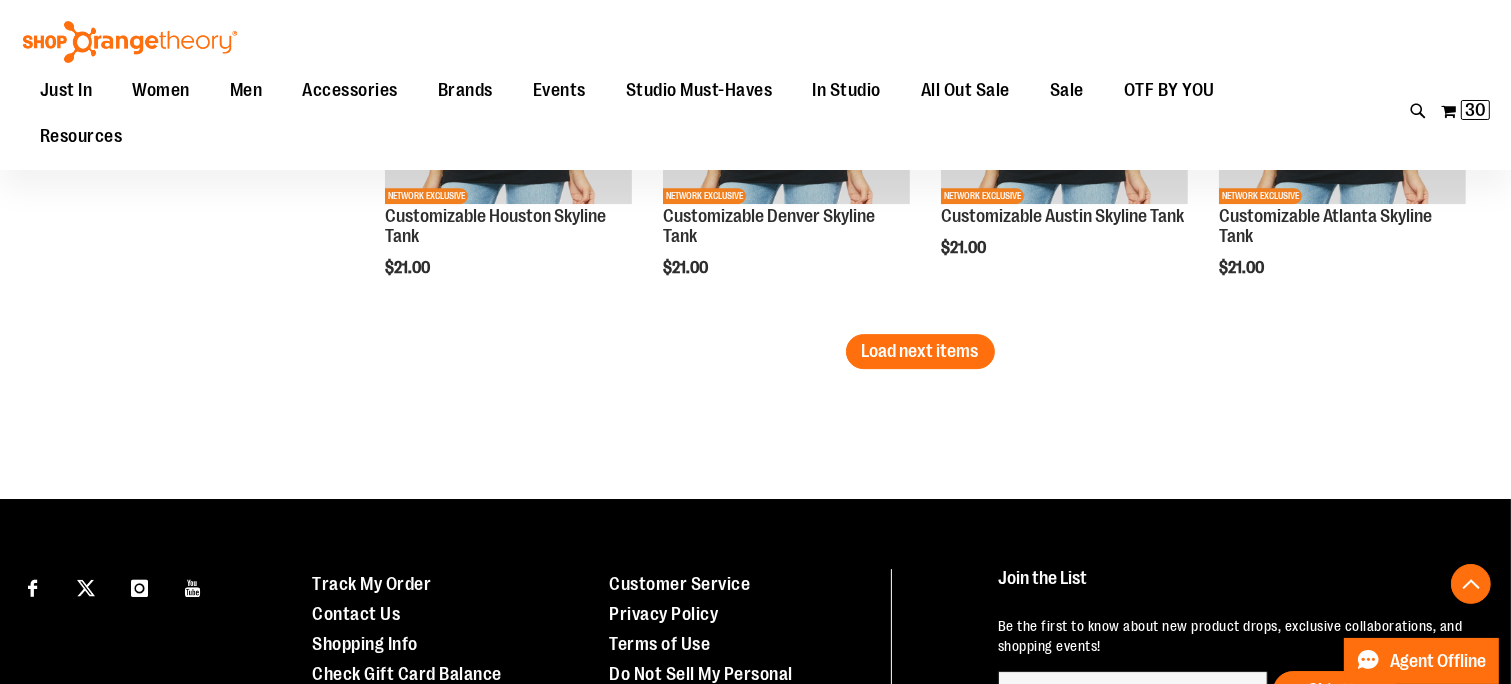 scroll, scrollTop: 6072, scrollLeft: 0, axis: vertical 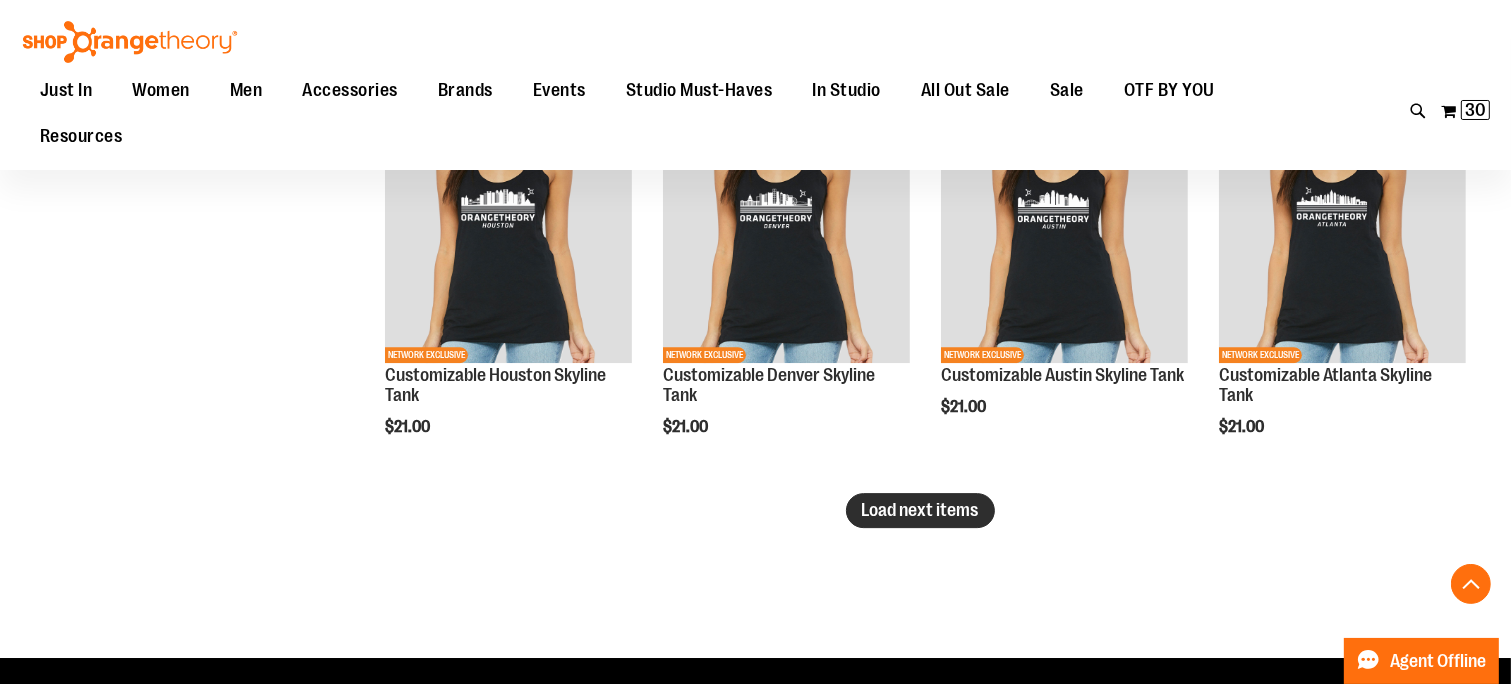 click on "Load next items" at bounding box center [920, 510] 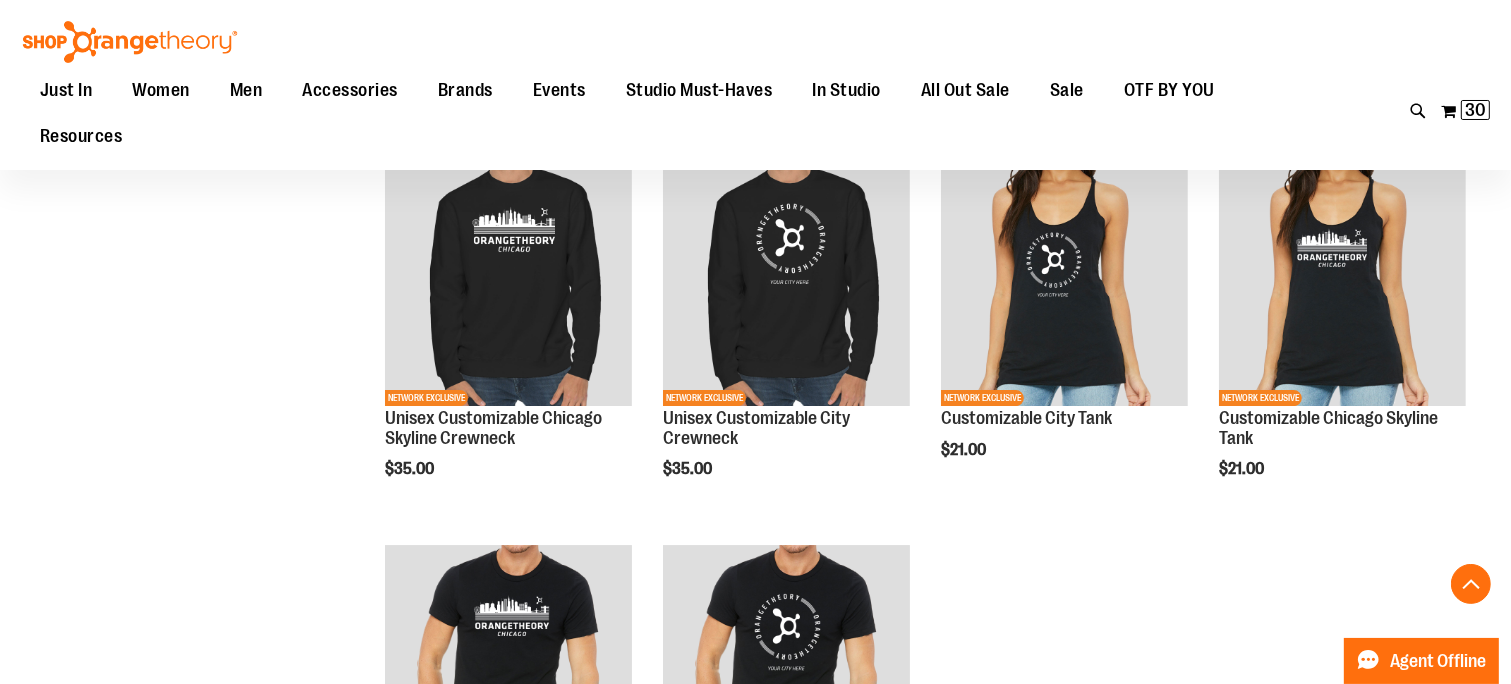 scroll, scrollTop: 6372, scrollLeft: 0, axis: vertical 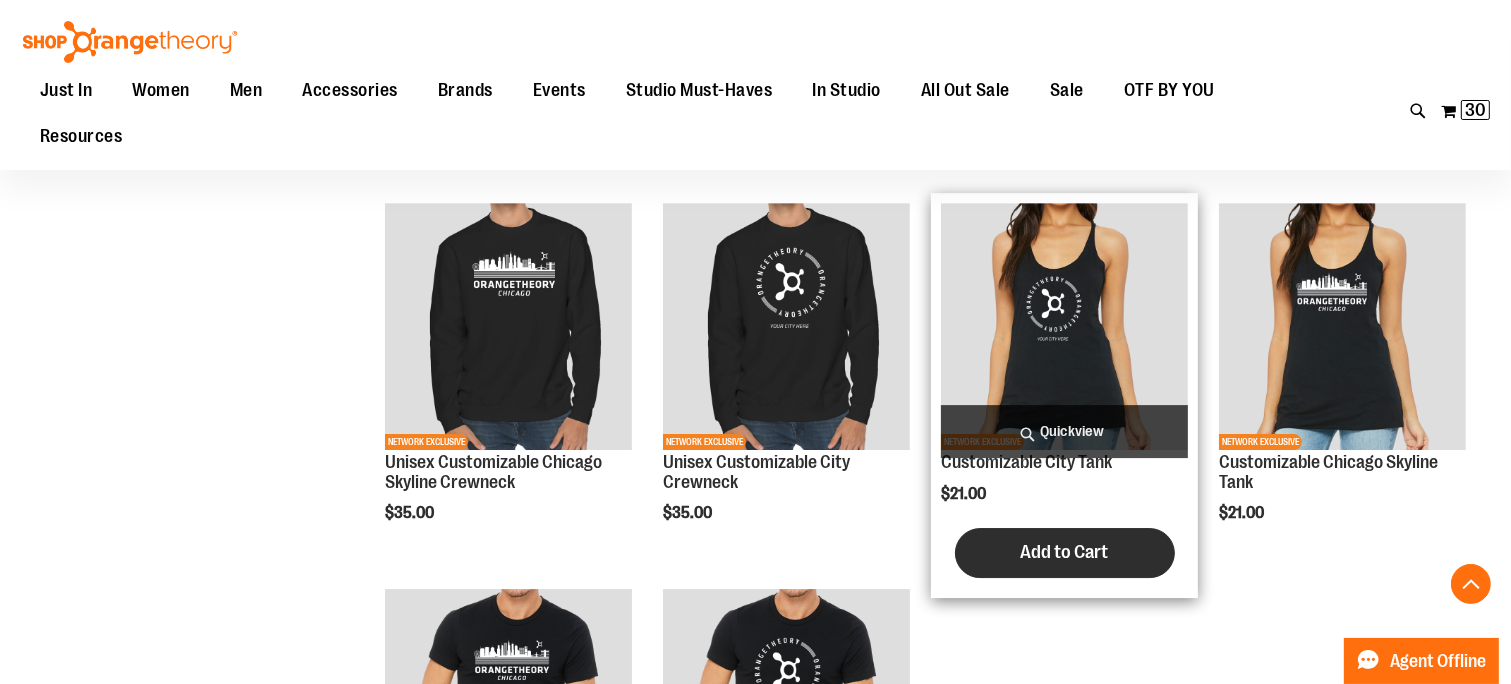 click on "Add to Cart" at bounding box center (1065, 552) 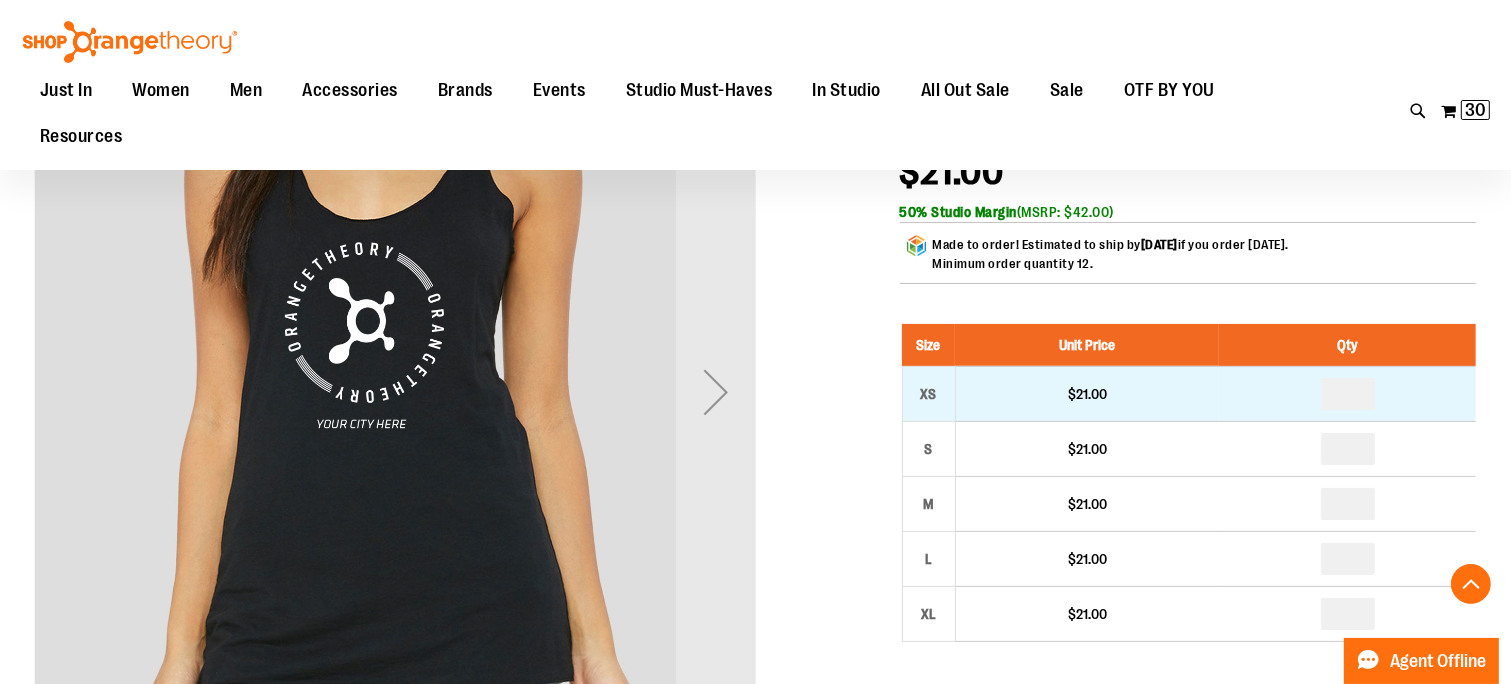 scroll, scrollTop: 355, scrollLeft: 0, axis: vertical 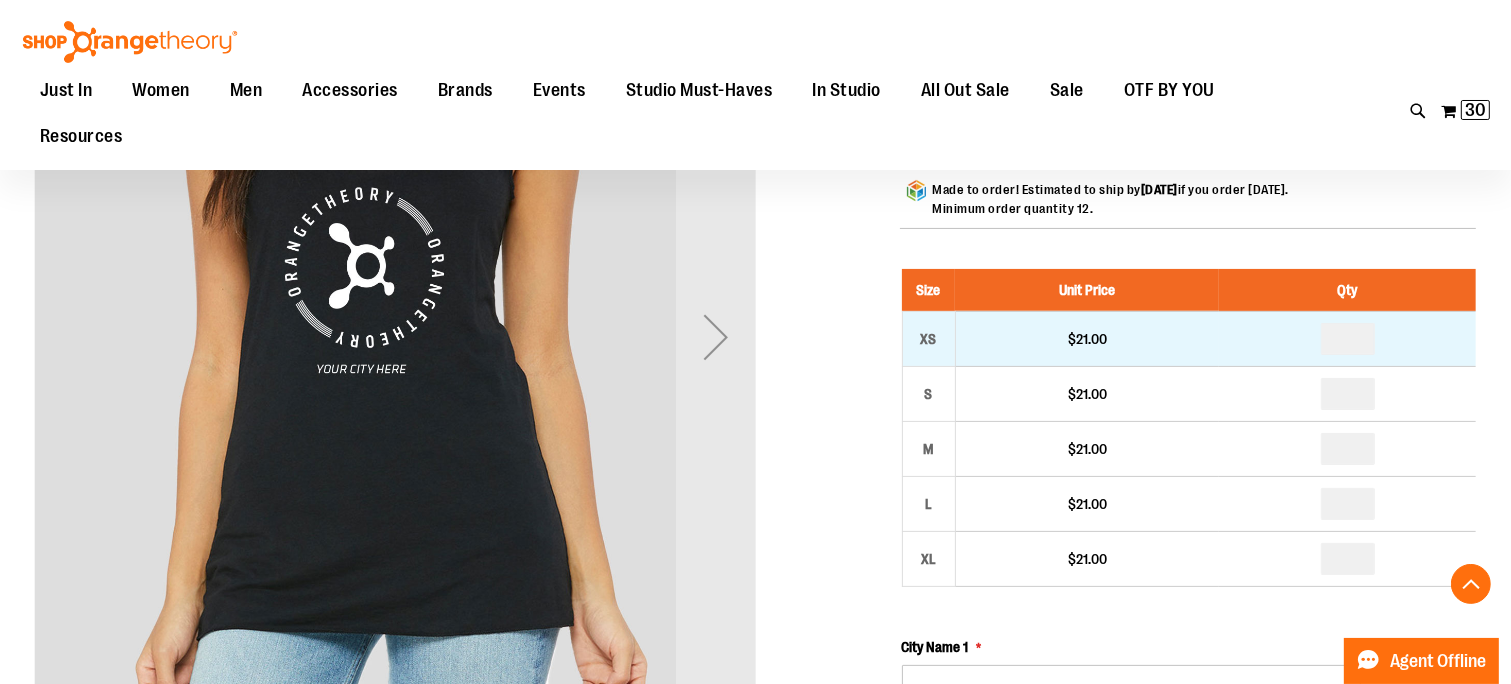 type on "**********" 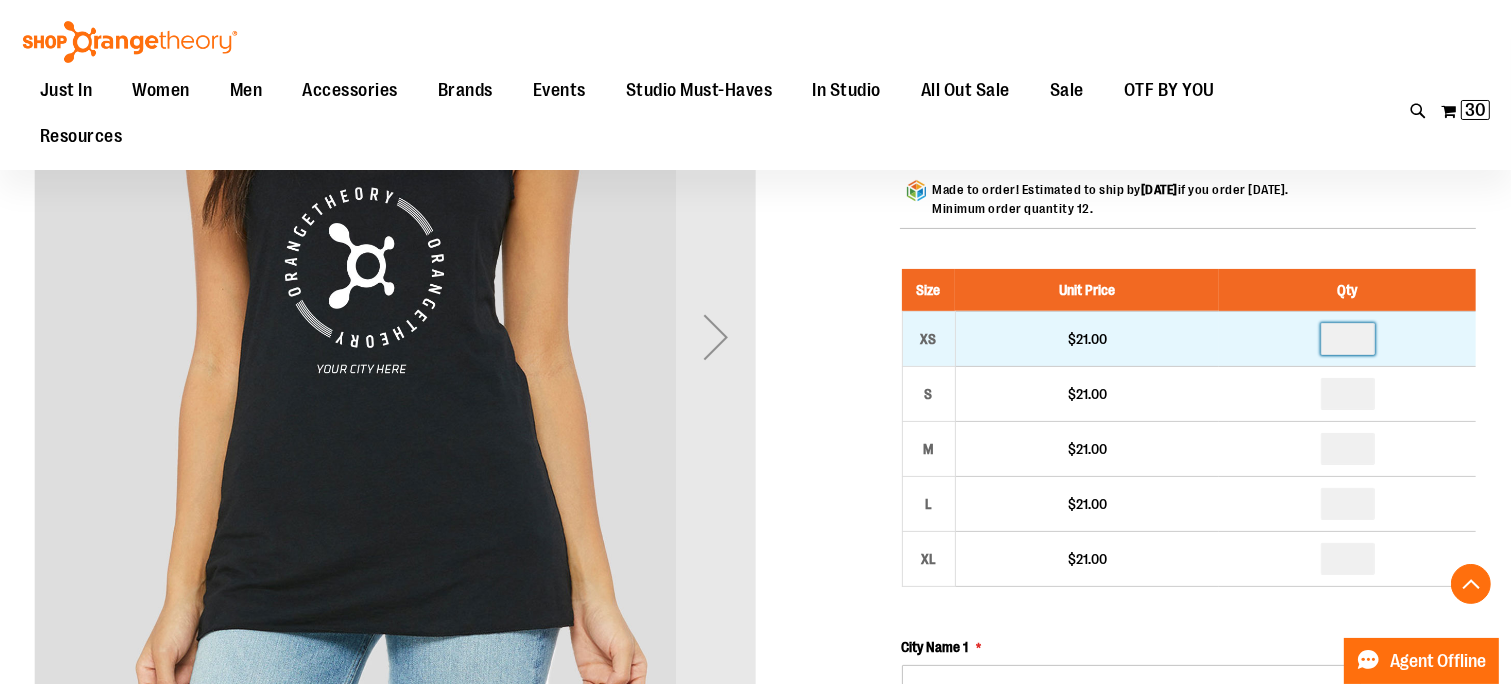 drag, startPoint x: 1360, startPoint y: 349, endPoint x: 1376, endPoint y: 348, distance: 16.03122 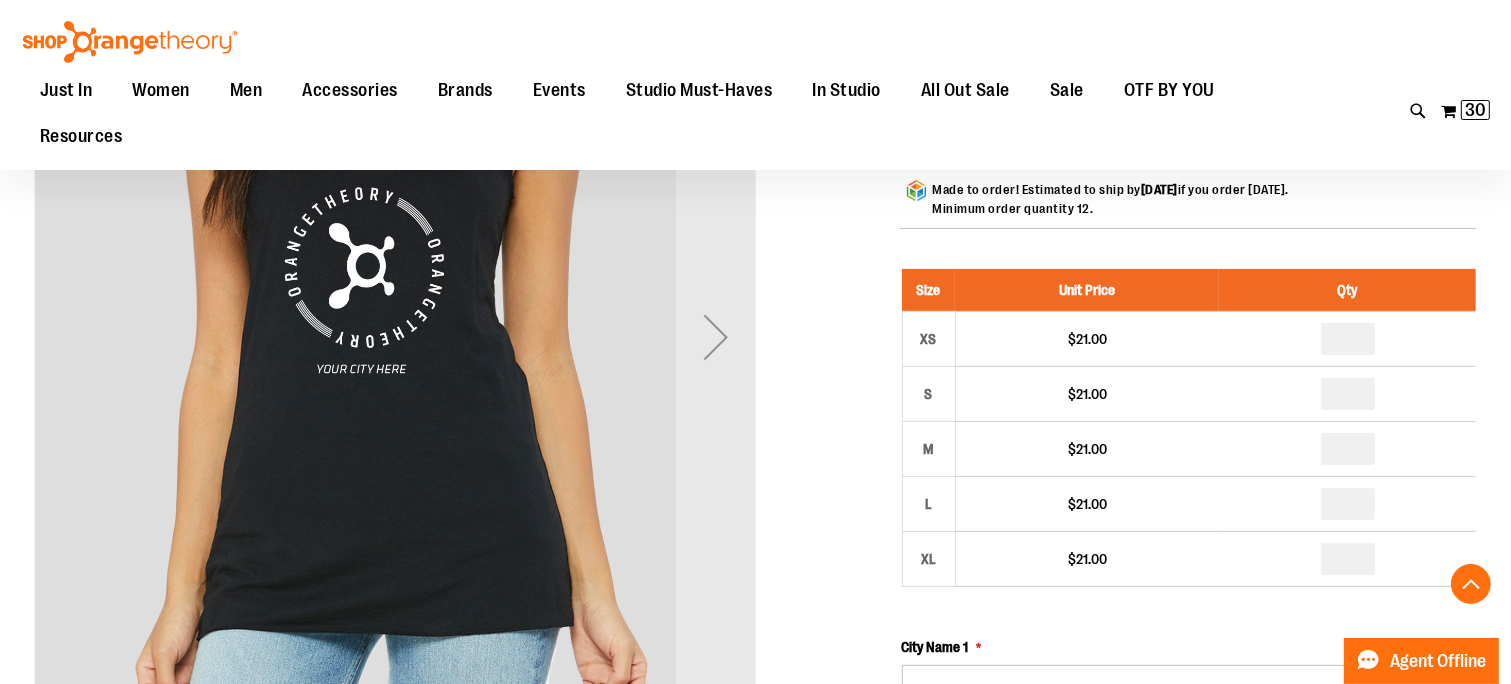 type on "*" 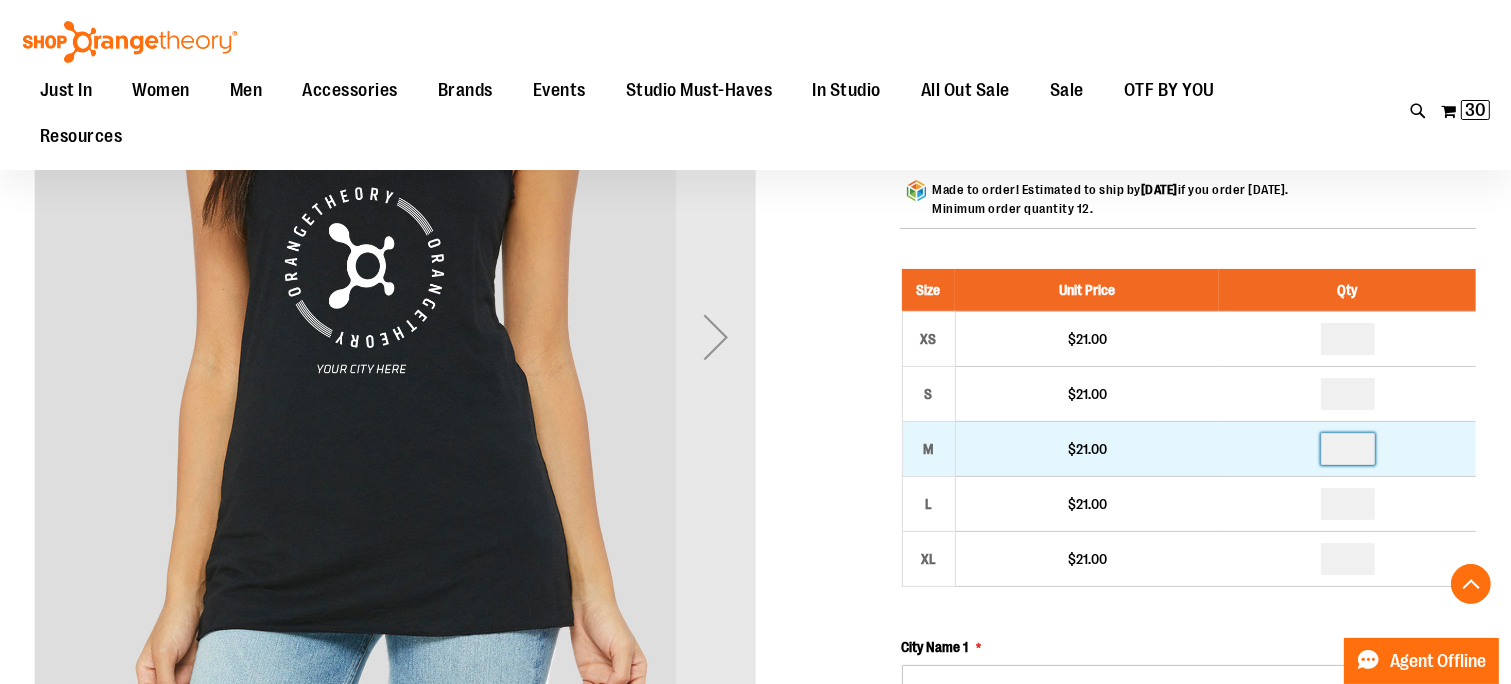 click at bounding box center (1348, 449) 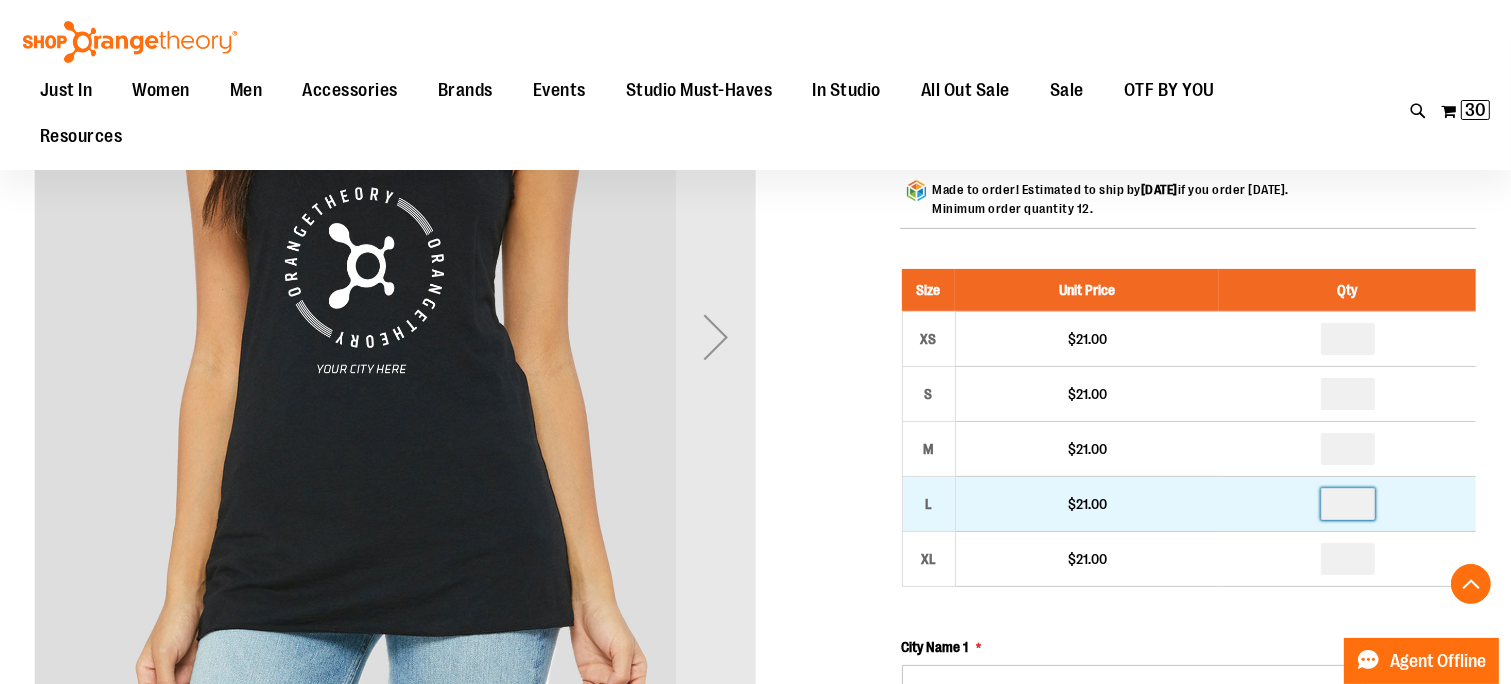 click at bounding box center (1348, 504) 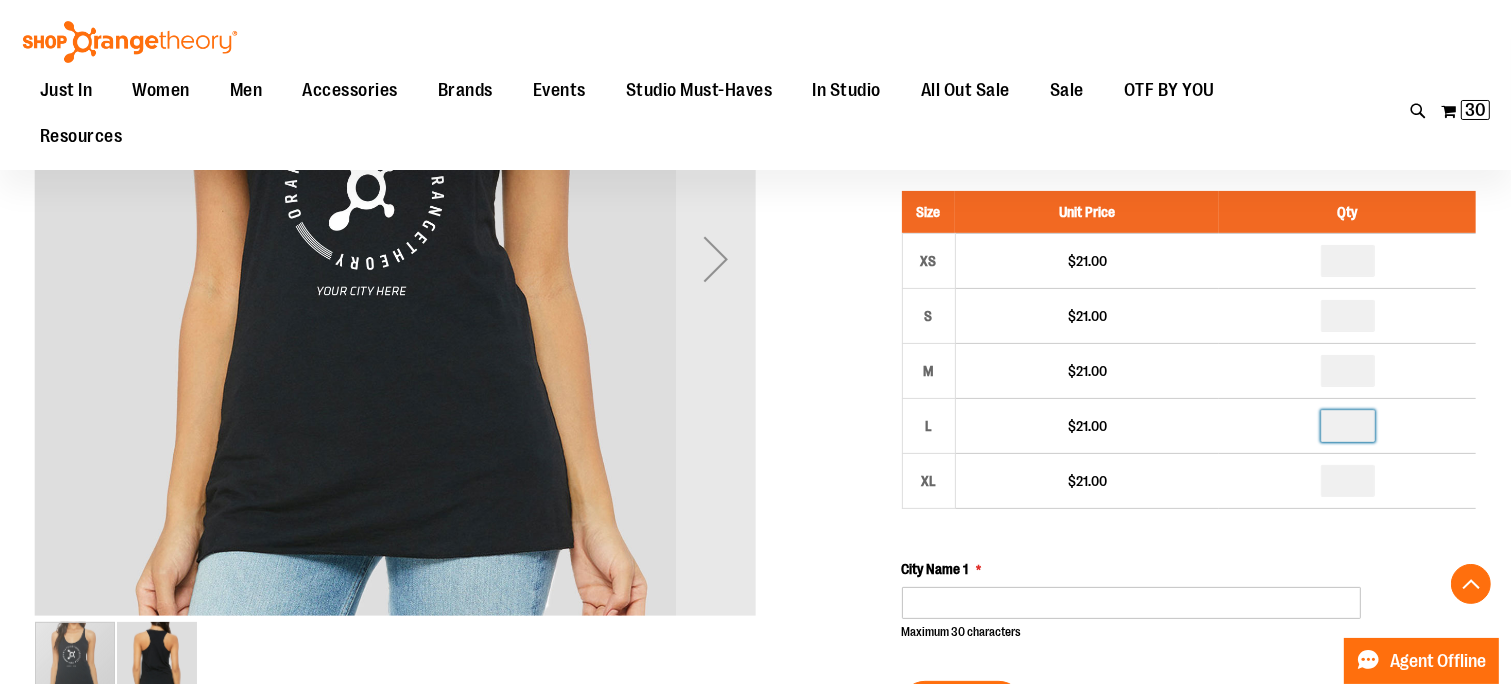 scroll, scrollTop: 455, scrollLeft: 0, axis: vertical 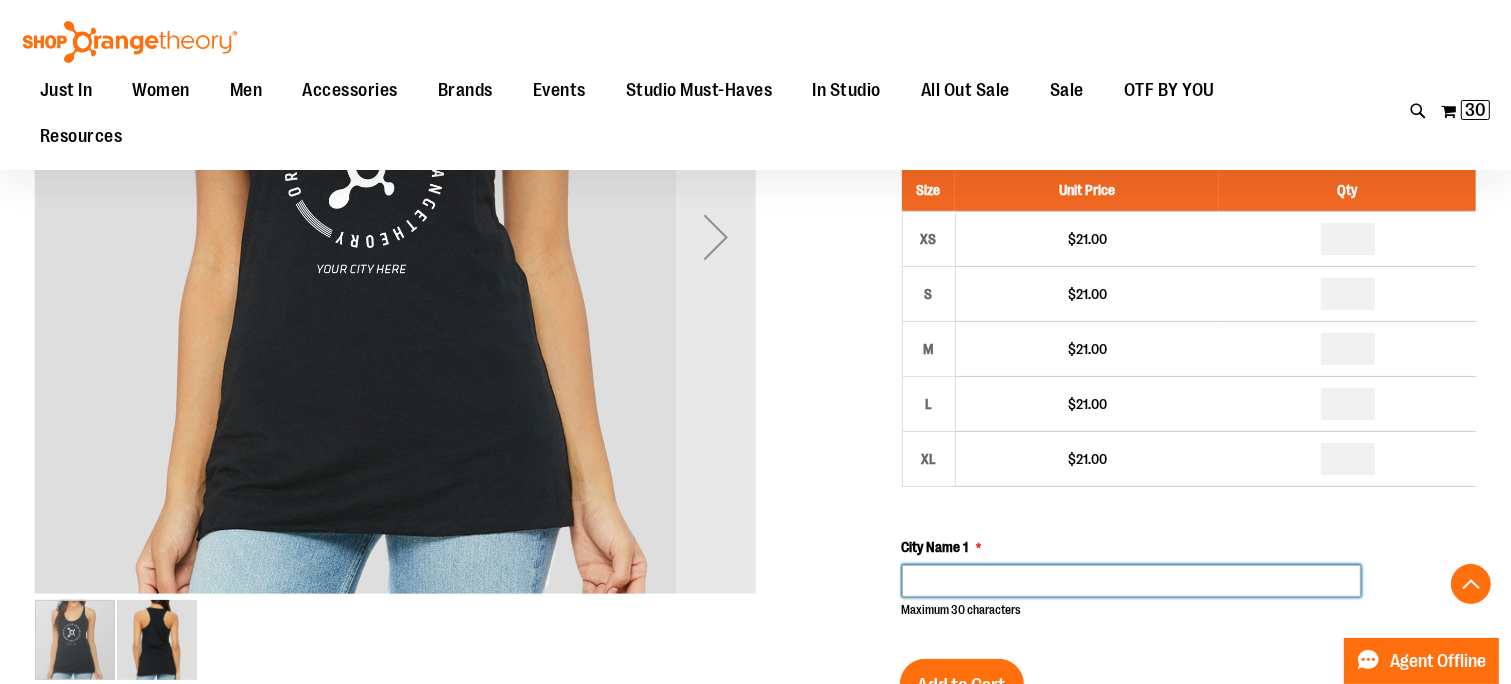 click on "City Name 1" at bounding box center (1132, 581) 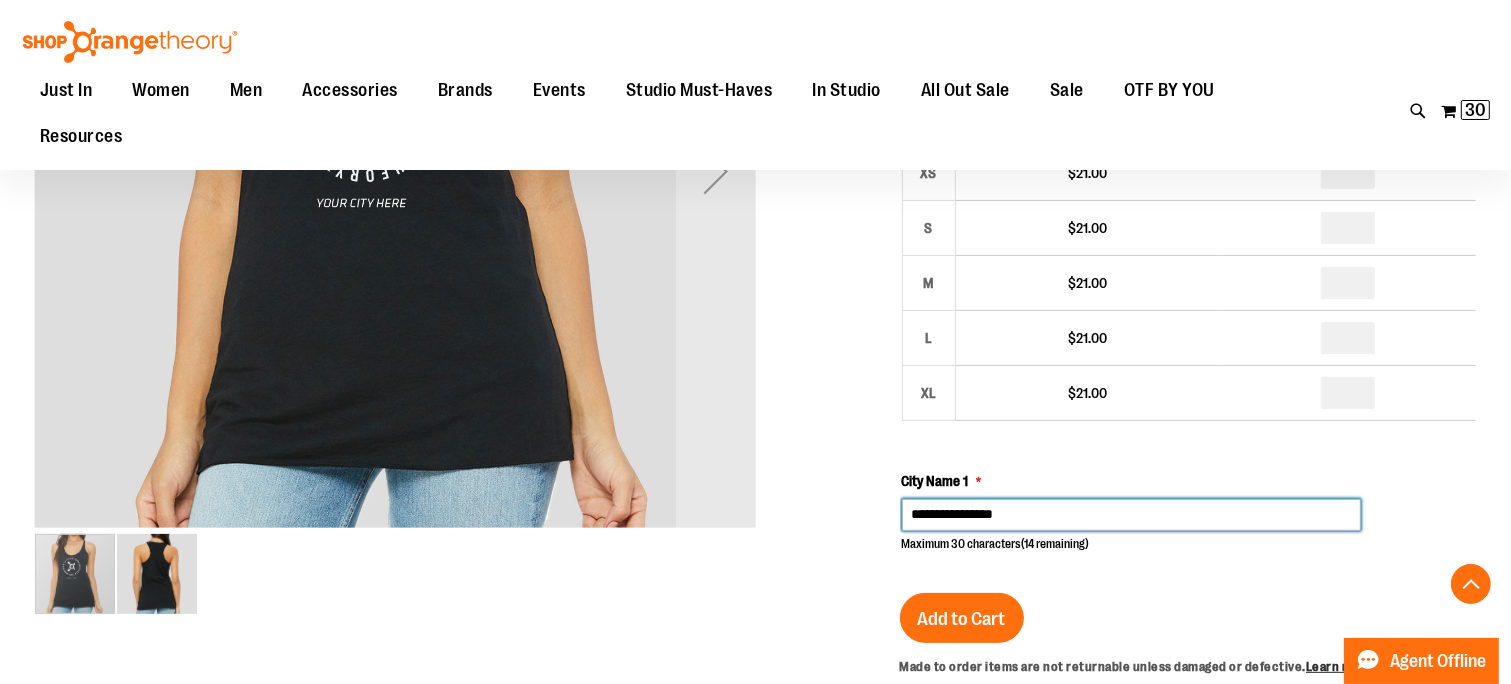 scroll, scrollTop: 555, scrollLeft: 0, axis: vertical 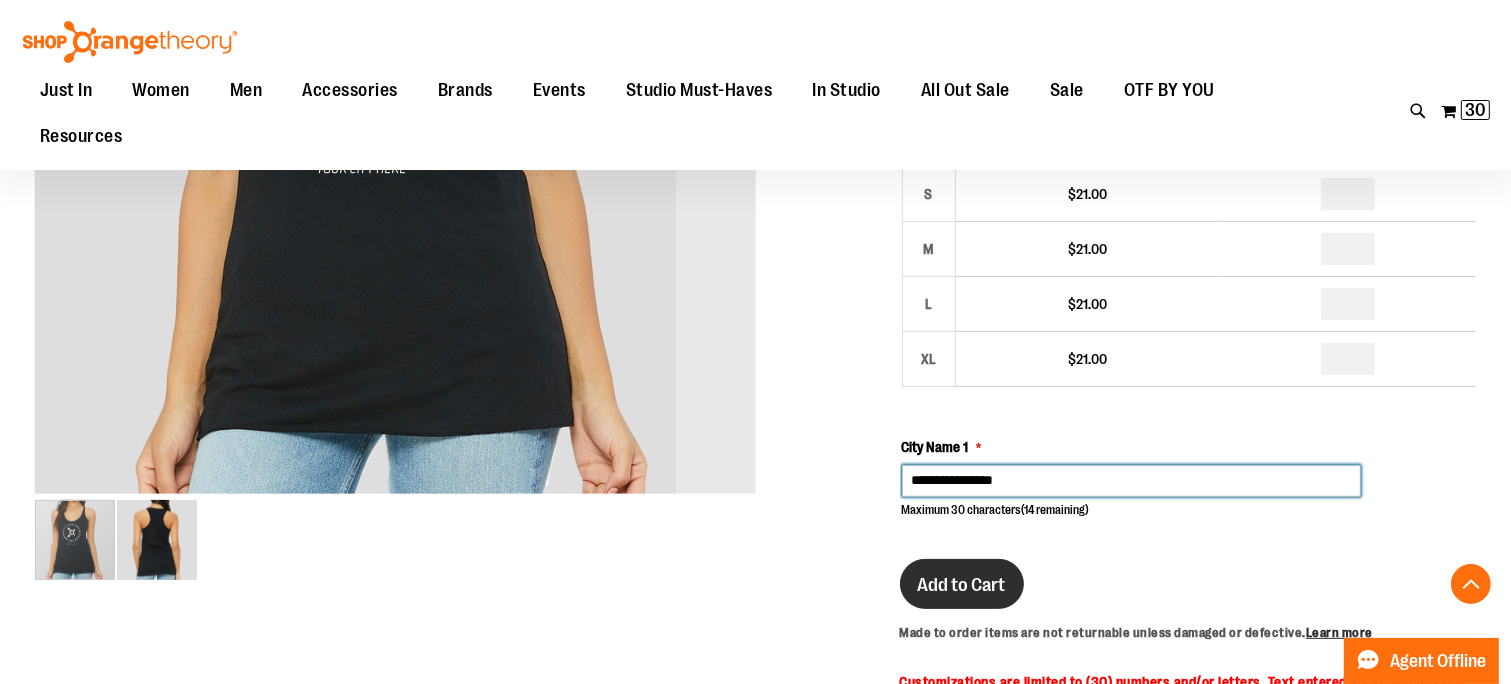 type on "**********" 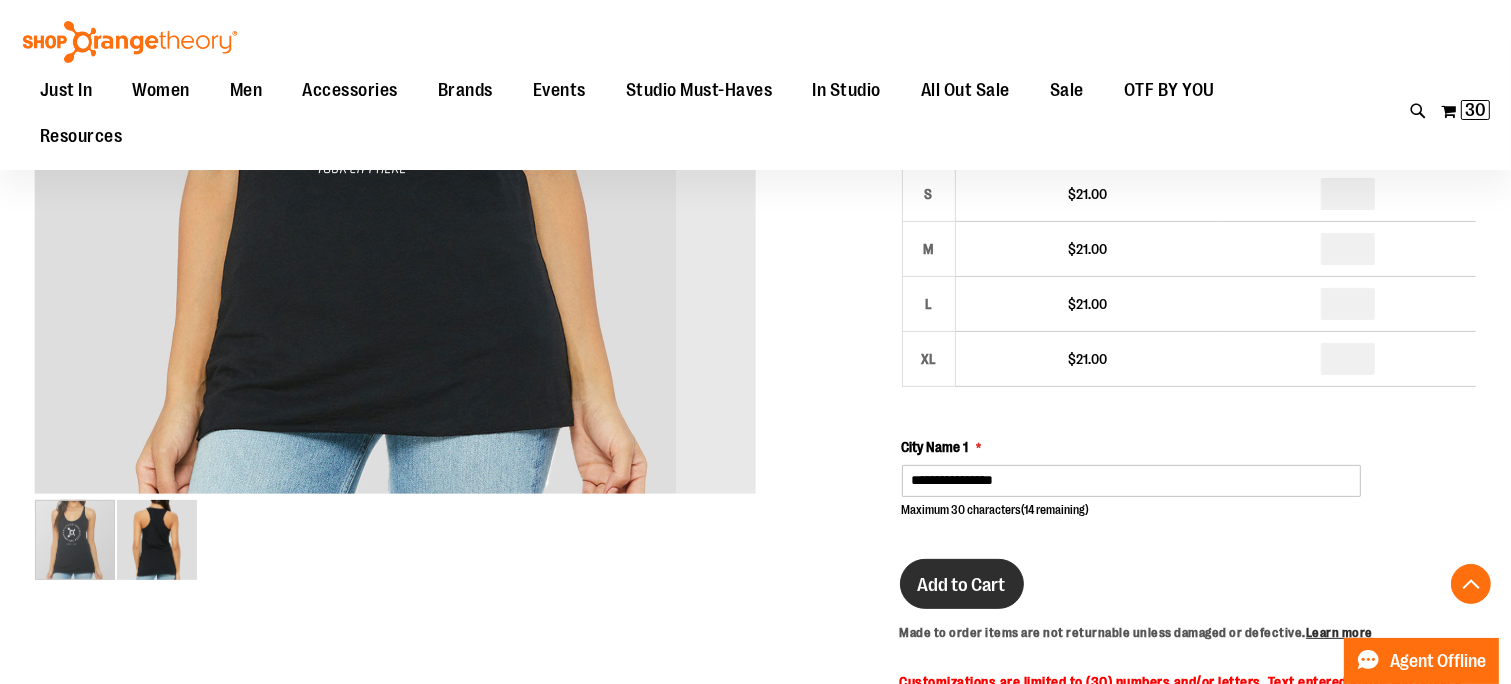 click on "Add to Cart" at bounding box center (962, 585) 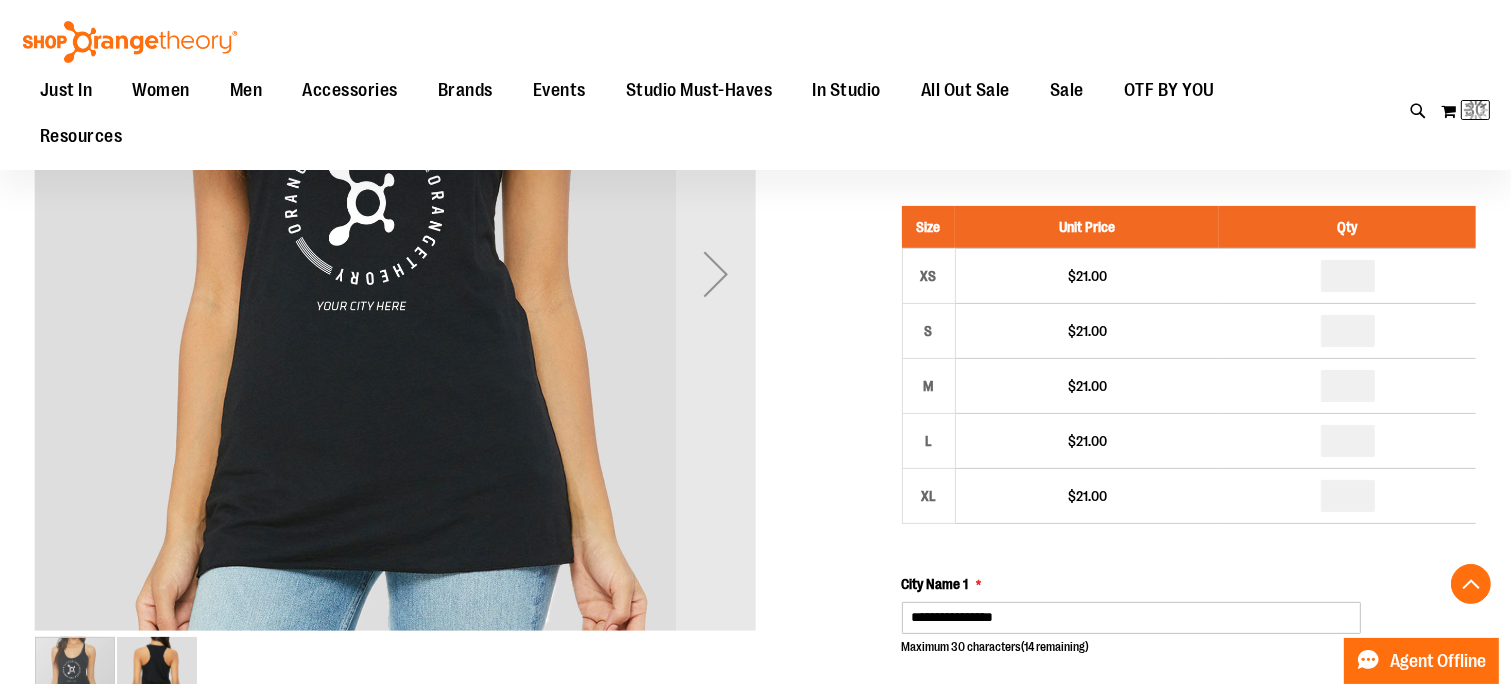 scroll, scrollTop: 355, scrollLeft: 0, axis: vertical 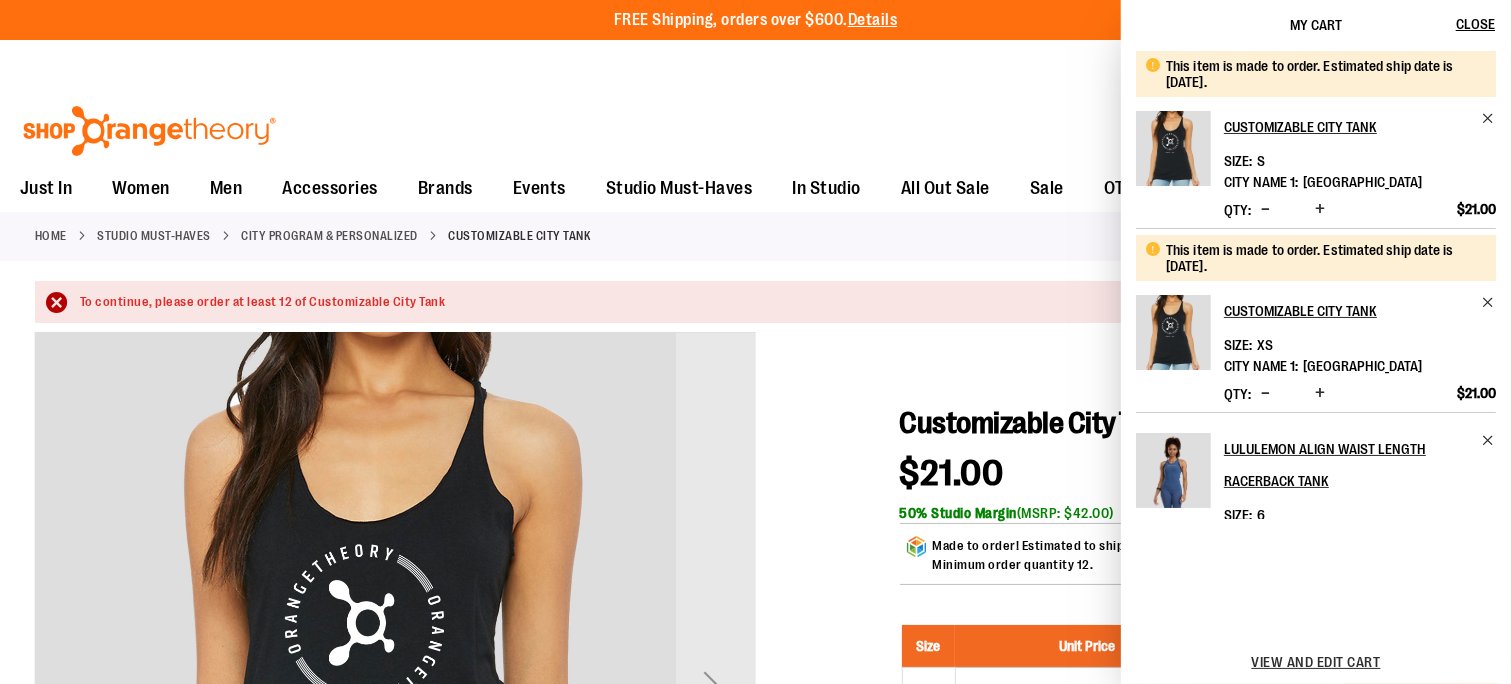 click at bounding box center (1320, 393) 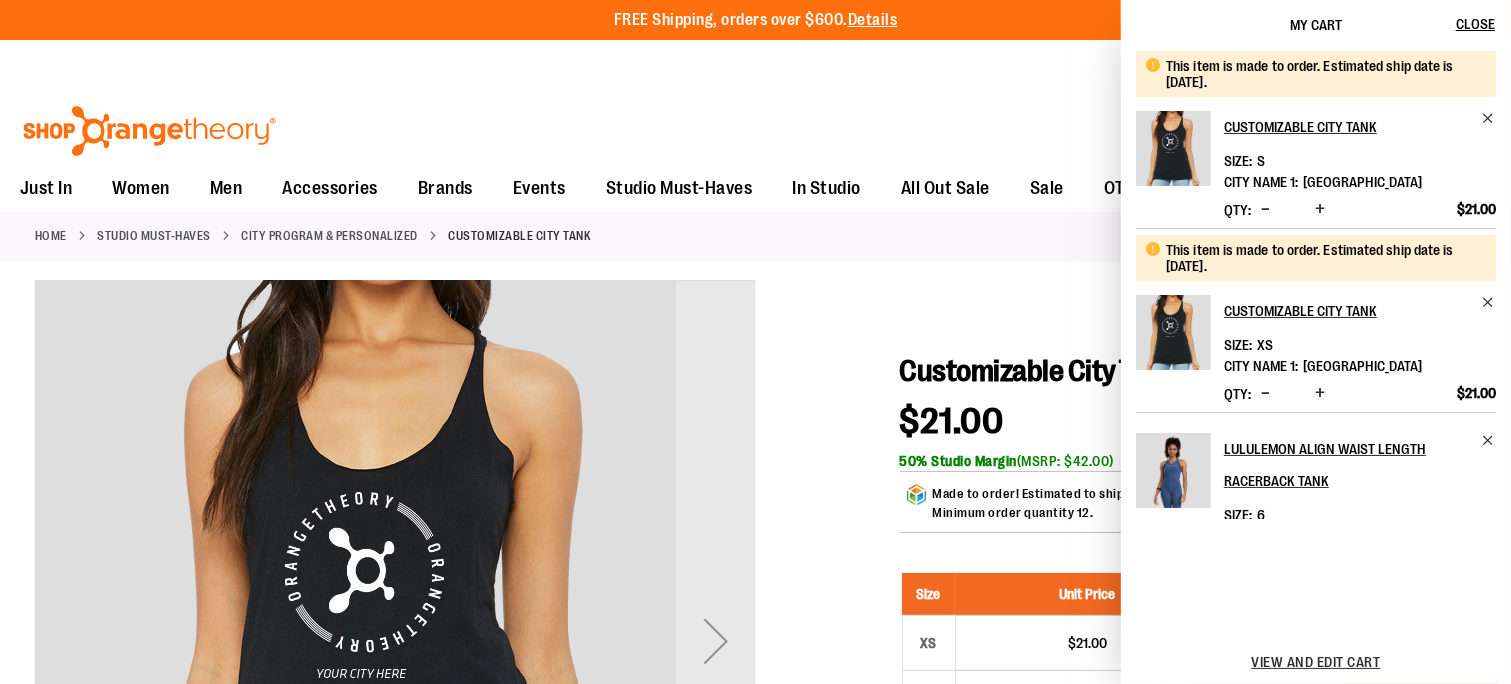 click at bounding box center (1320, 209) 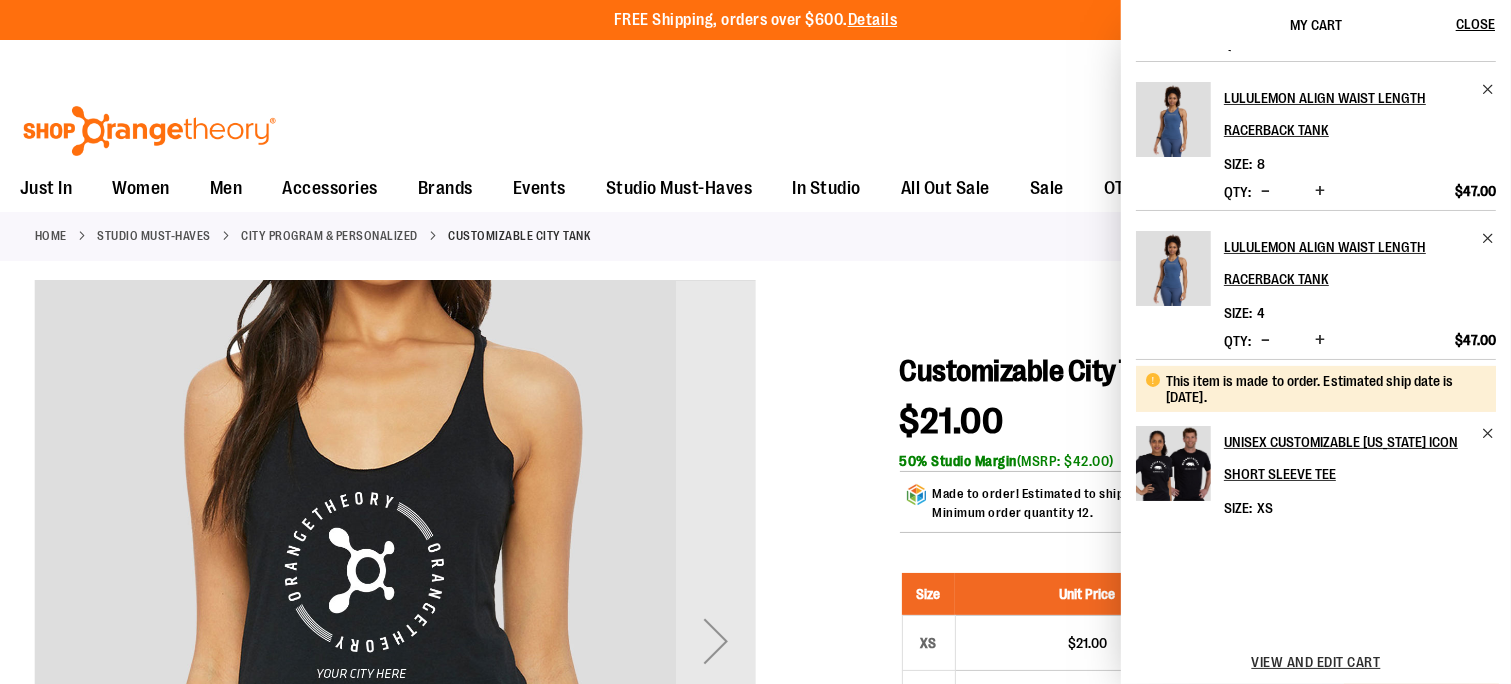 scroll, scrollTop: 0, scrollLeft: 0, axis: both 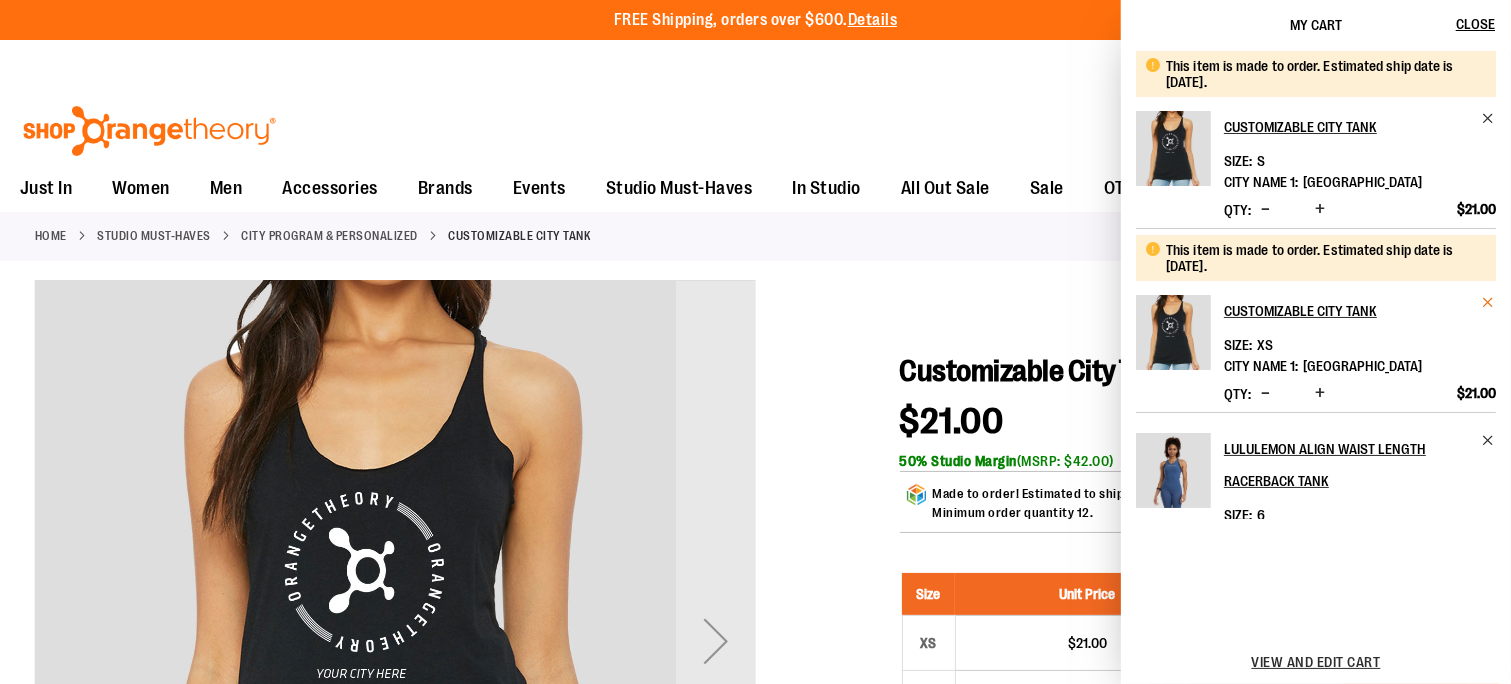 click at bounding box center [1488, 302] 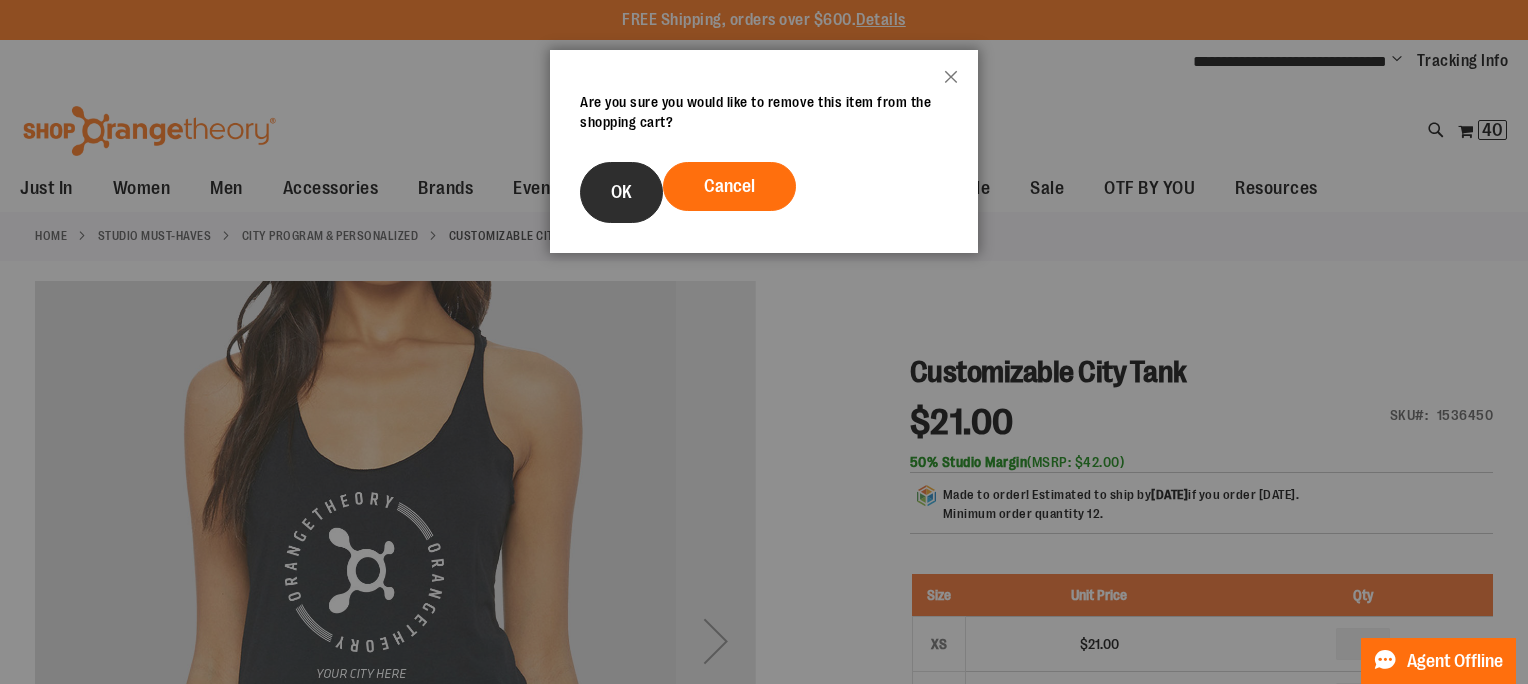 click on "OK" at bounding box center [621, 192] 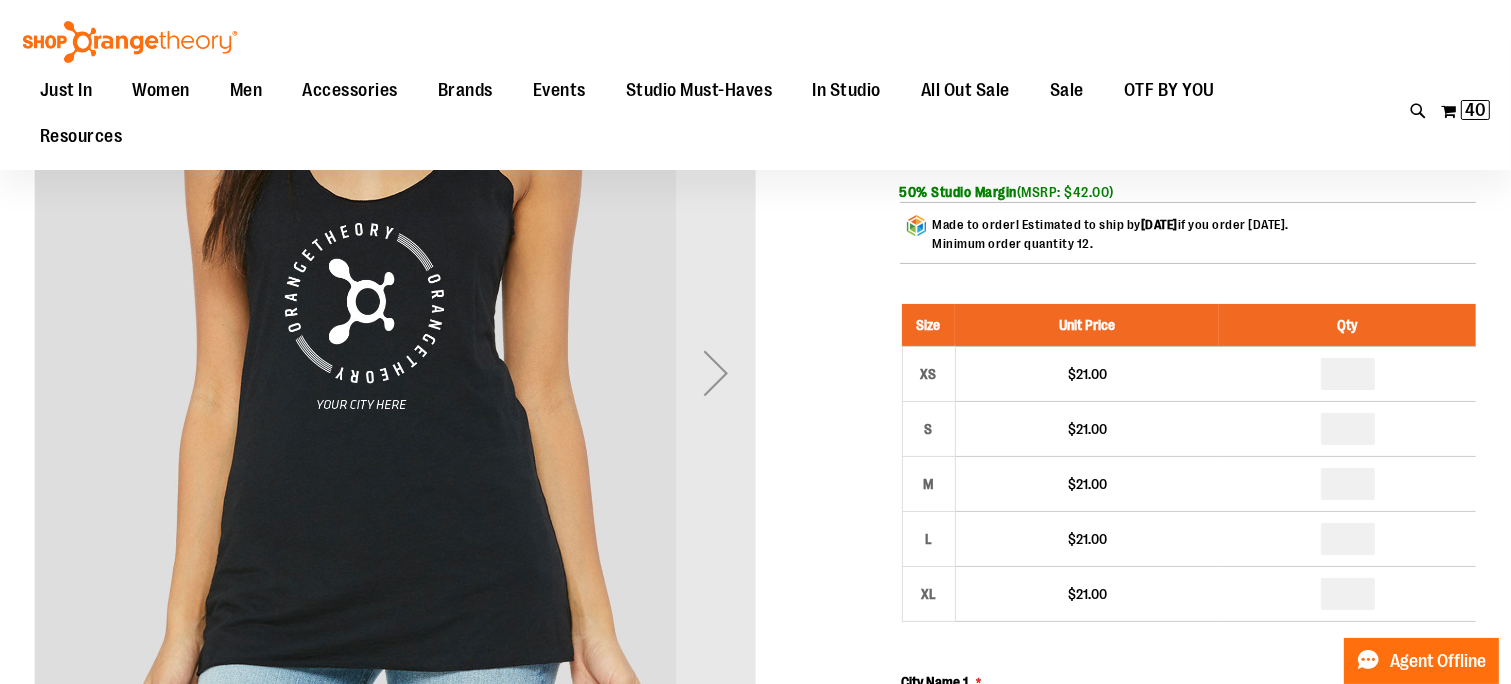 scroll, scrollTop: 300, scrollLeft: 0, axis: vertical 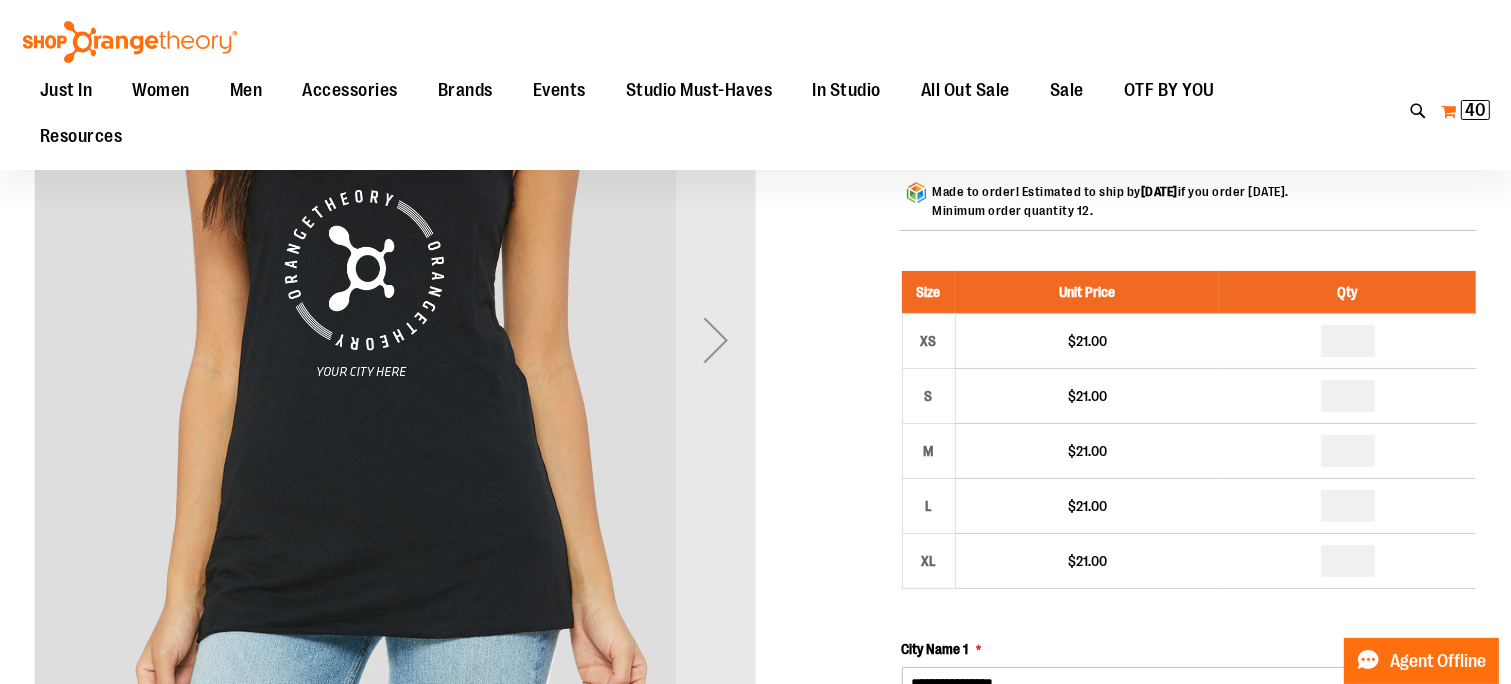 click on "40" at bounding box center [1475, 110] 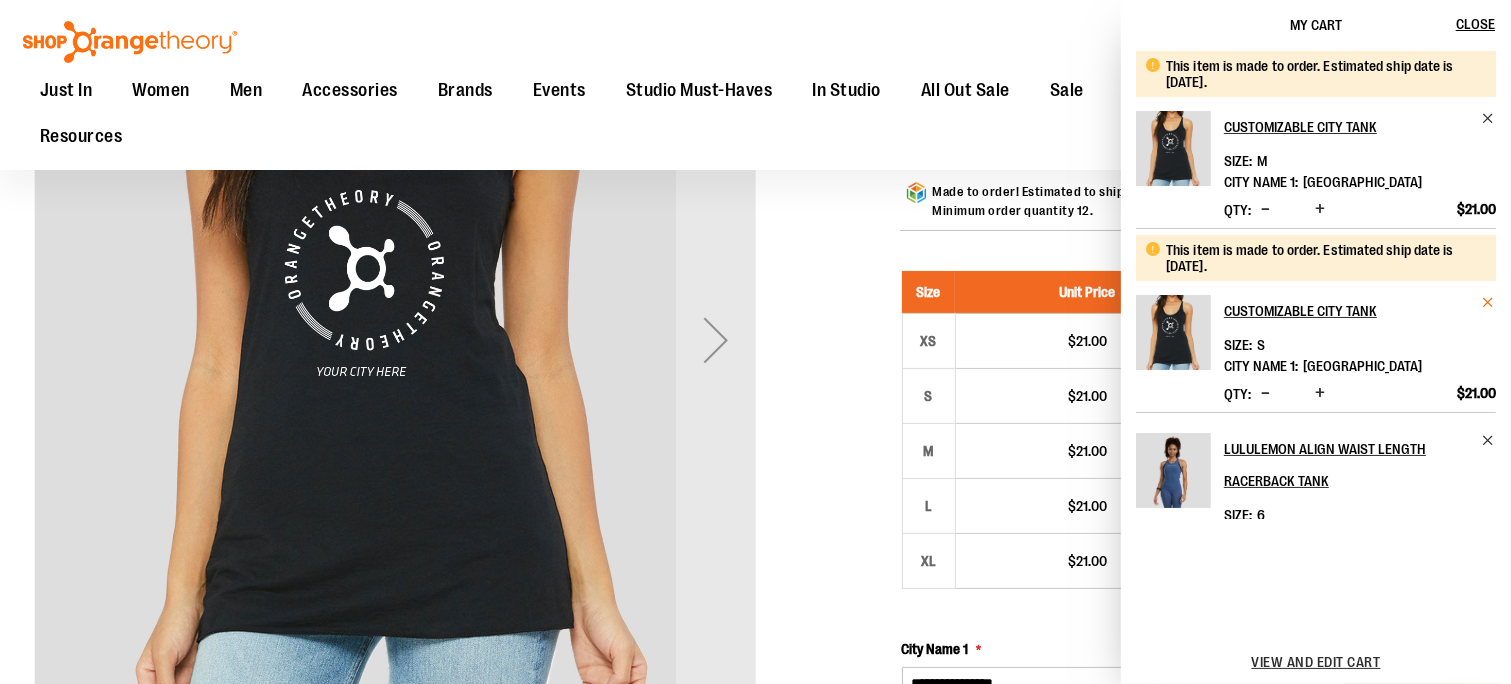 click at bounding box center [1488, 302] 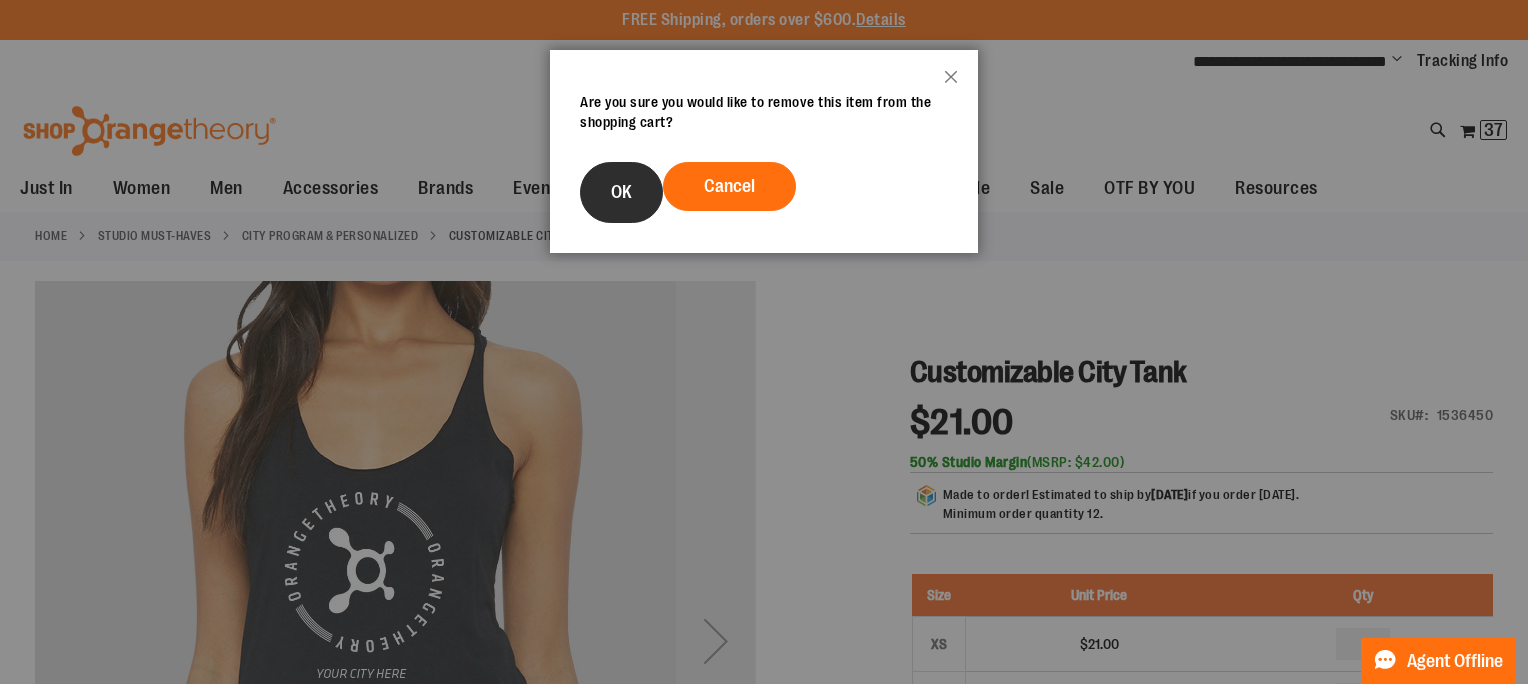click on "OK" at bounding box center (621, 192) 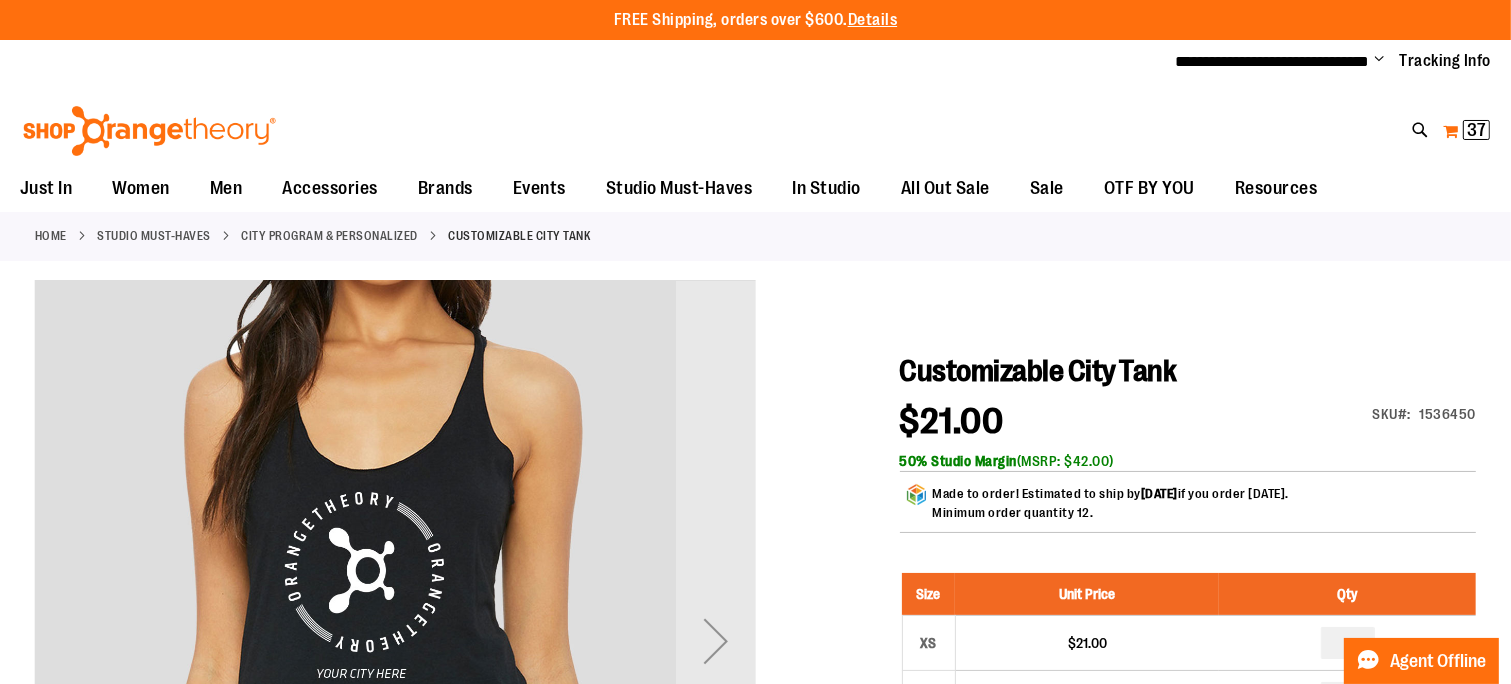 click on "37" at bounding box center [1476, 130] 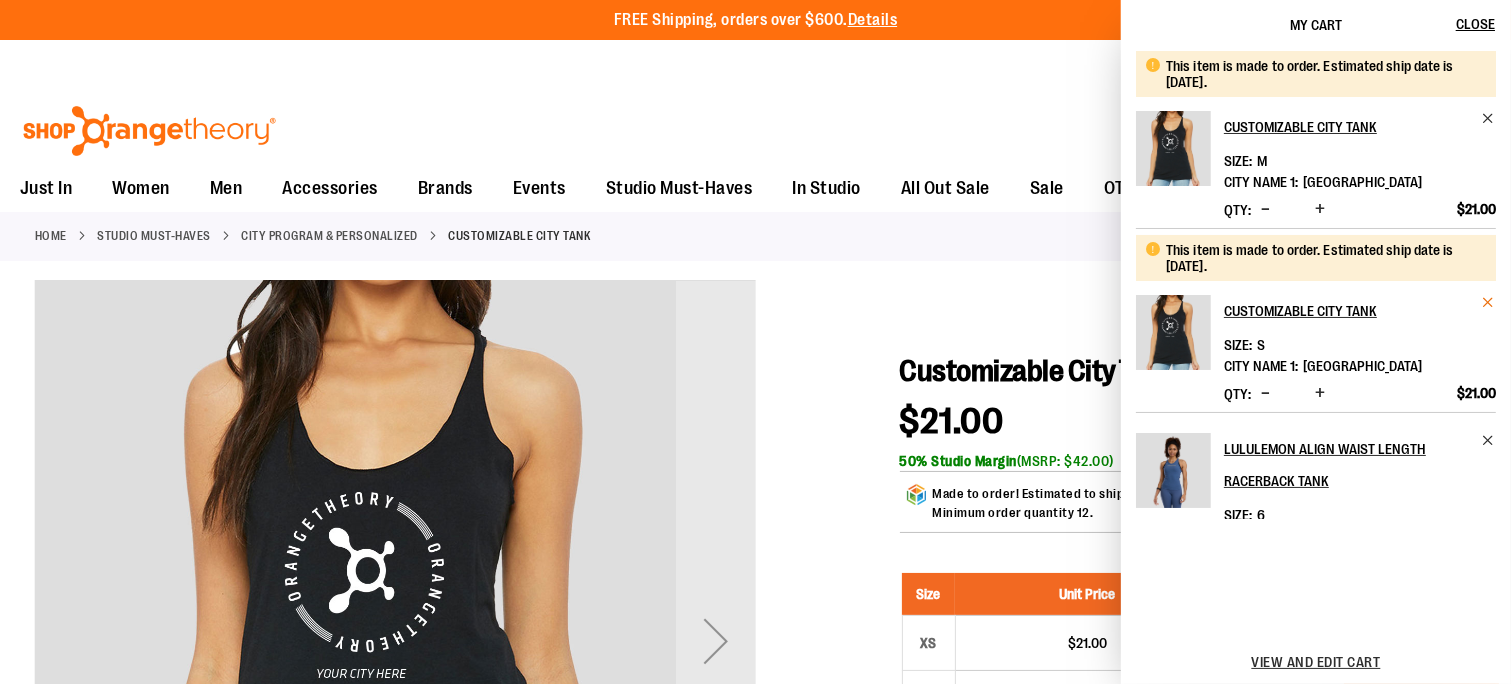 click at bounding box center (1488, 302) 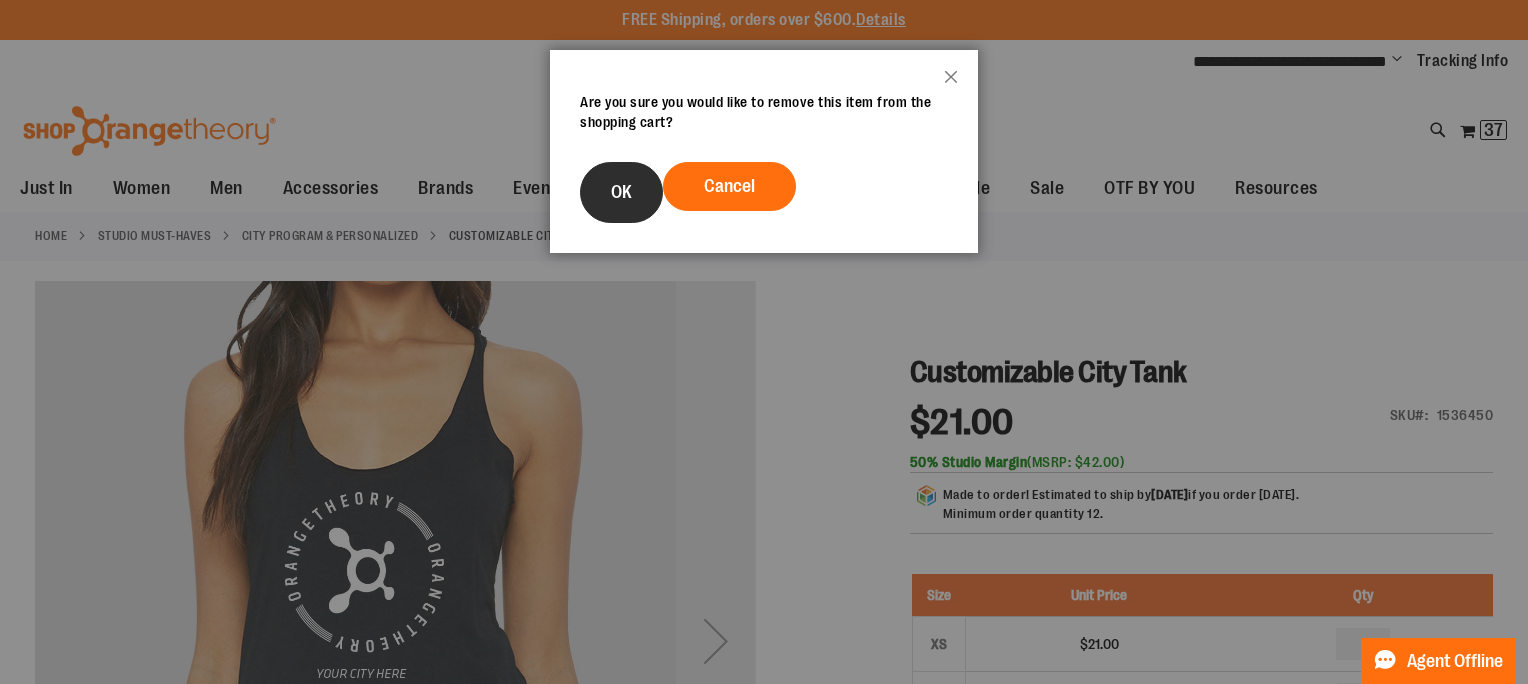 click on "OK" at bounding box center (621, 192) 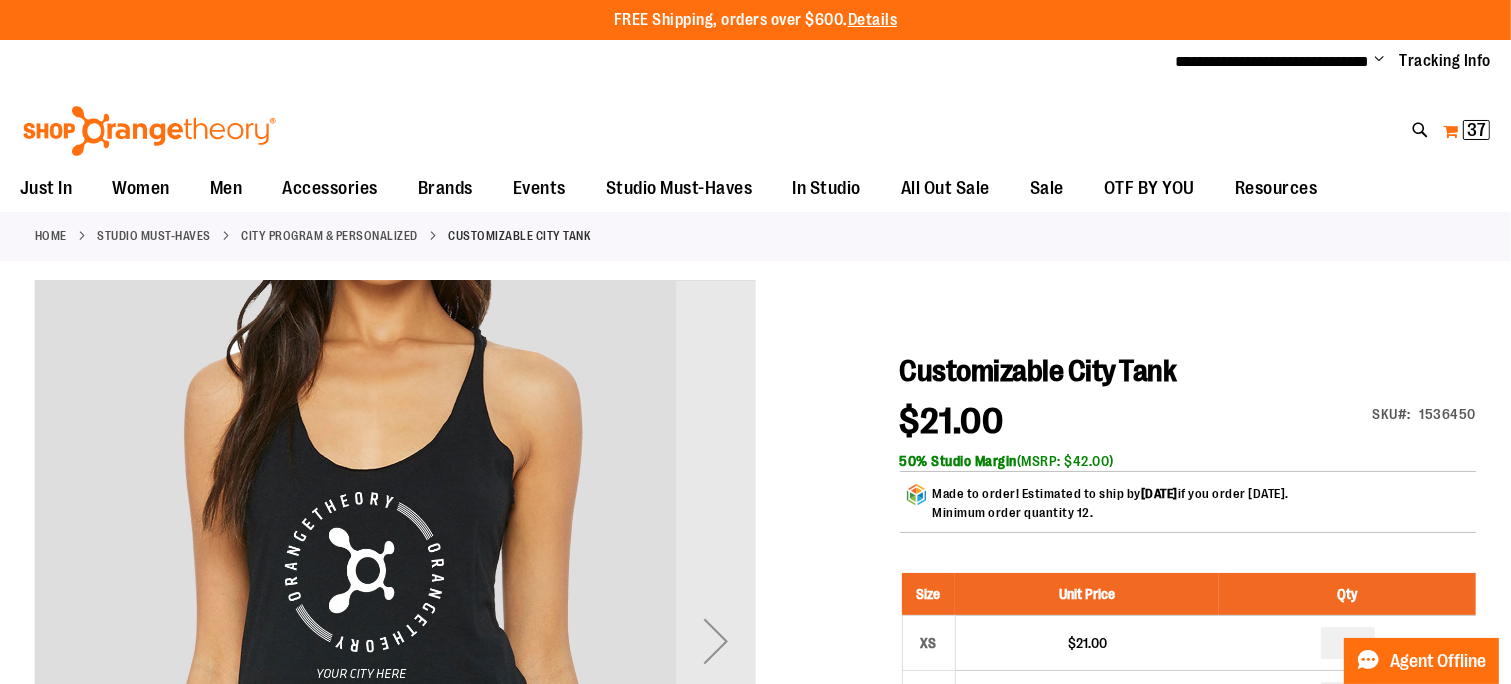 click on "37" at bounding box center [1476, 130] 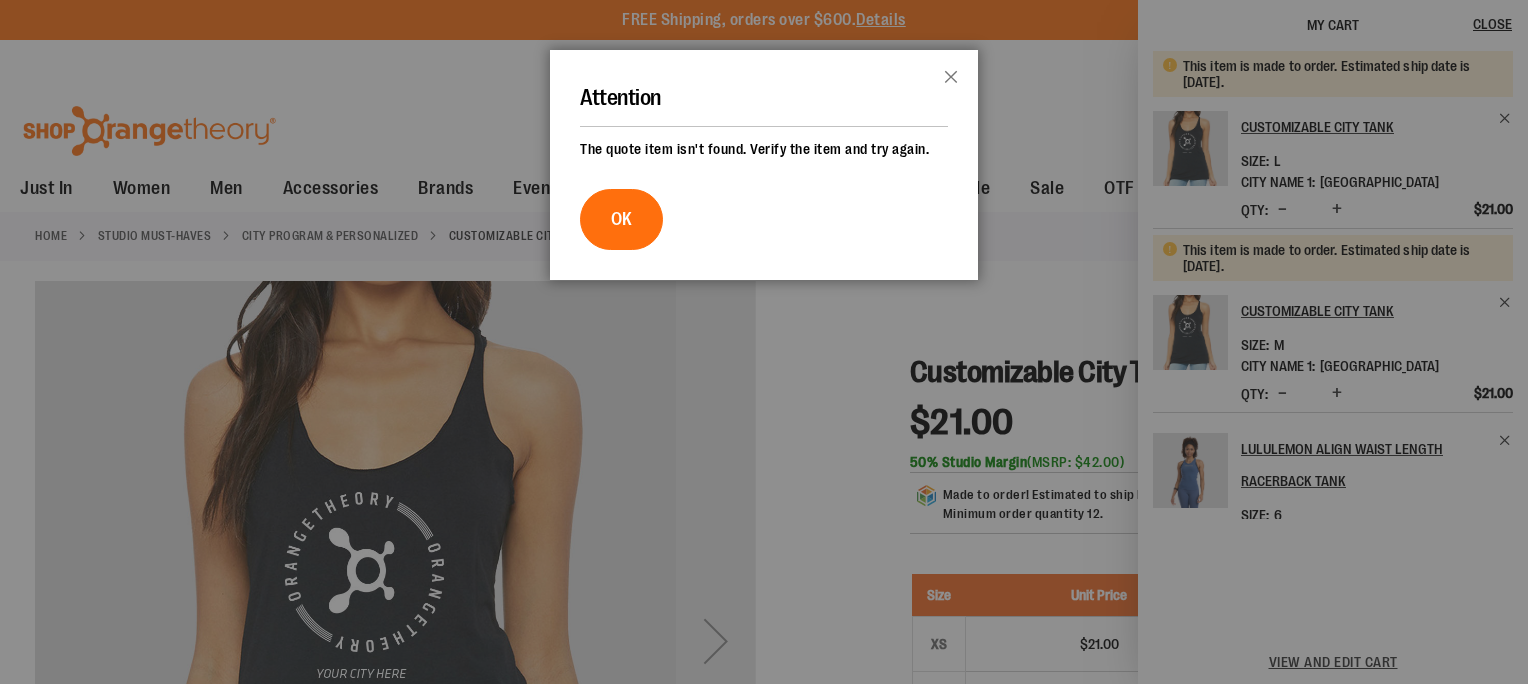 click at bounding box center (764, 342) 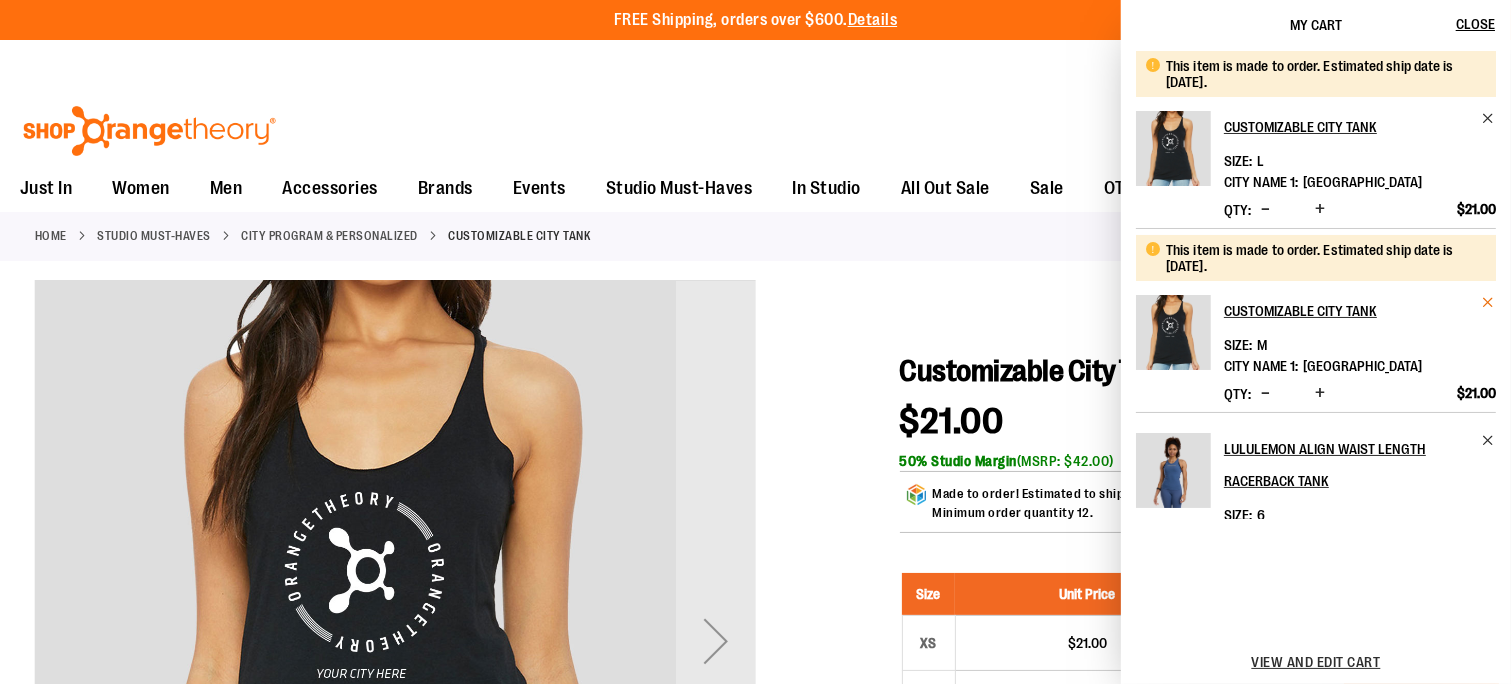 click at bounding box center (1488, 302) 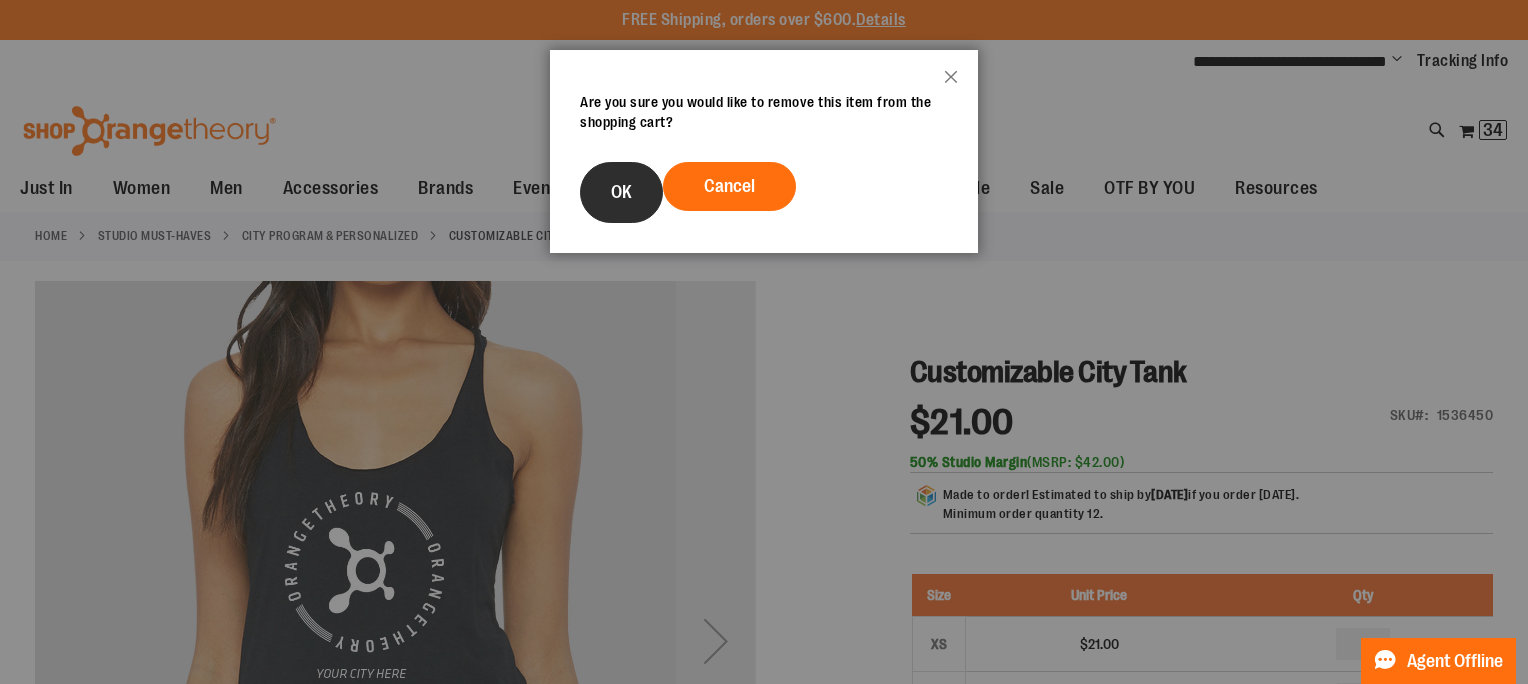 click on "OK" at bounding box center (621, 192) 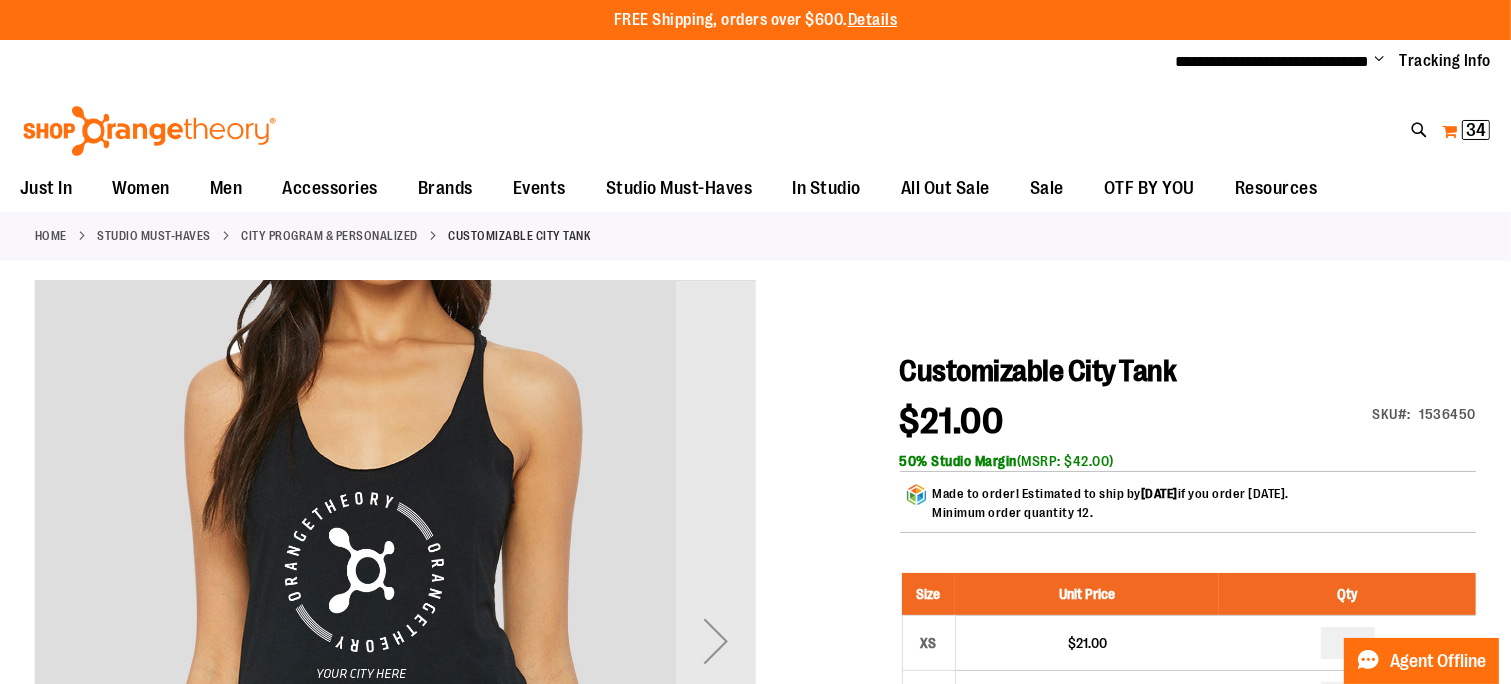 click on "34" at bounding box center (1476, 130) 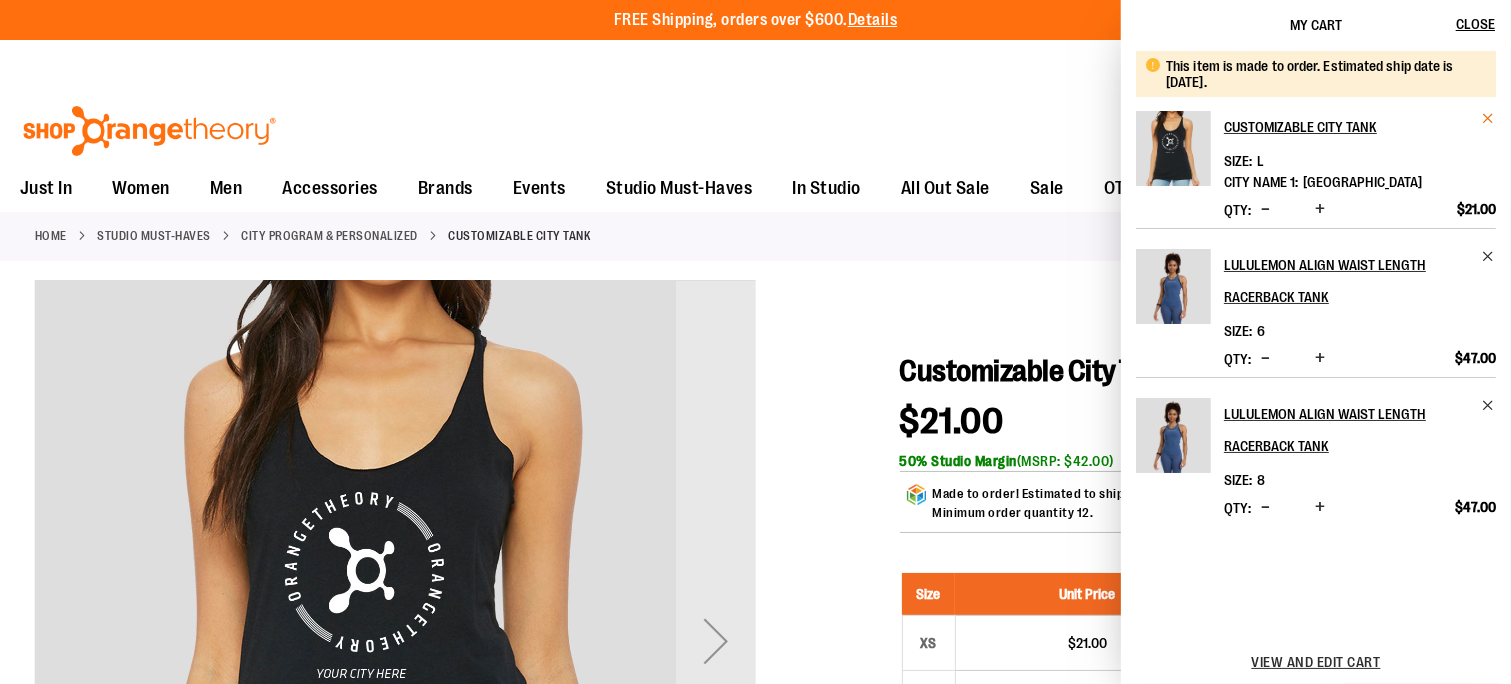 click at bounding box center (1488, 118) 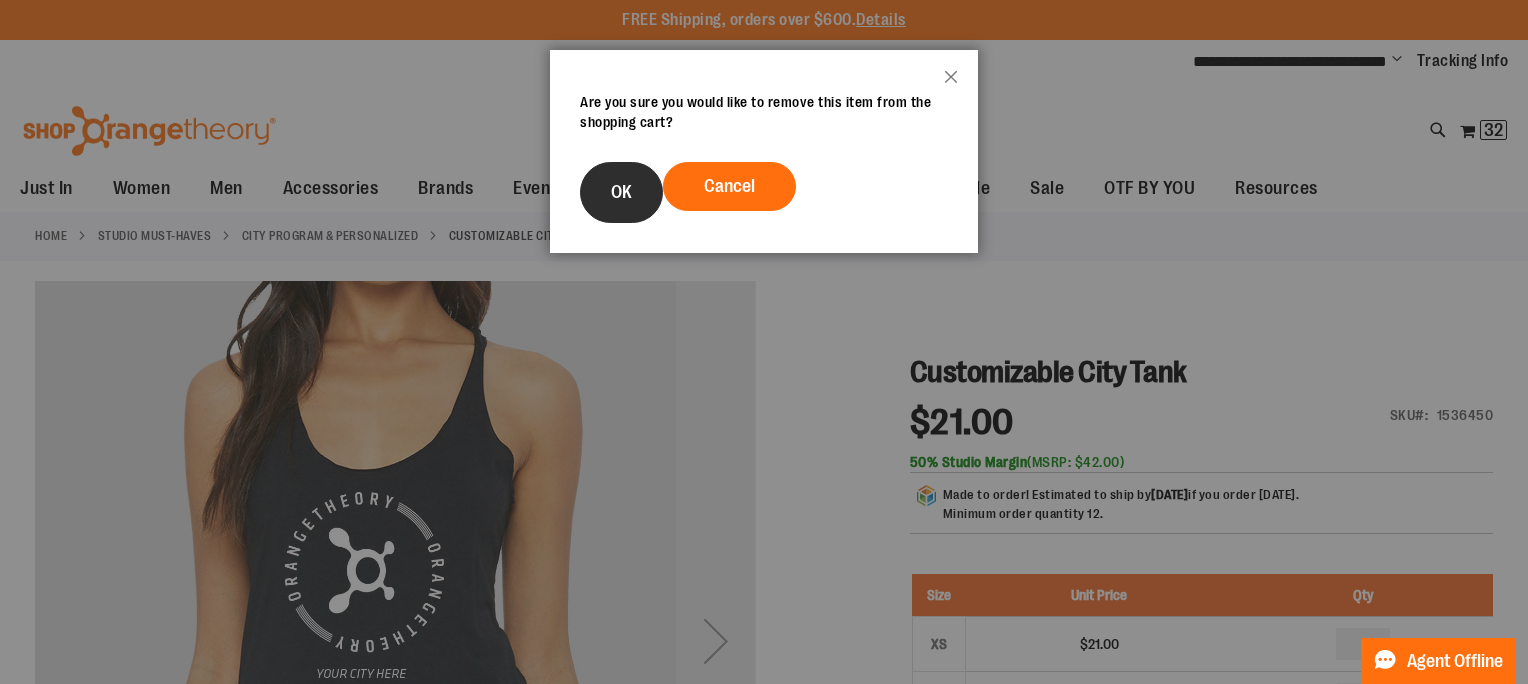 click on "OK" at bounding box center (621, 192) 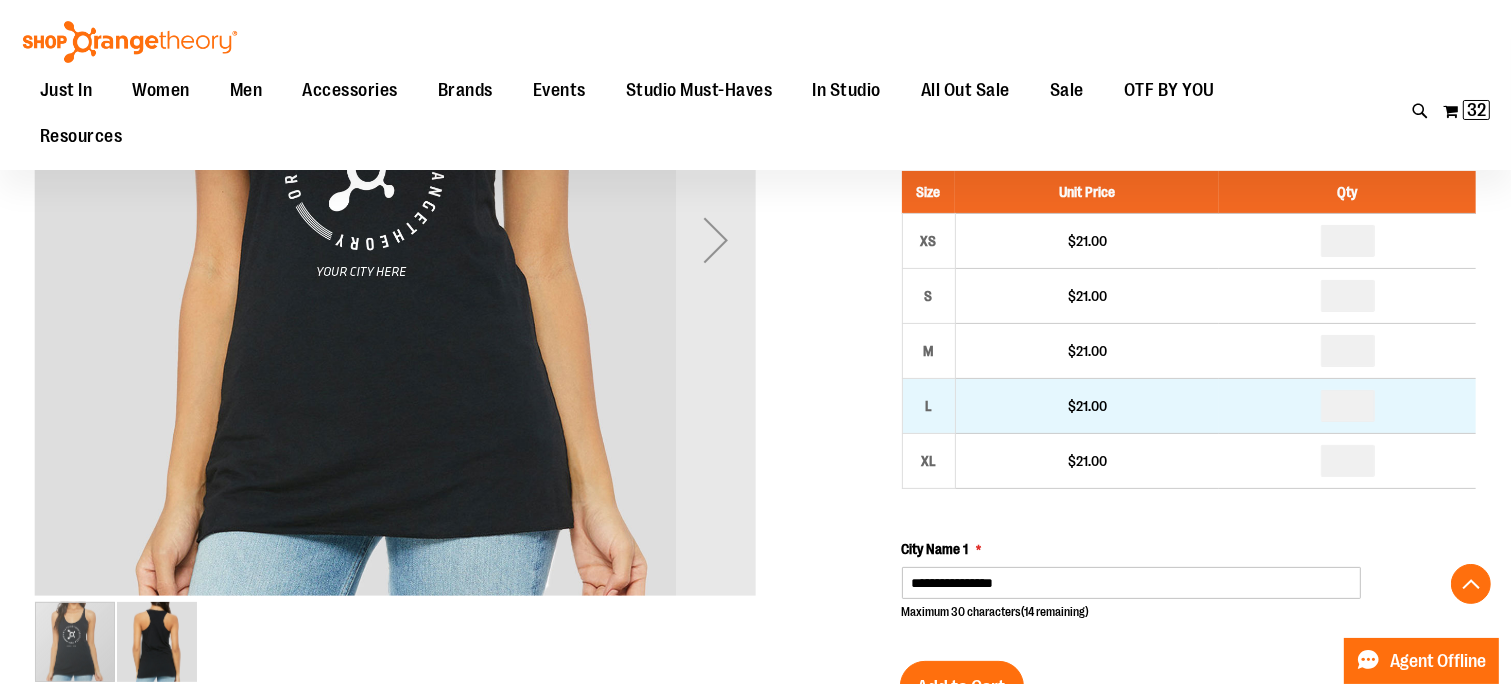 scroll, scrollTop: 250, scrollLeft: 0, axis: vertical 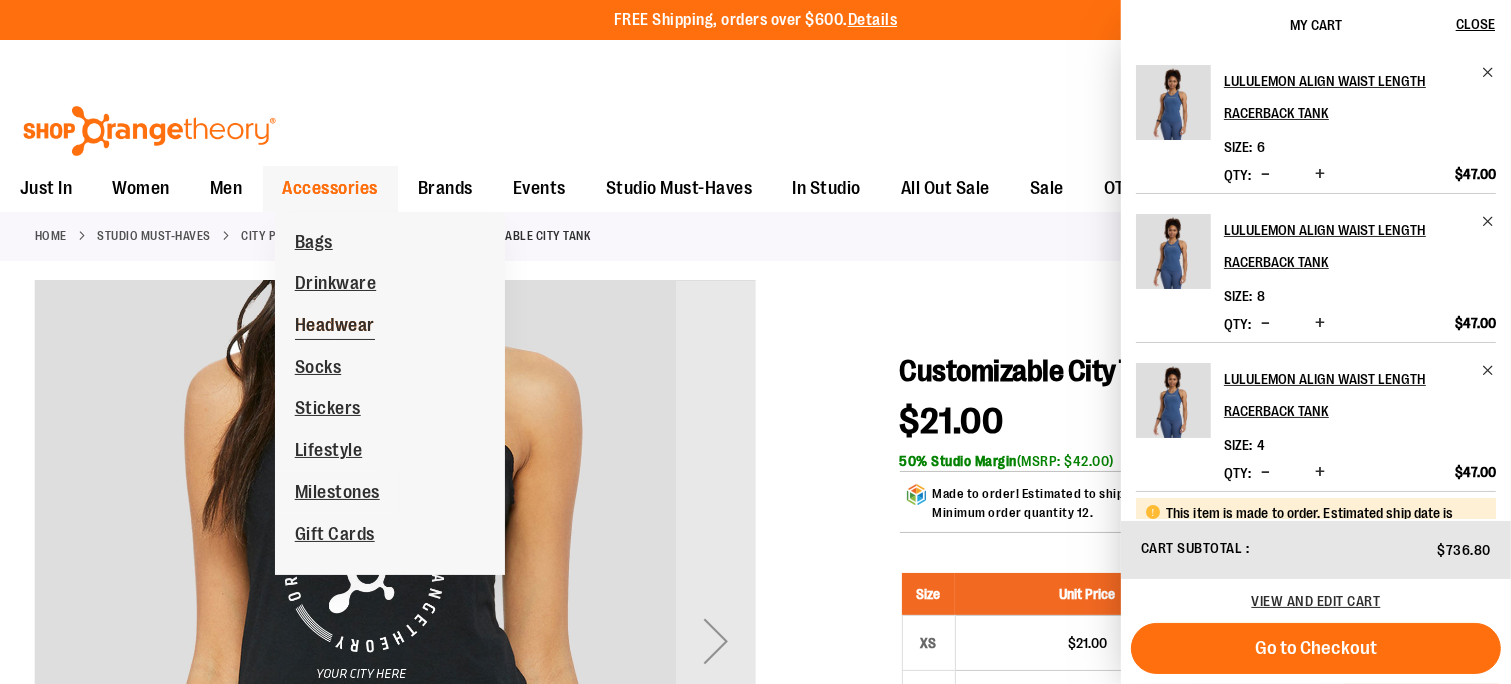 click on "Headwear" at bounding box center (335, 327) 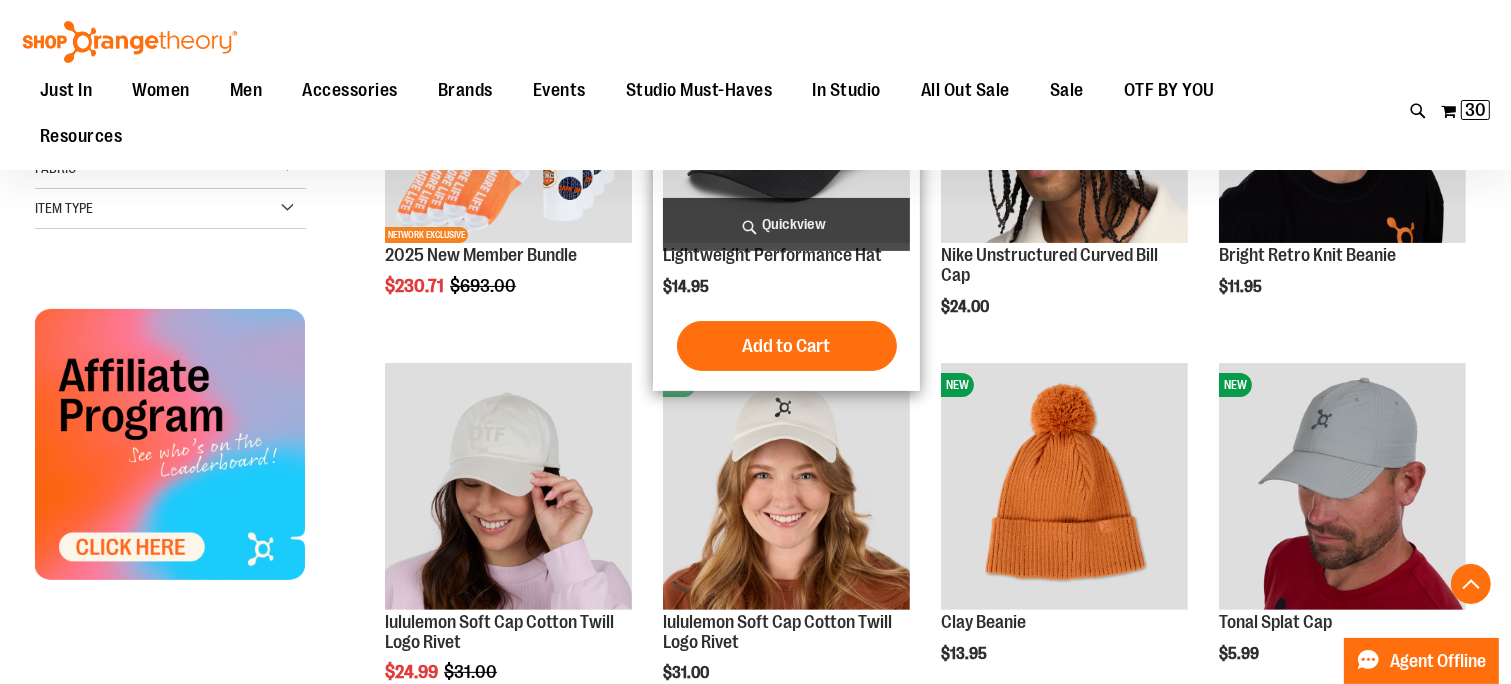 scroll, scrollTop: 500, scrollLeft: 0, axis: vertical 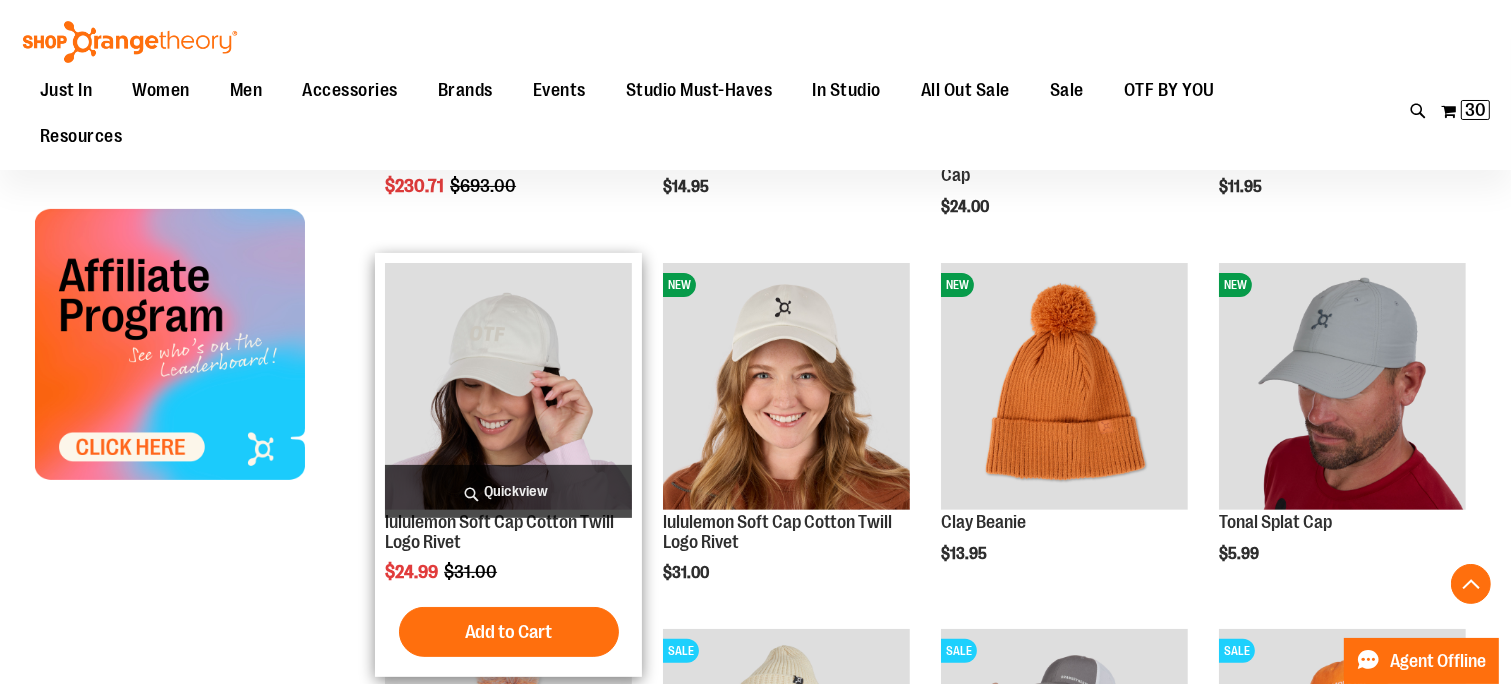 type on "**********" 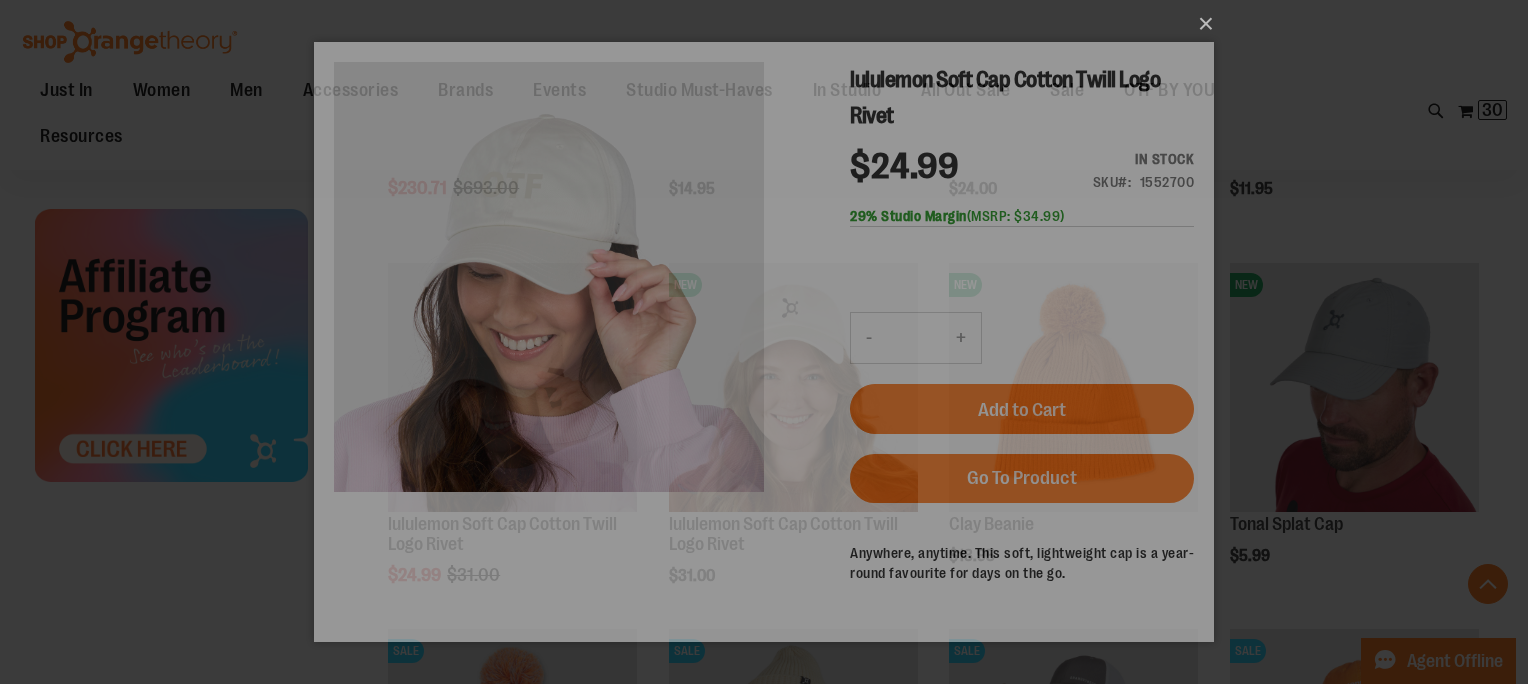 scroll, scrollTop: 0, scrollLeft: 0, axis: both 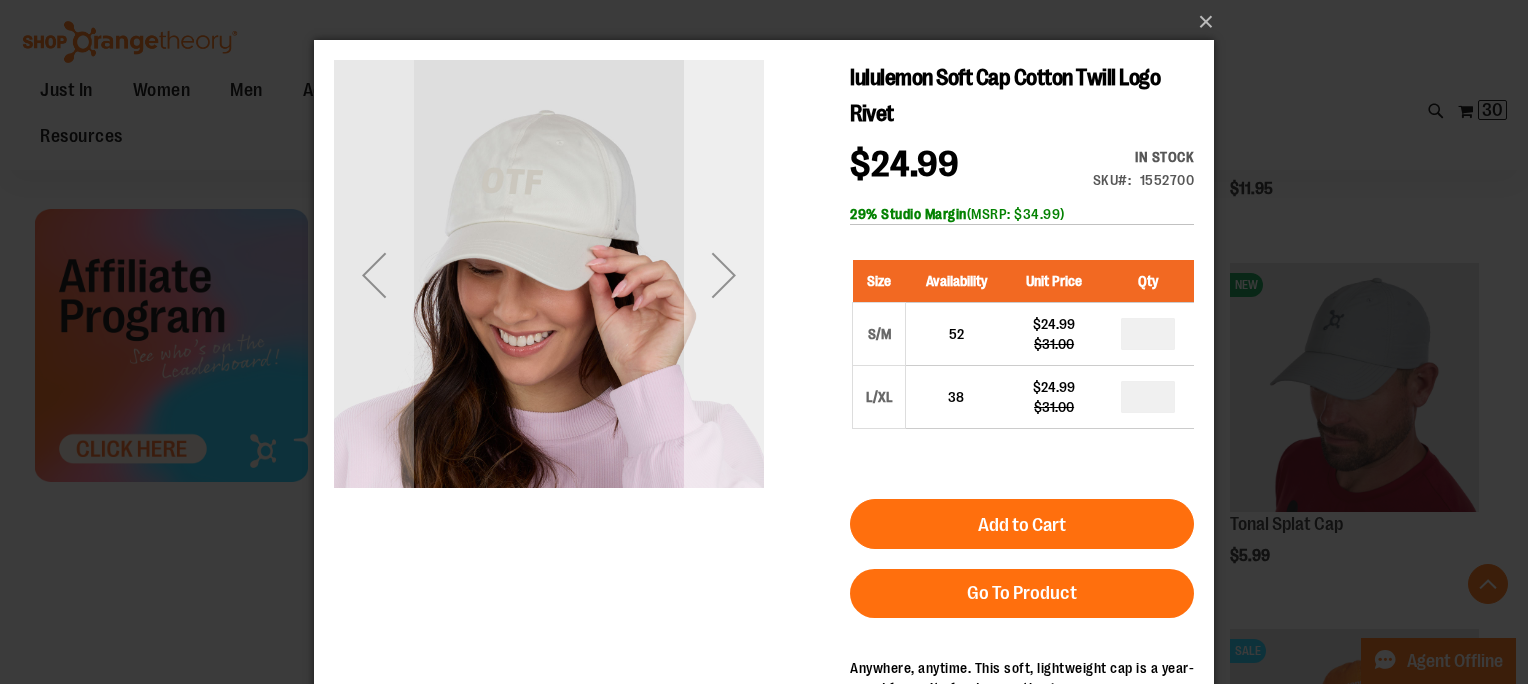 click at bounding box center [724, 275] 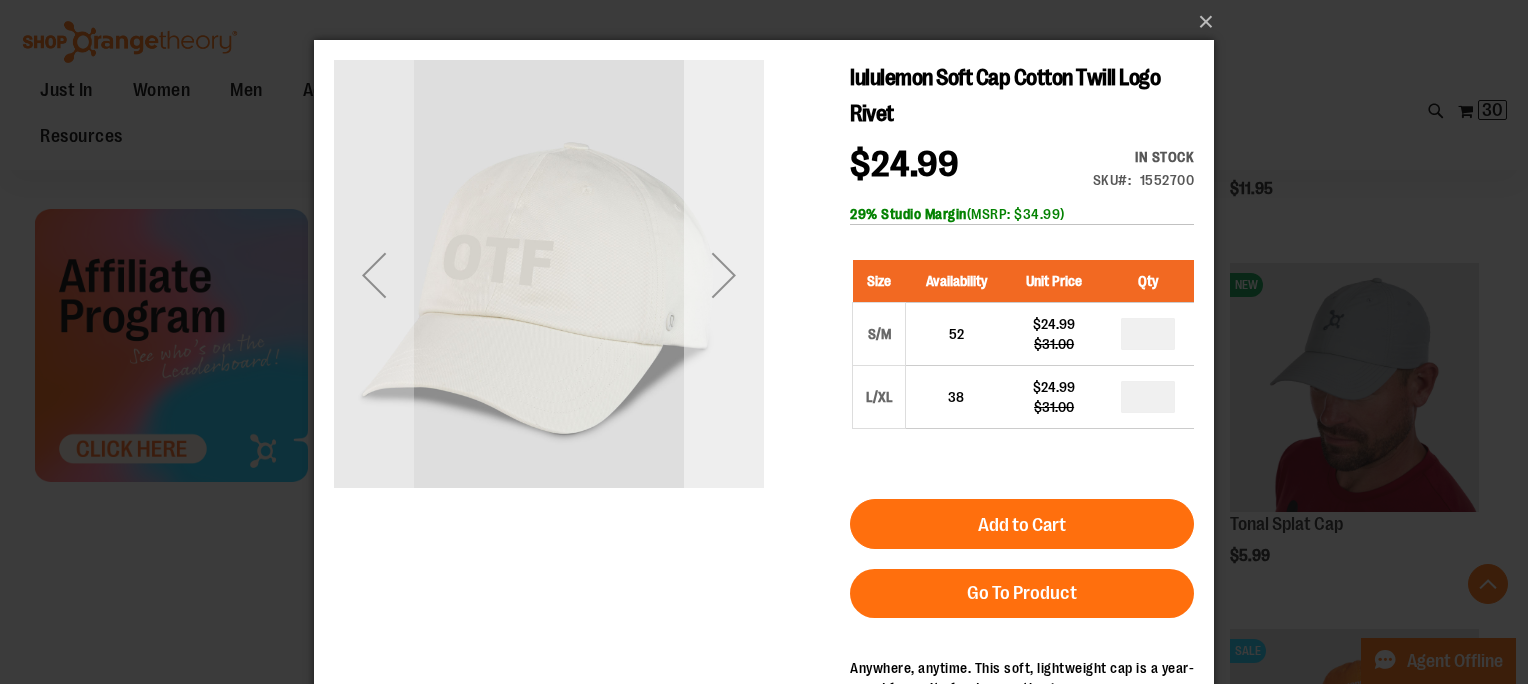 click at bounding box center [724, 275] 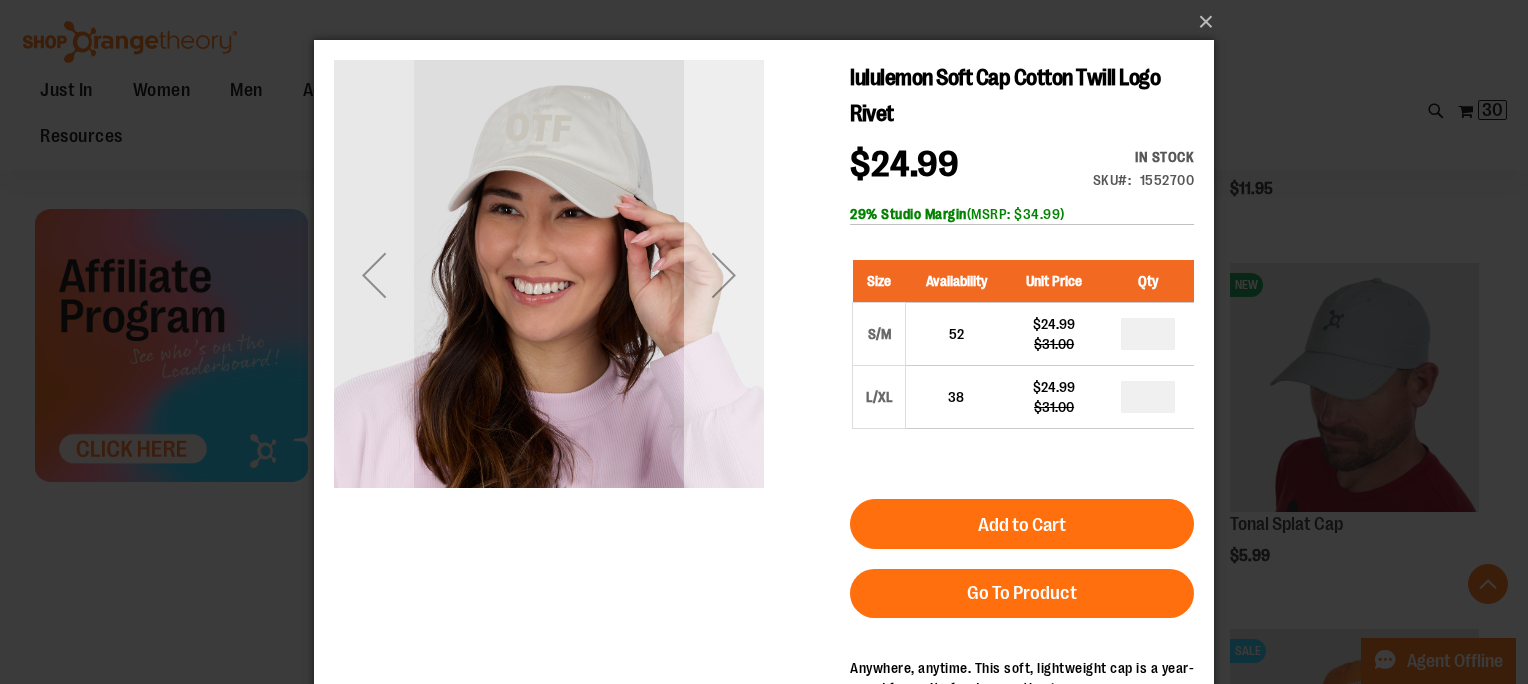 click at bounding box center [724, 275] 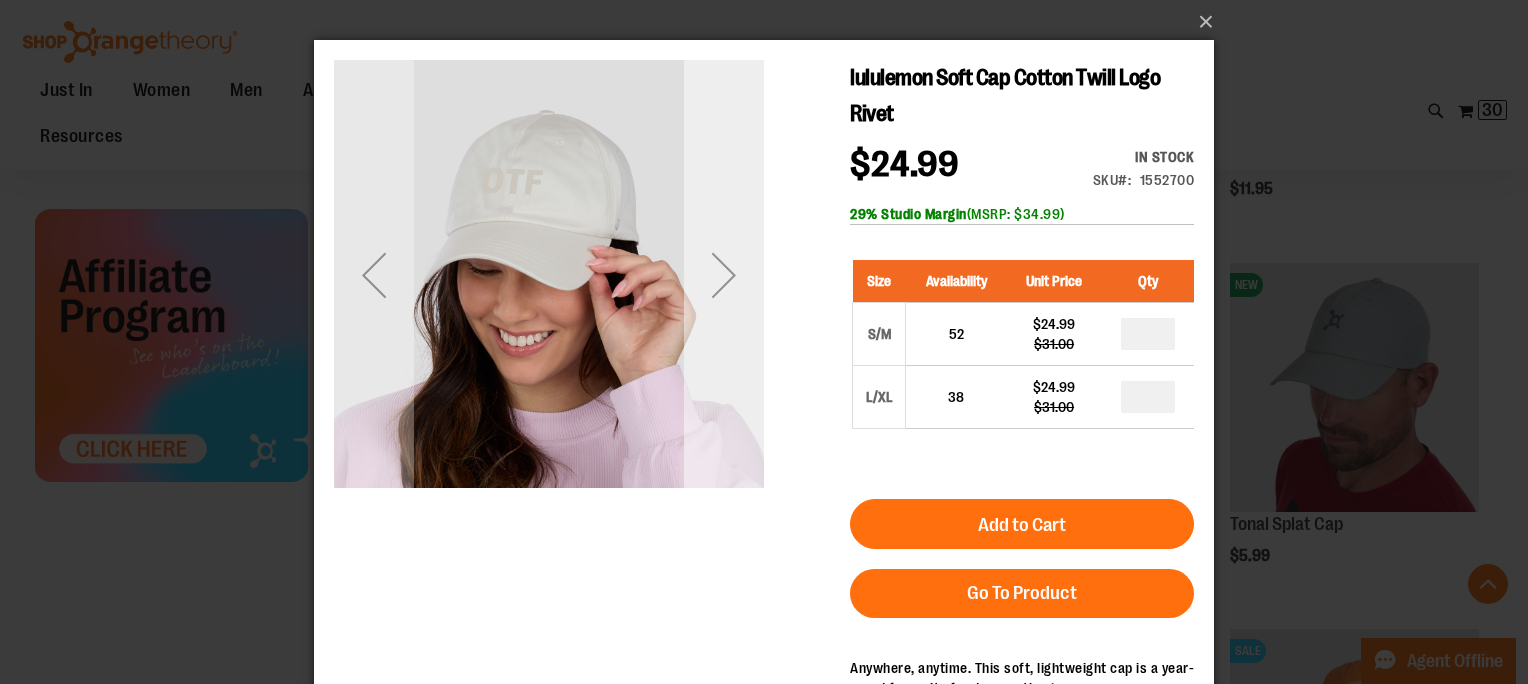 click at bounding box center [724, 275] 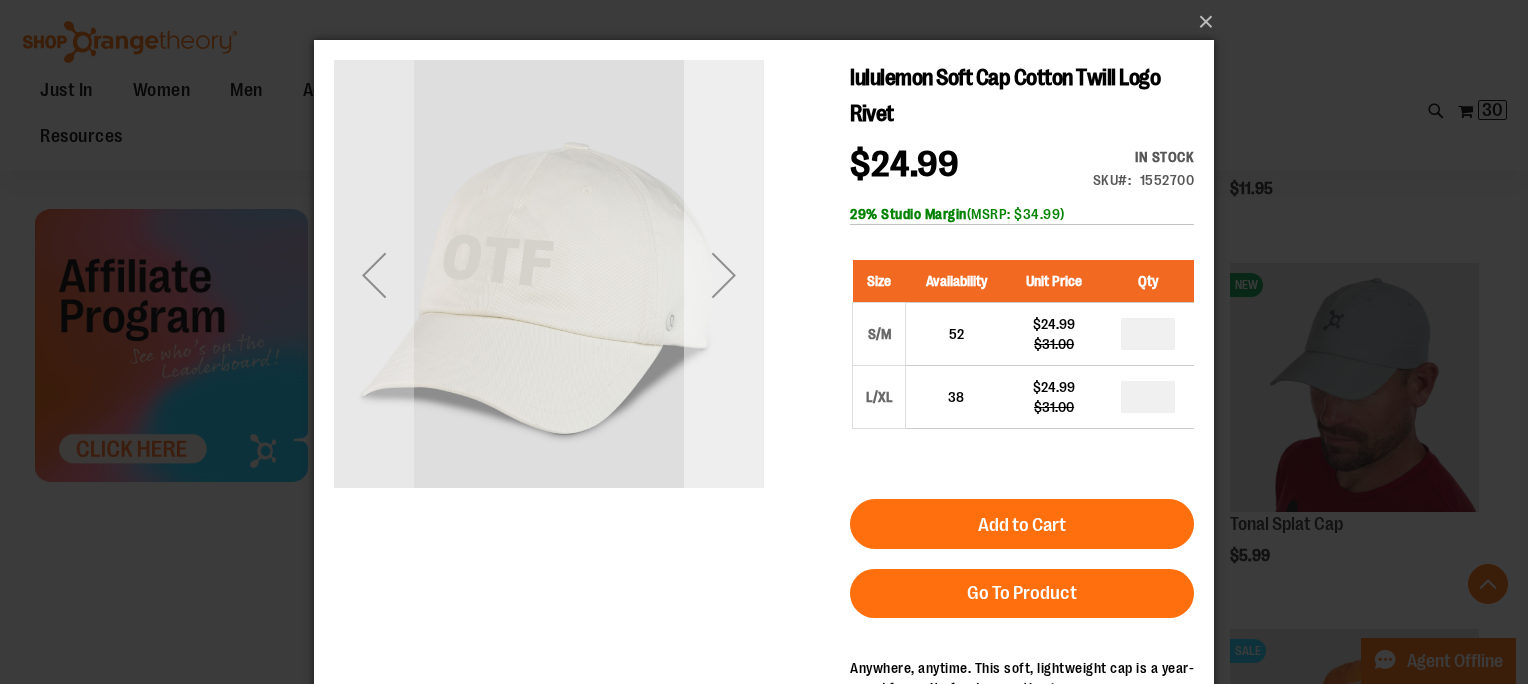 click at bounding box center [724, 275] 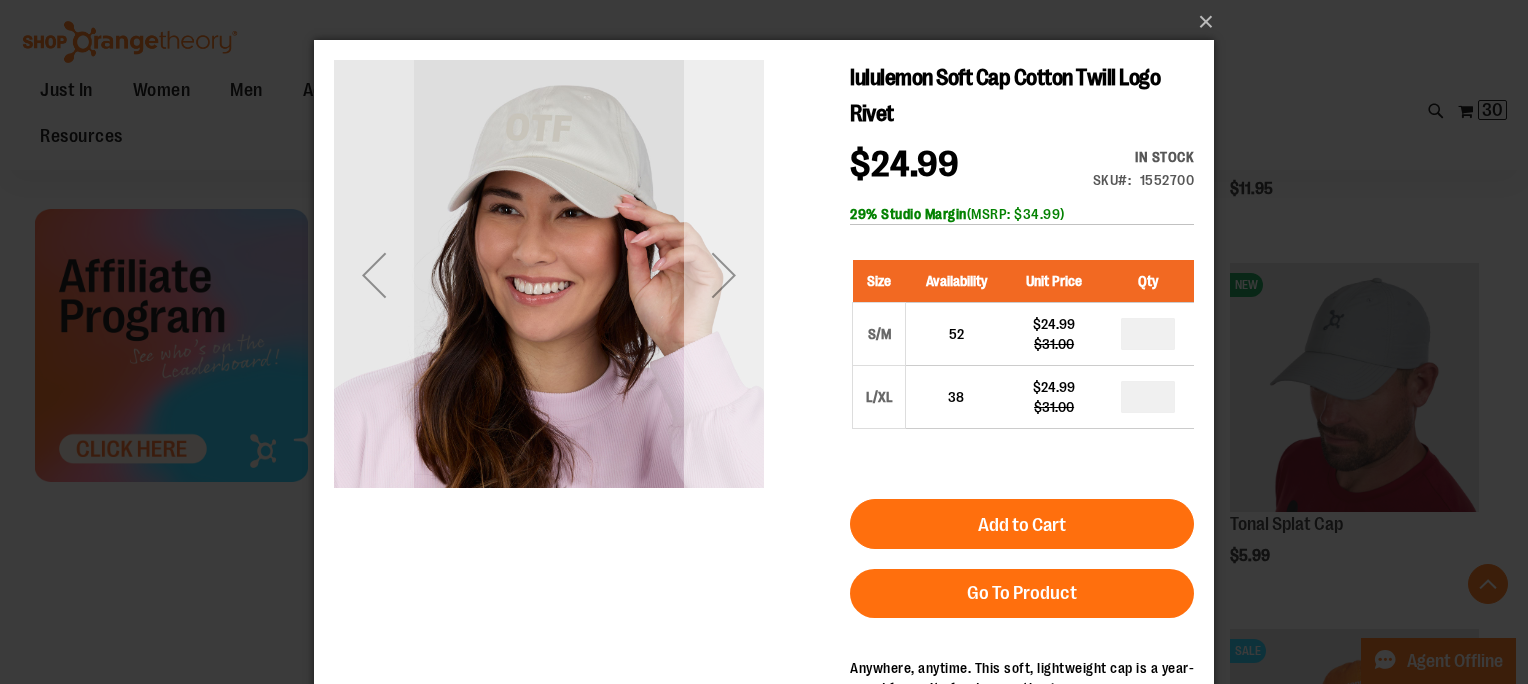 click at bounding box center [724, 275] 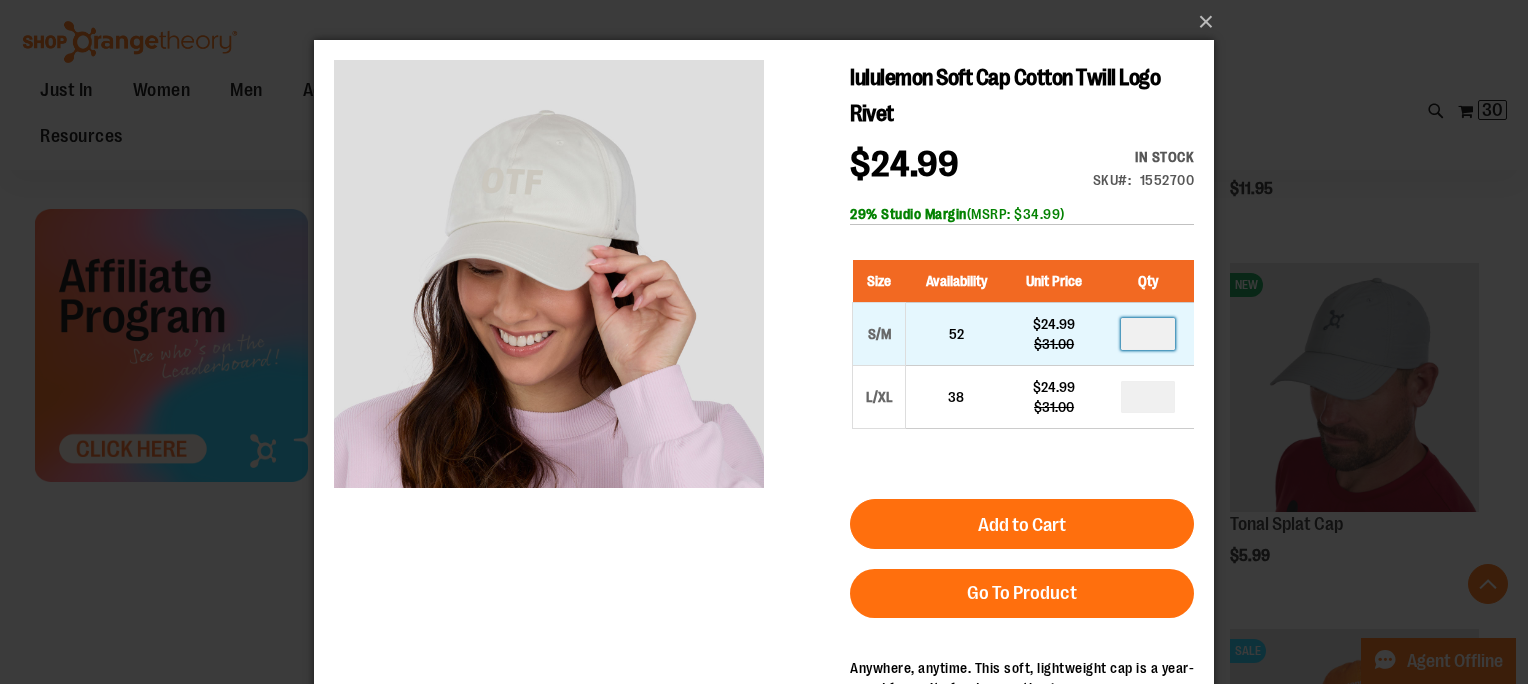 click at bounding box center [1148, 334] 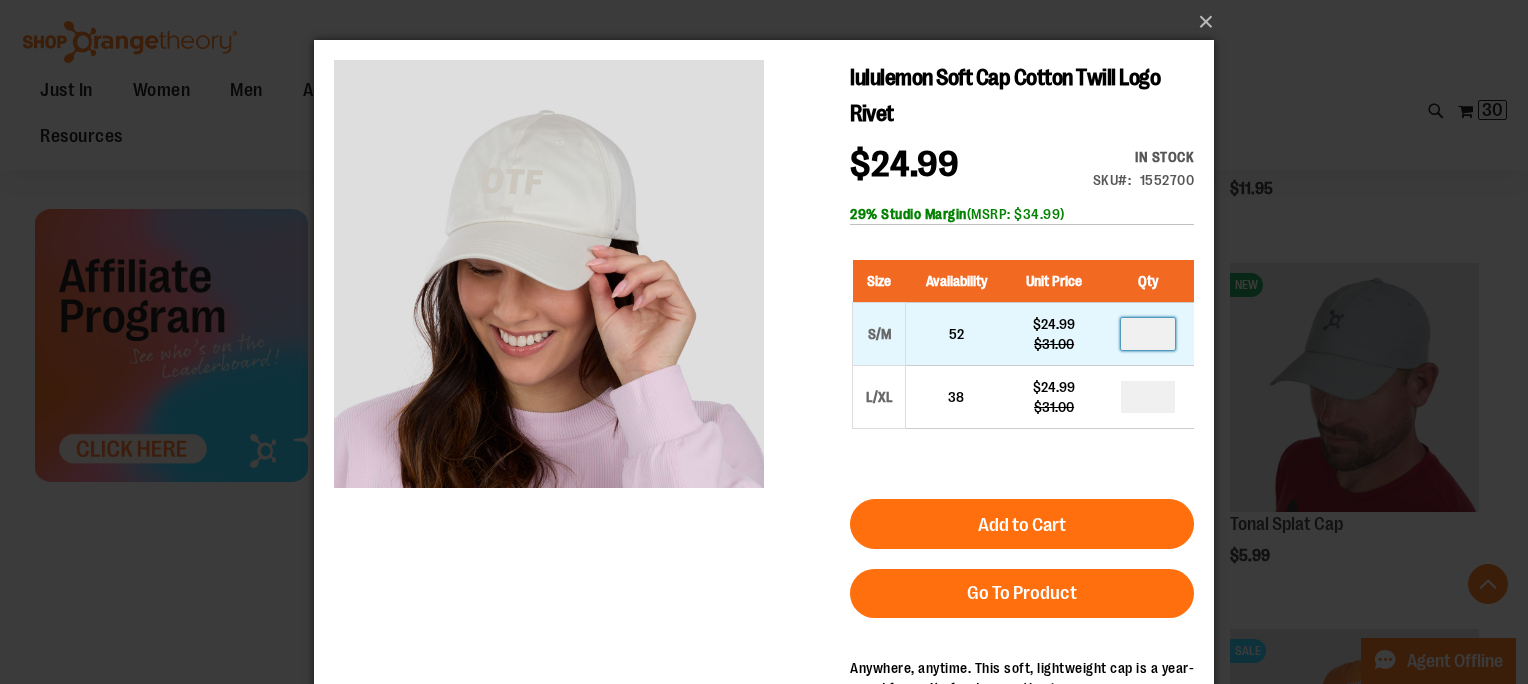 type on "*" 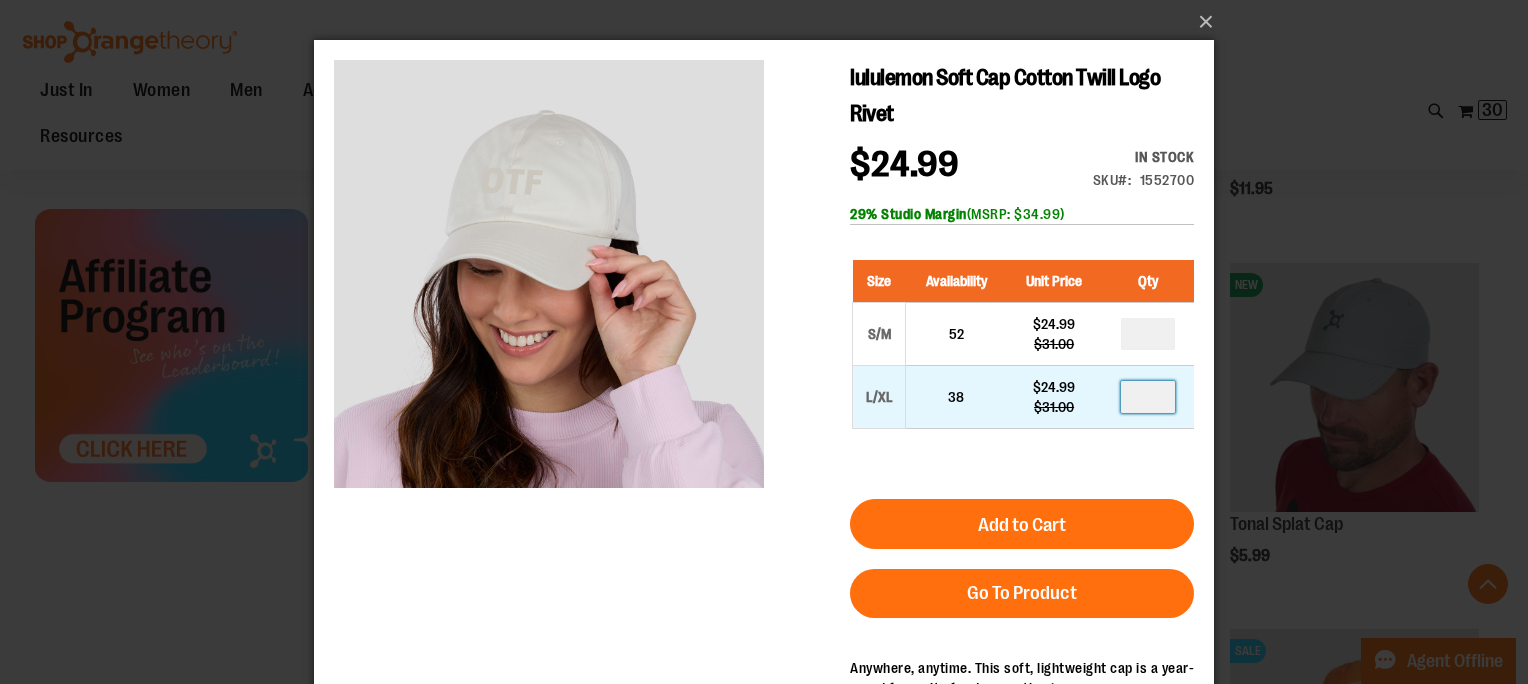 click at bounding box center (1148, 397) 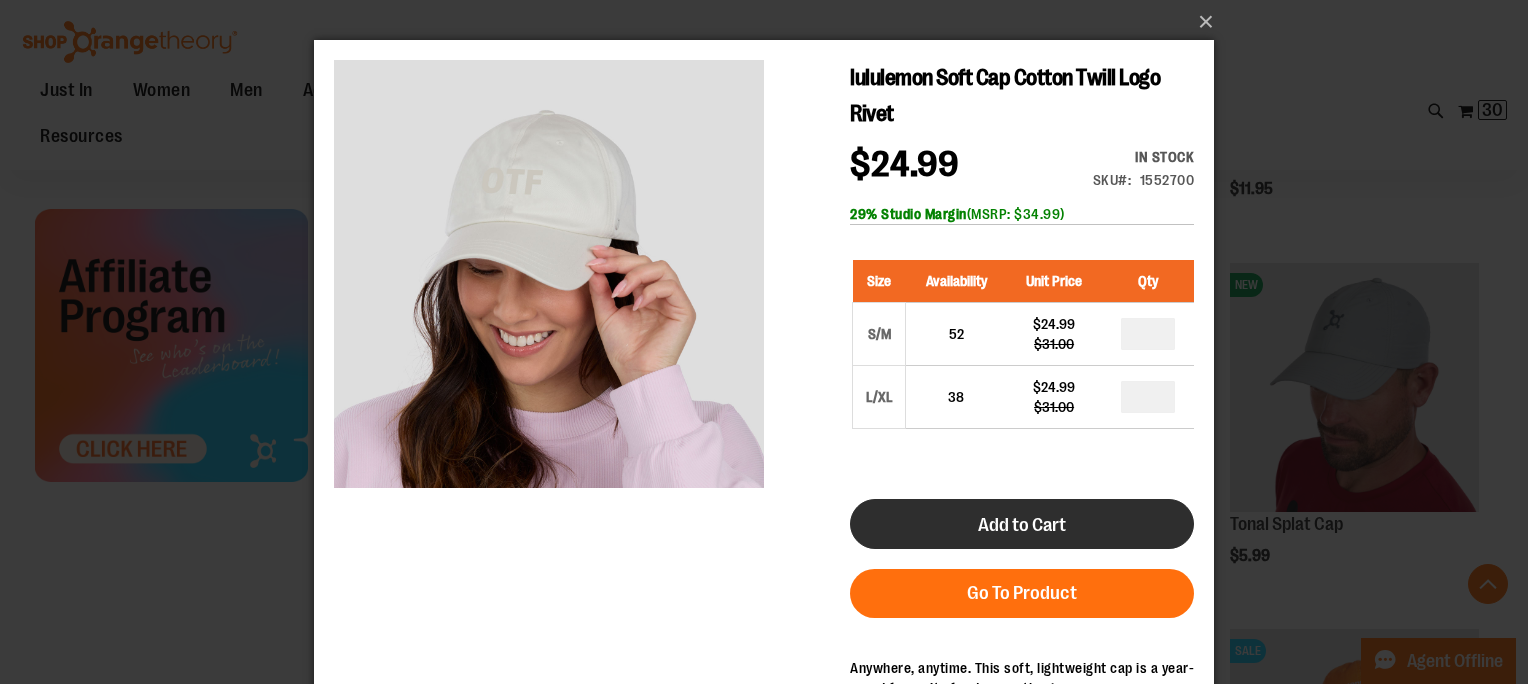 click on "Add to Cart" at bounding box center (1022, 525) 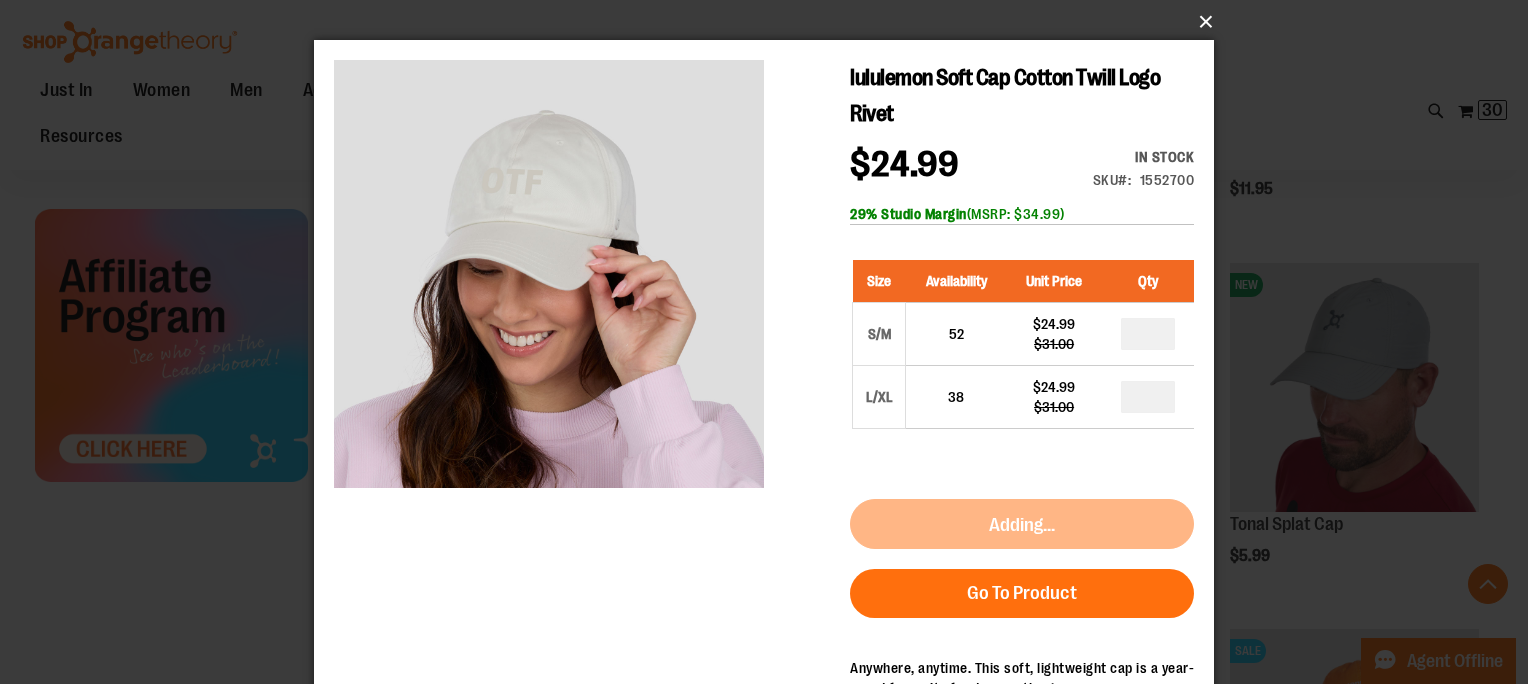 click on "×" at bounding box center [770, 22] 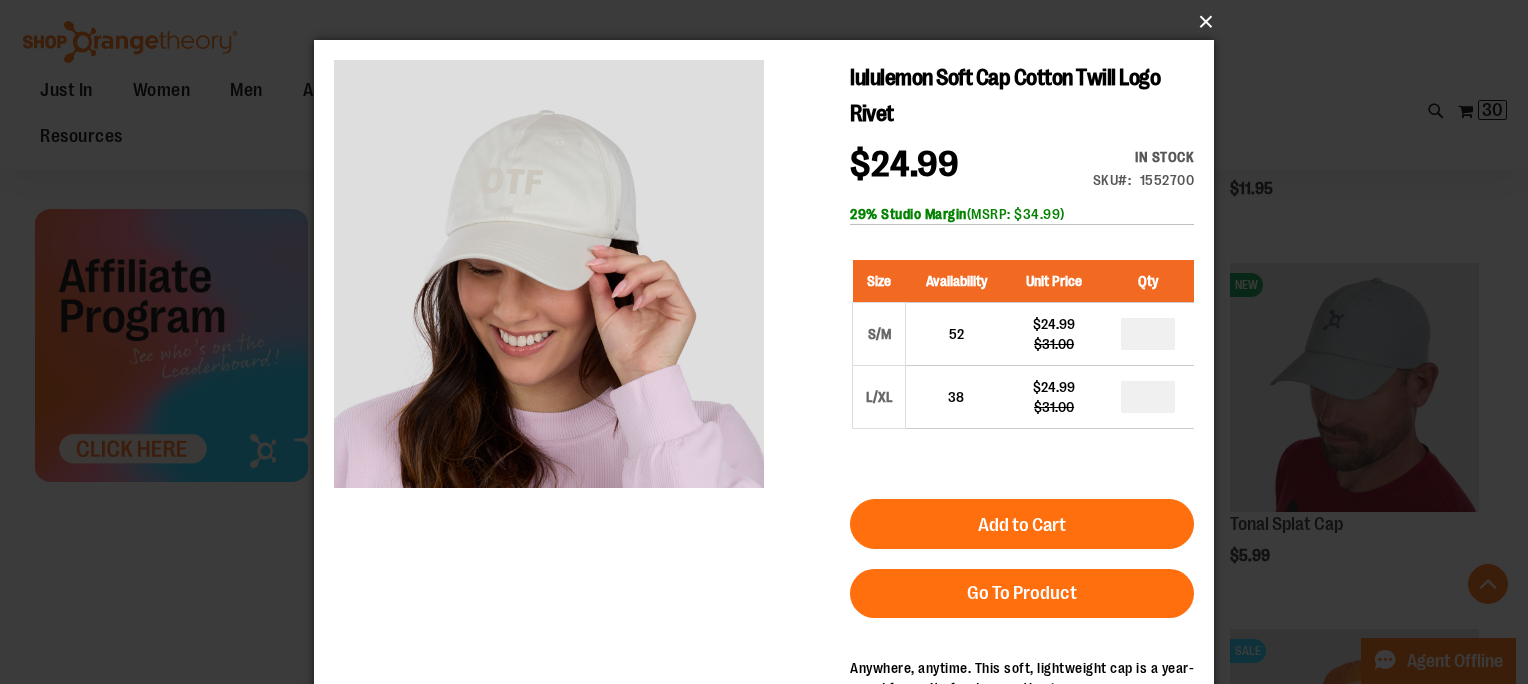 click on "×" at bounding box center [770, 22] 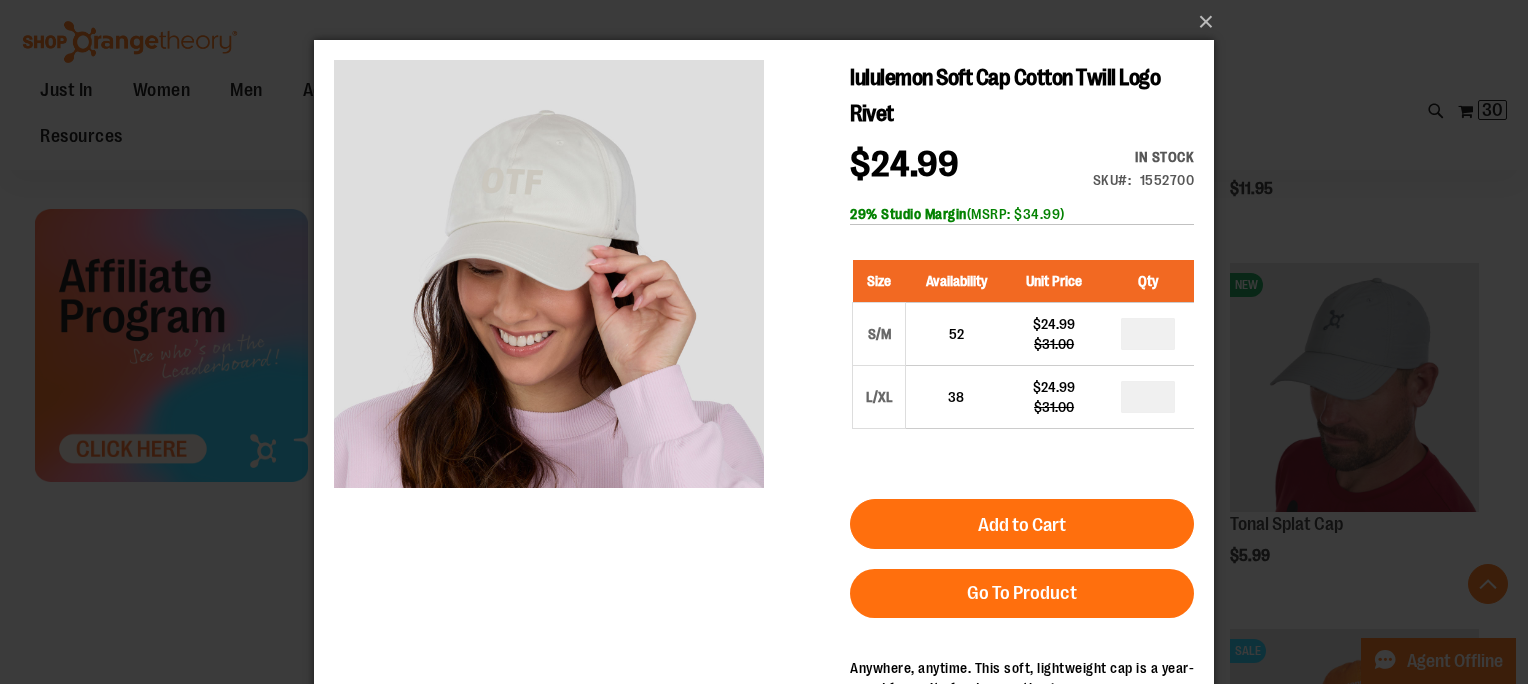 click on "×" at bounding box center (764, 342) 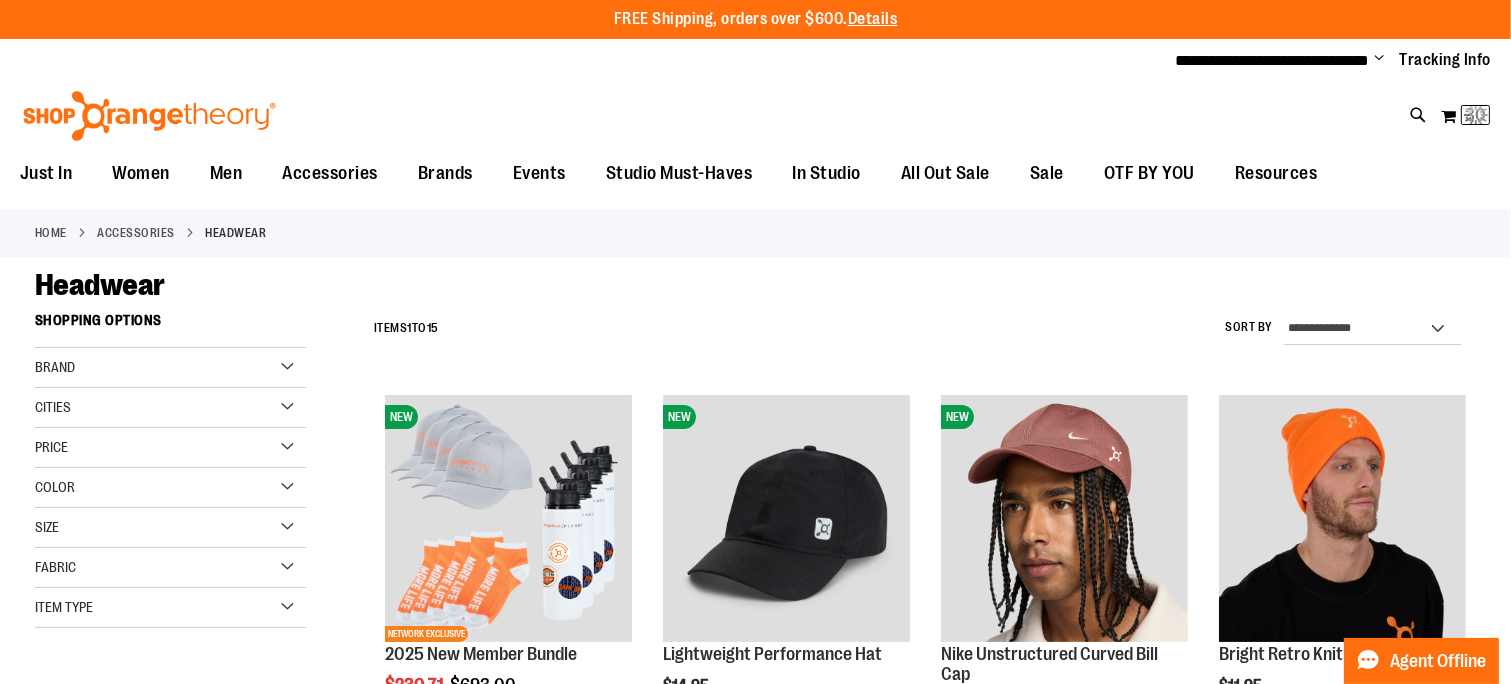 scroll, scrollTop: 0, scrollLeft: 0, axis: both 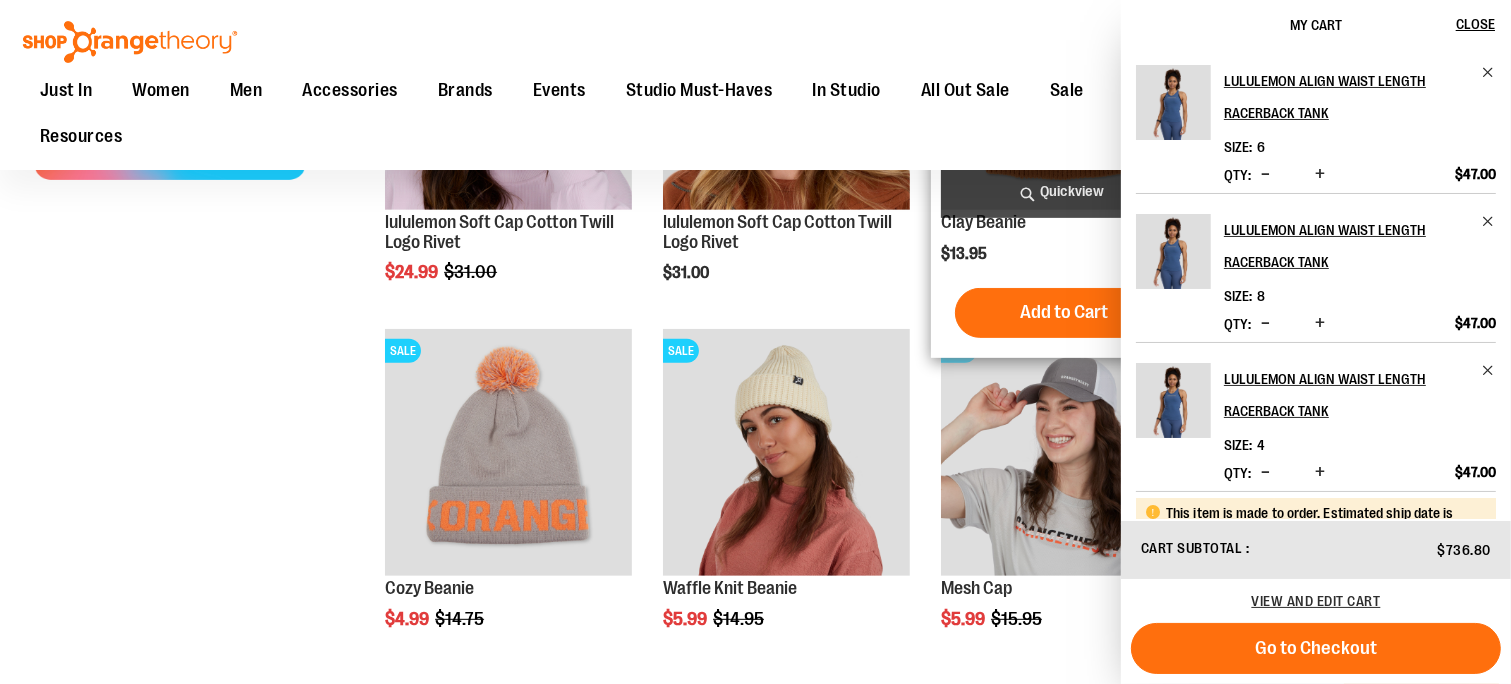 click on "Clay Beanie
$13.95
Quickview
Add to Cart" at bounding box center [1064, 155] 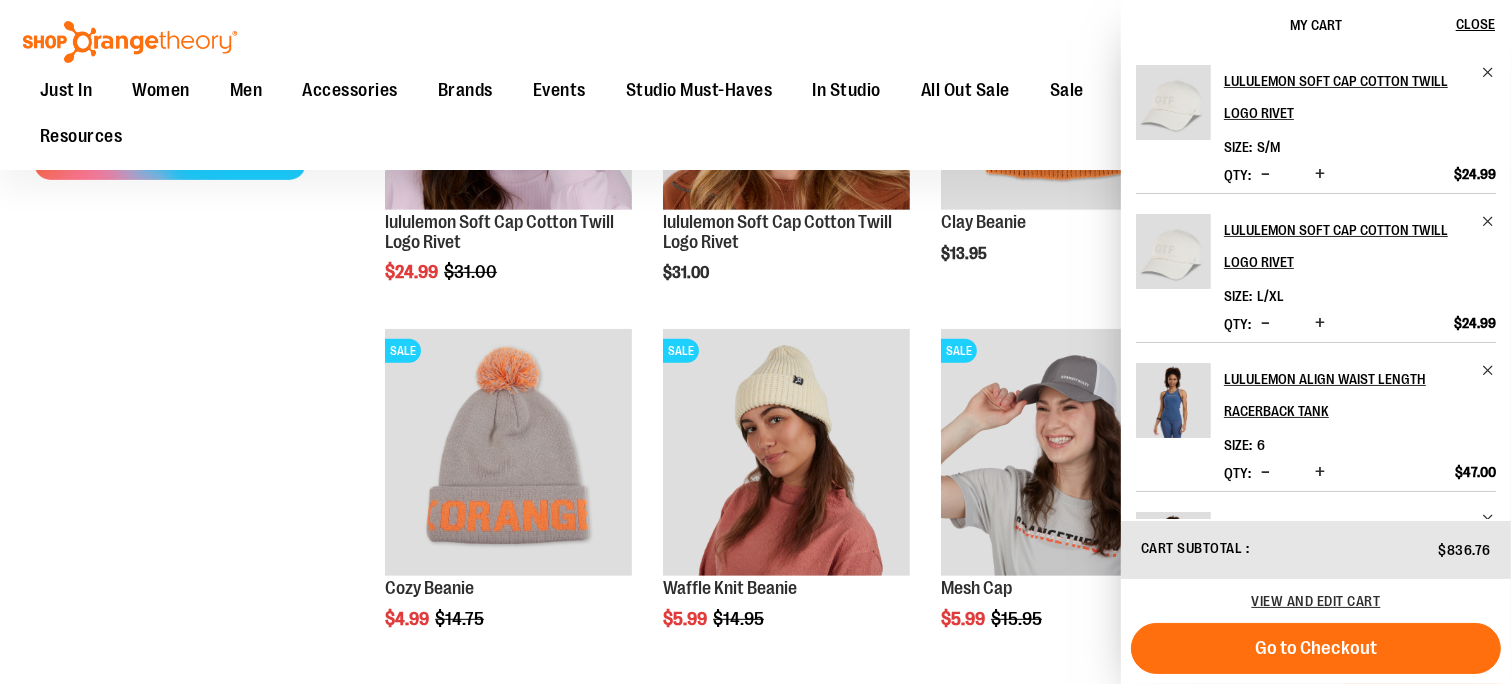 click on "**********" at bounding box center (755, 338) 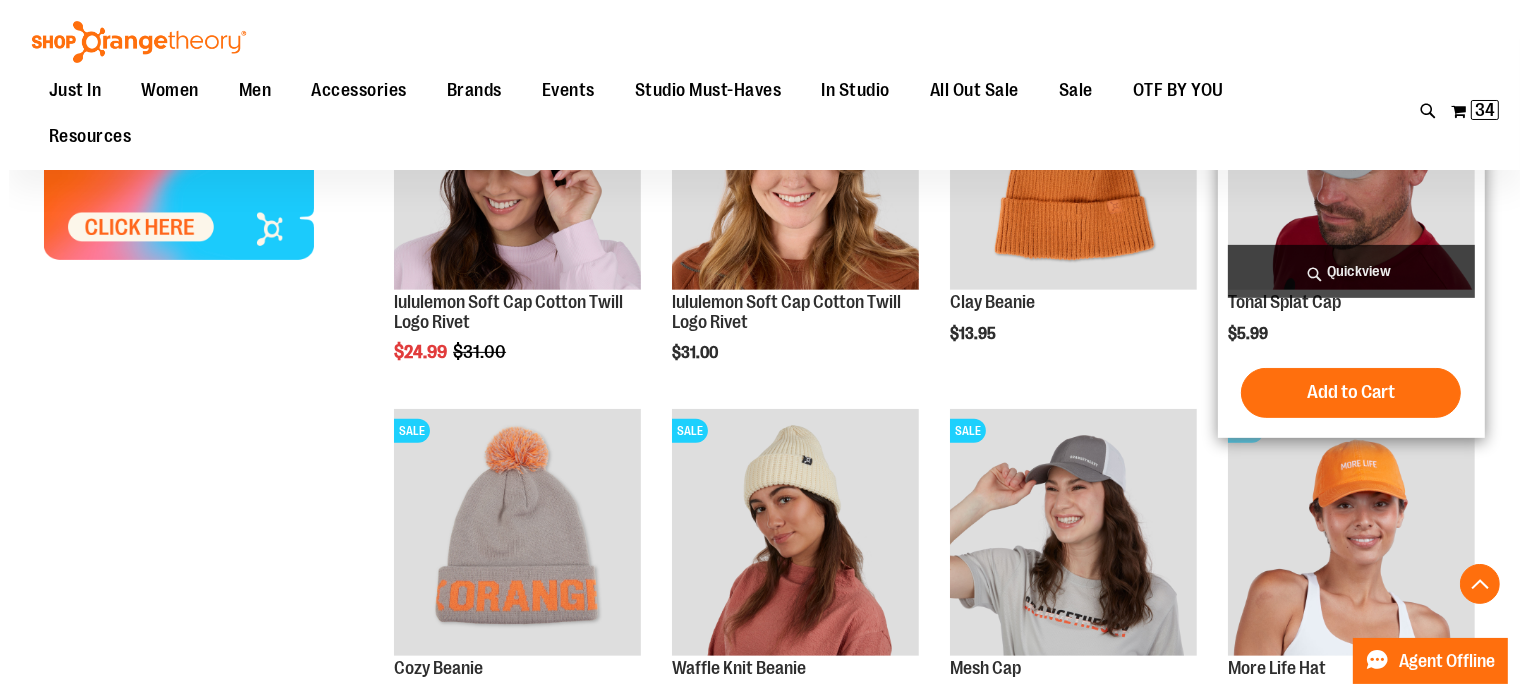 scroll, scrollTop: 600, scrollLeft: 0, axis: vertical 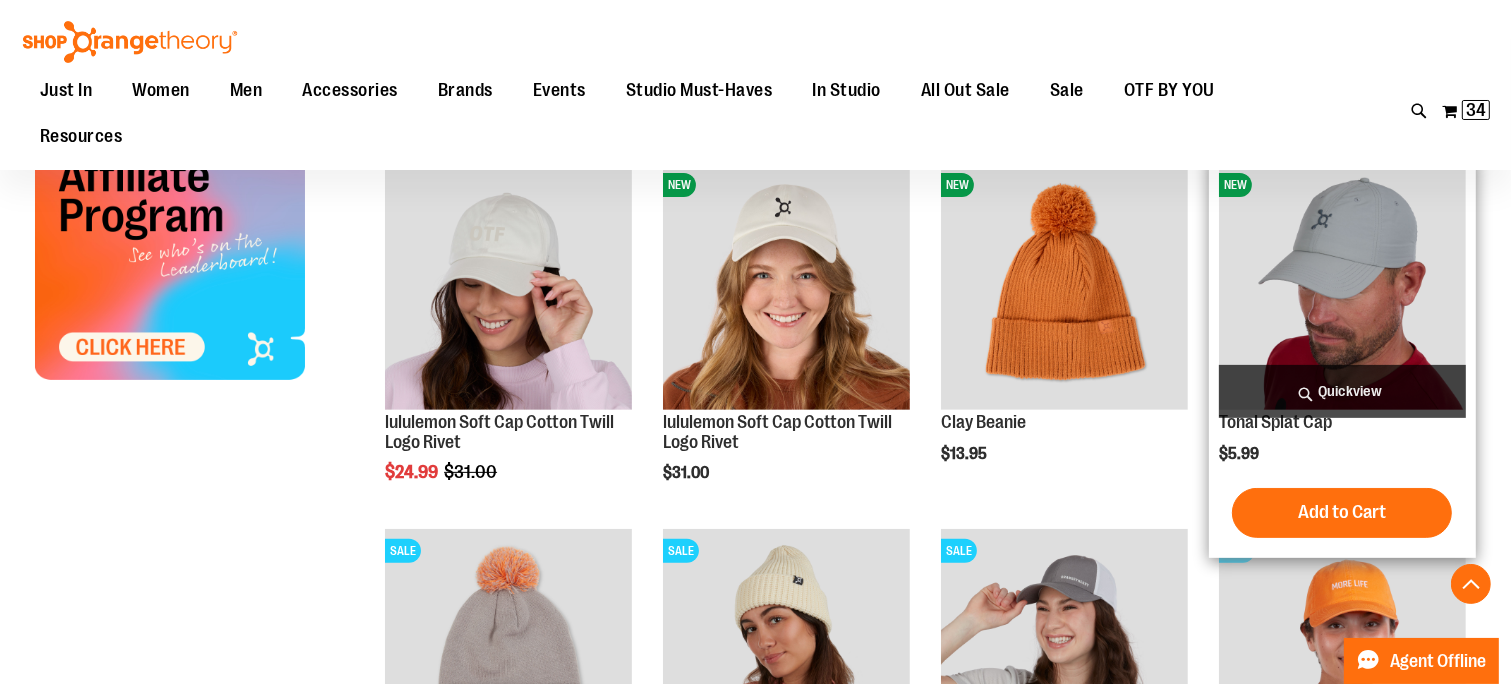 click on "Quickview" at bounding box center [1342, 391] 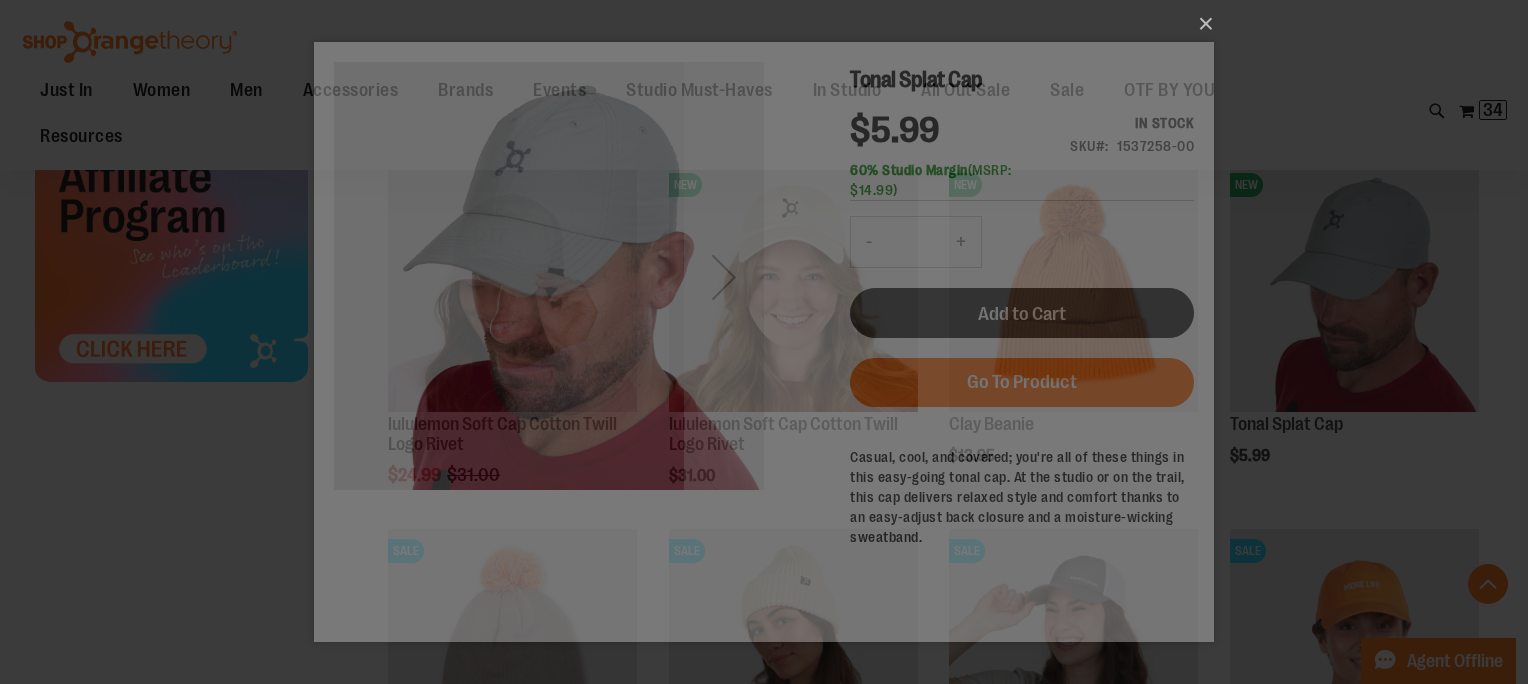 scroll, scrollTop: 0, scrollLeft: 0, axis: both 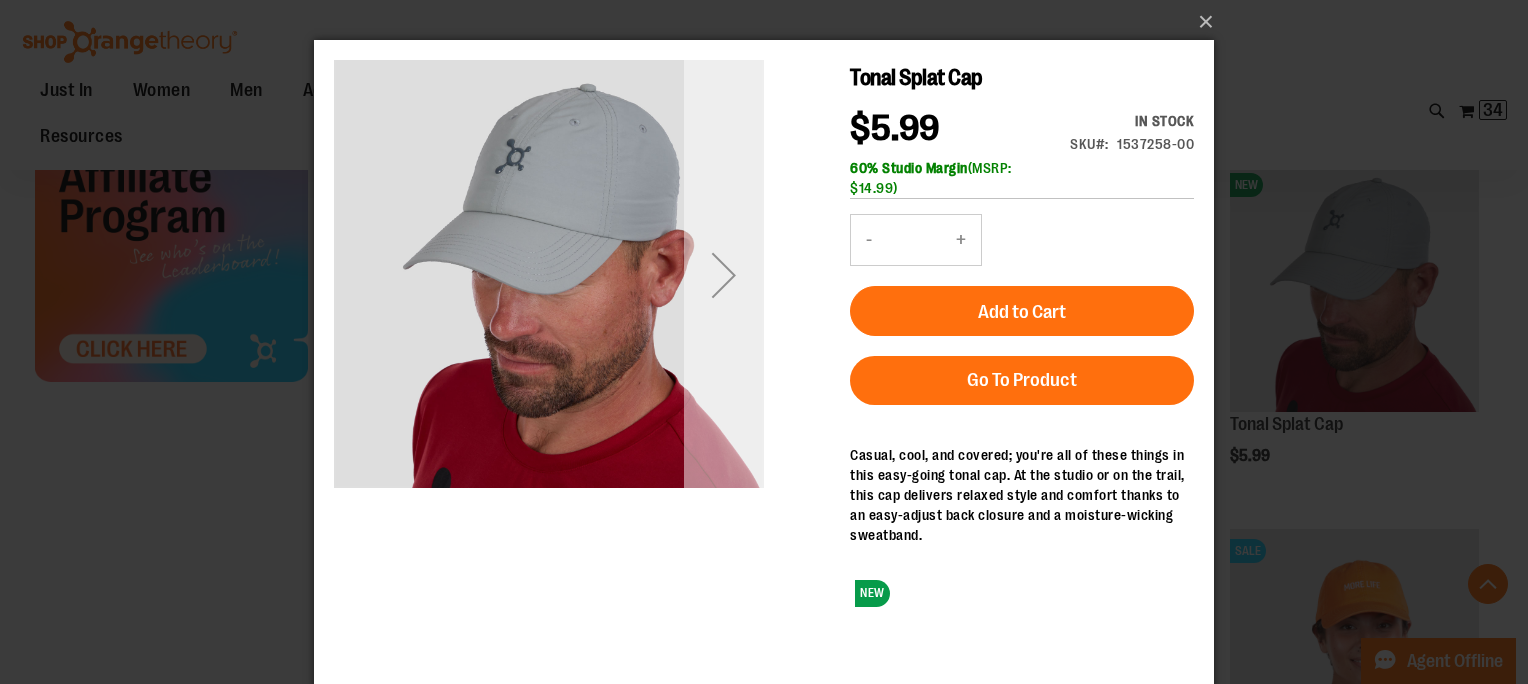 click at bounding box center [724, 275] 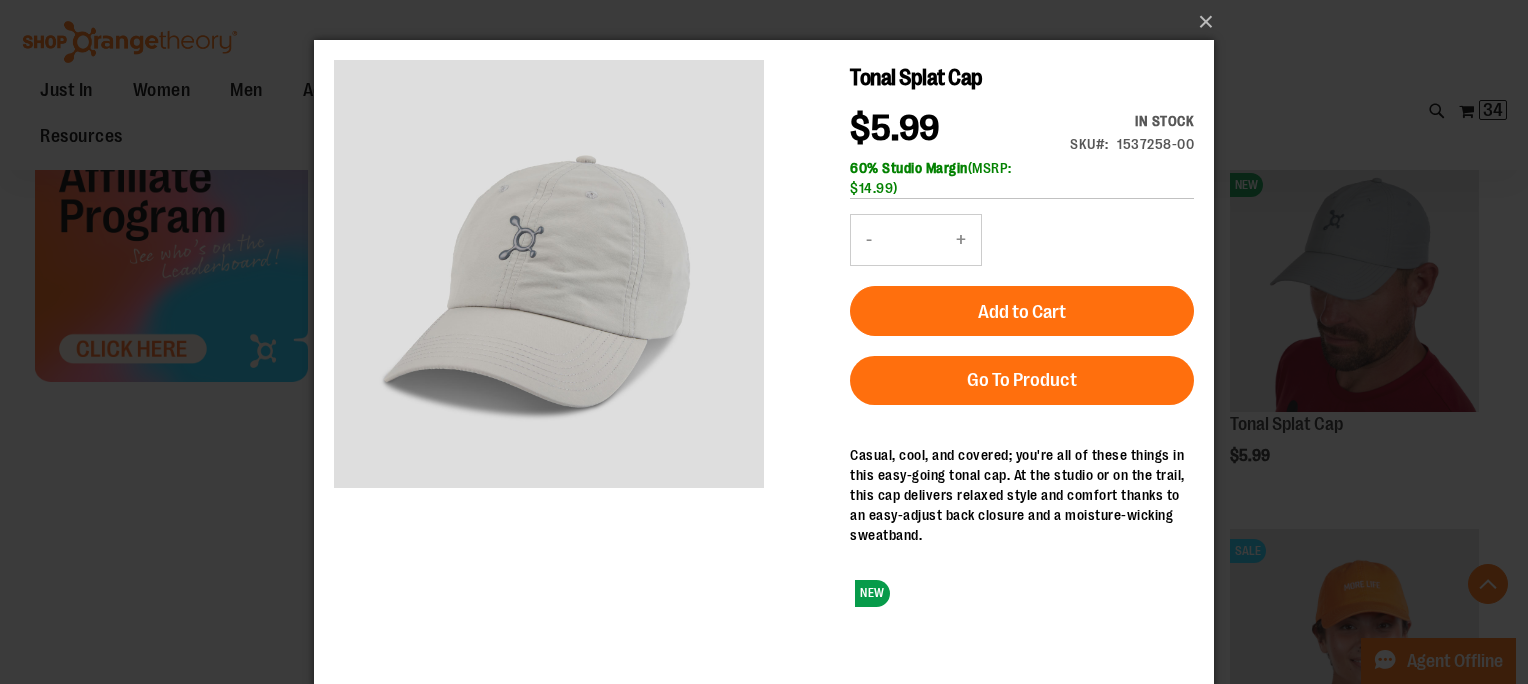 click on "+" at bounding box center (961, 240) 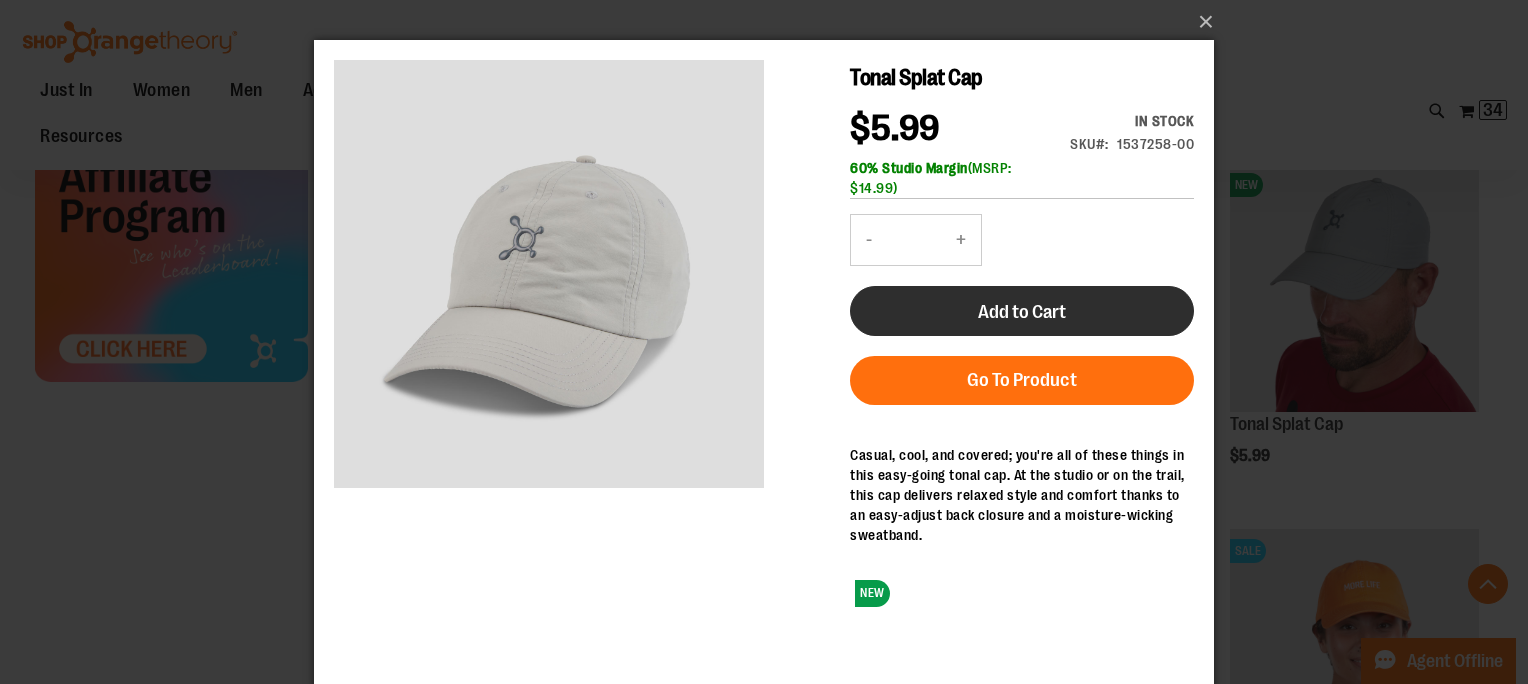 click on "Add to Cart" at bounding box center [1022, 312] 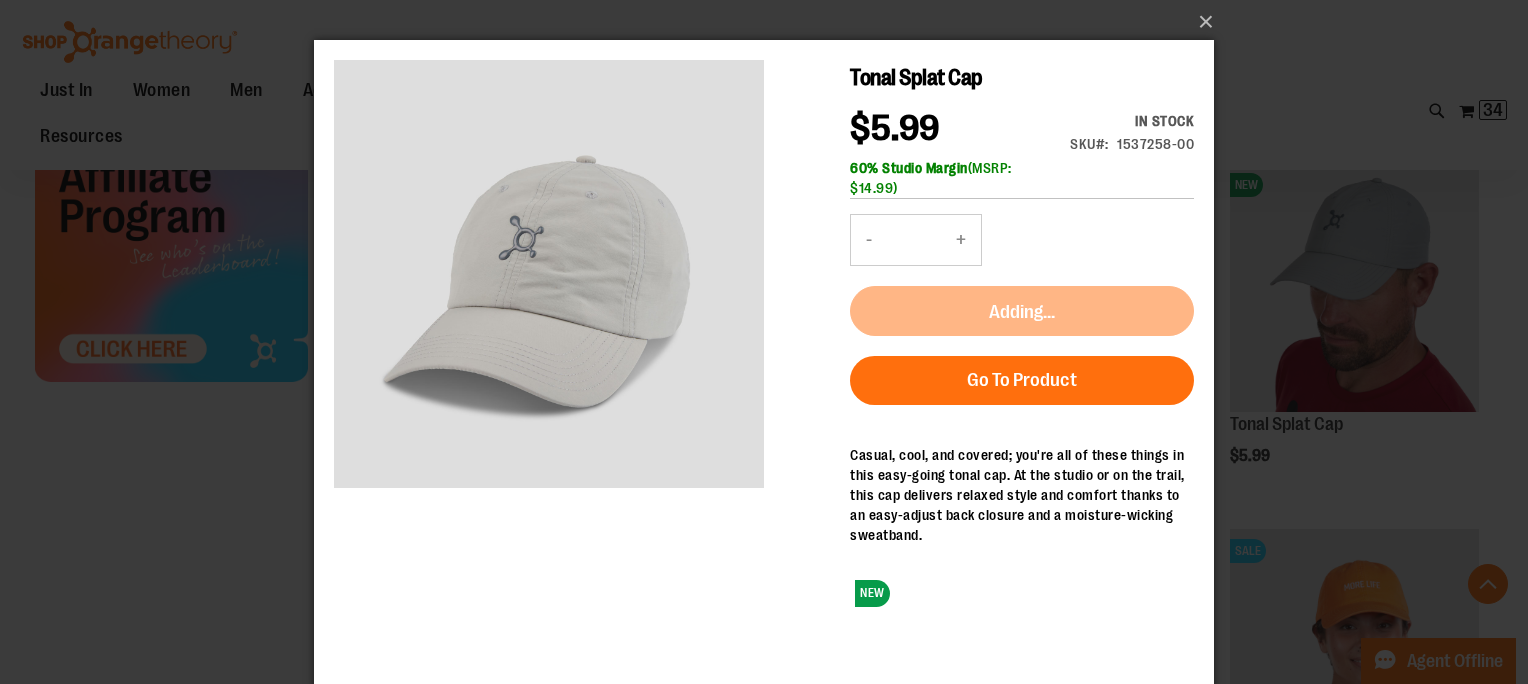 scroll, scrollTop: 4, scrollLeft: 0, axis: vertical 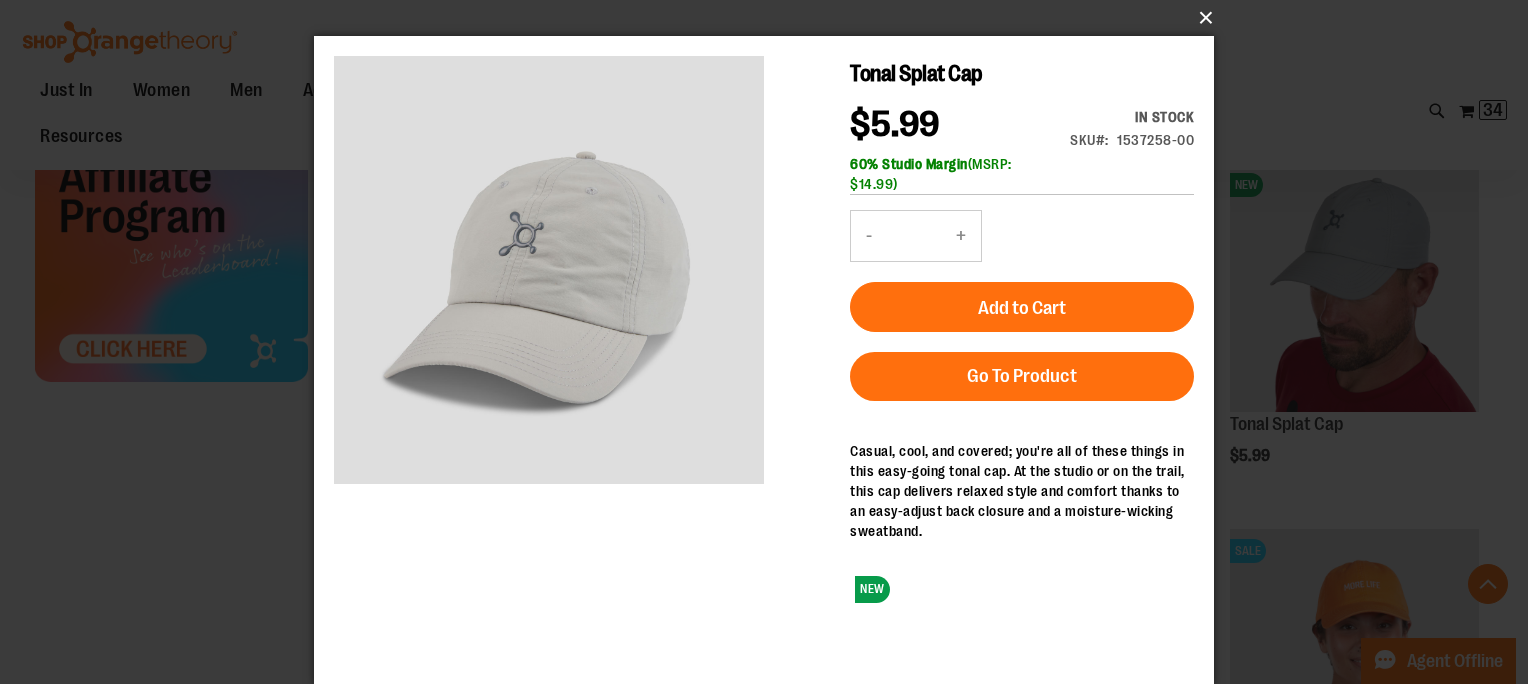 click on "×" at bounding box center [770, 18] 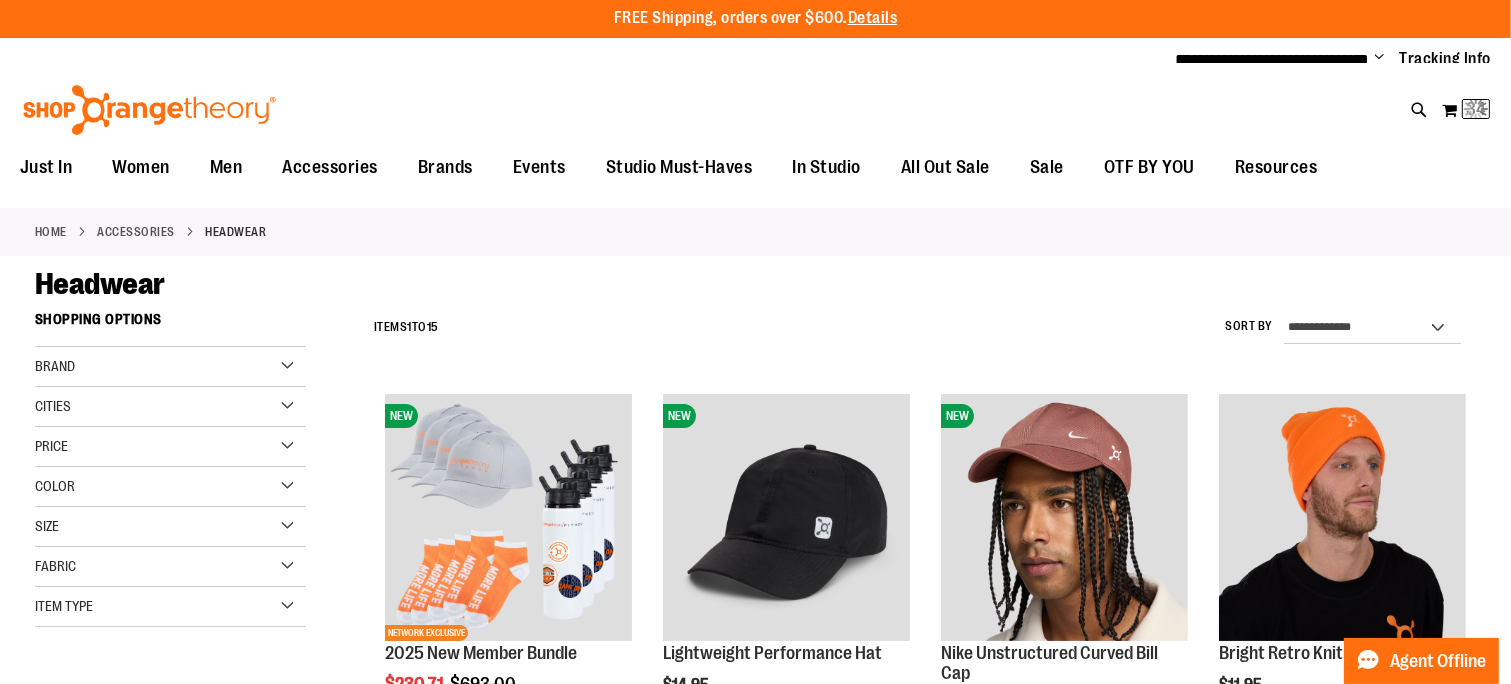 scroll, scrollTop: 0, scrollLeft: 0, axis: both 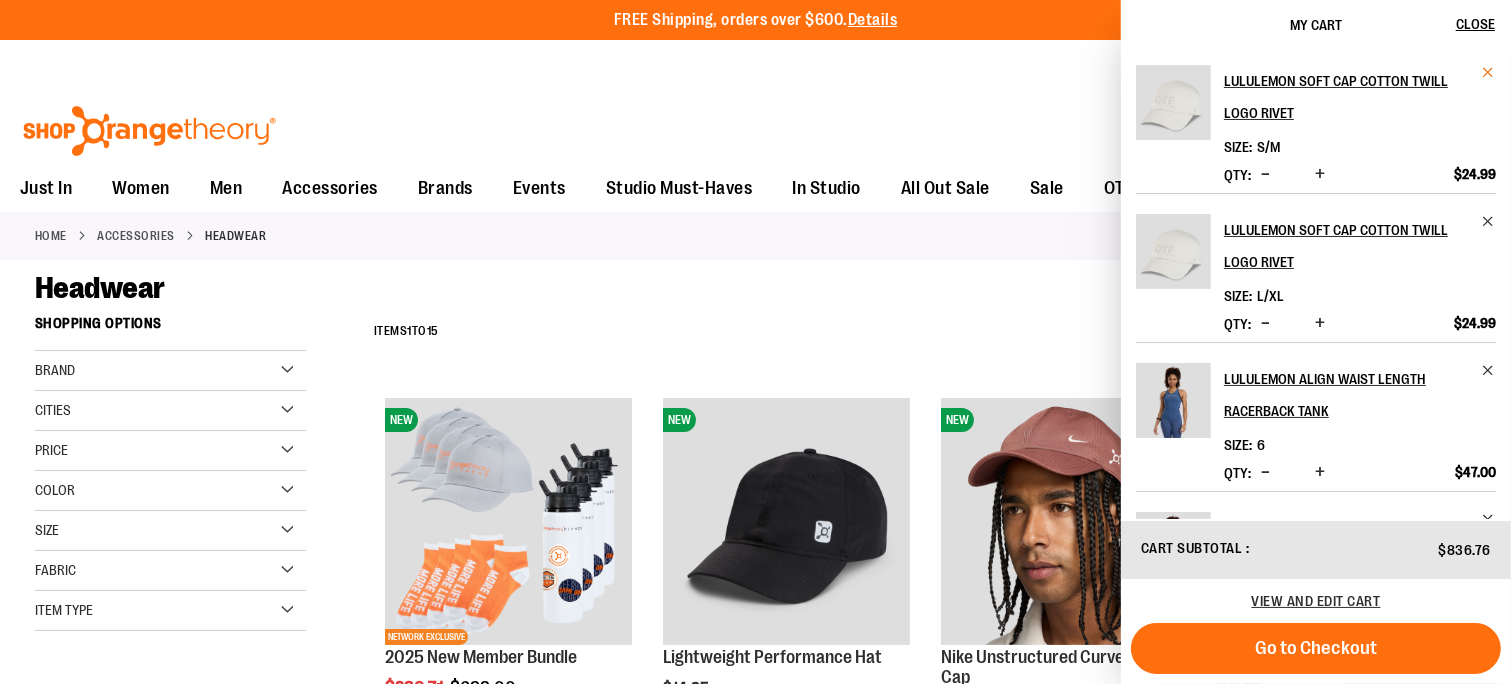click at bounding box center (1488, 72) 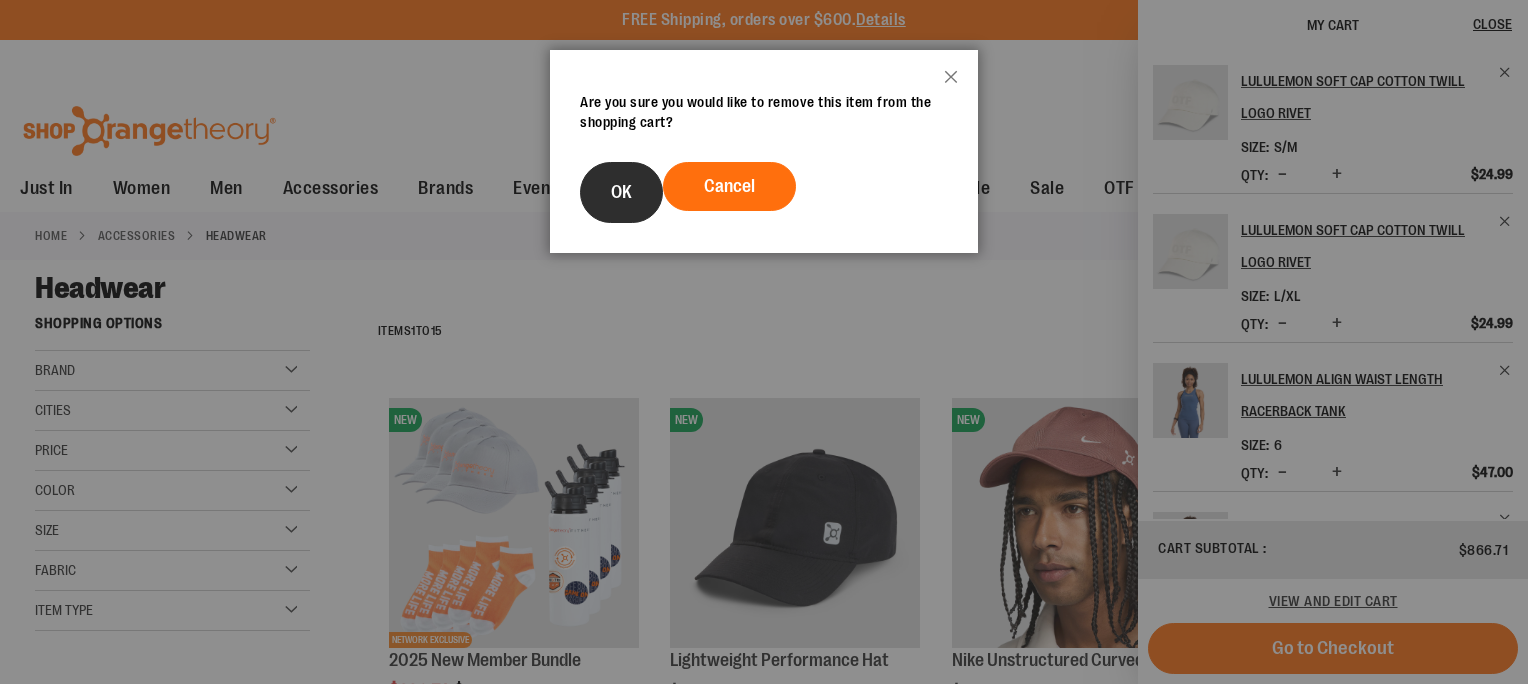 click on "OK" at bounding box center (621, 192) 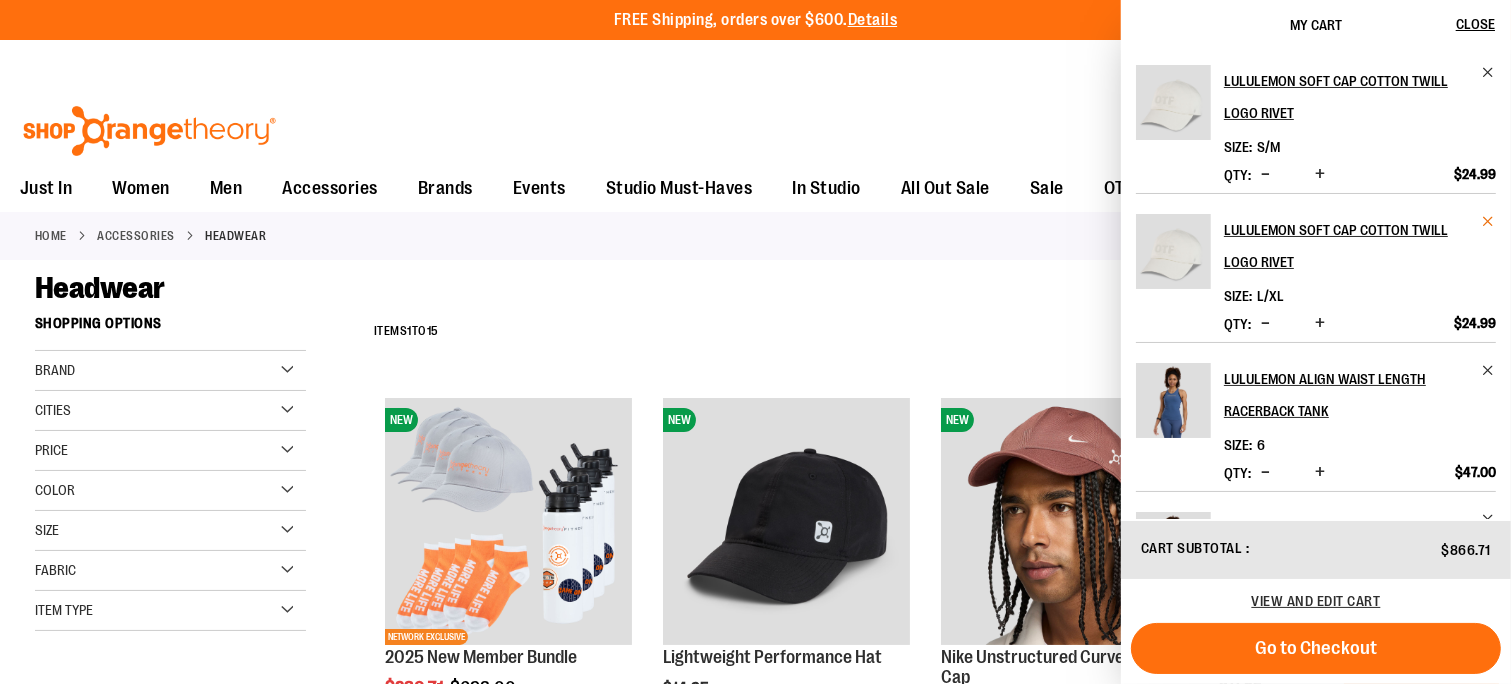 click at bounding box center [1488, 221] 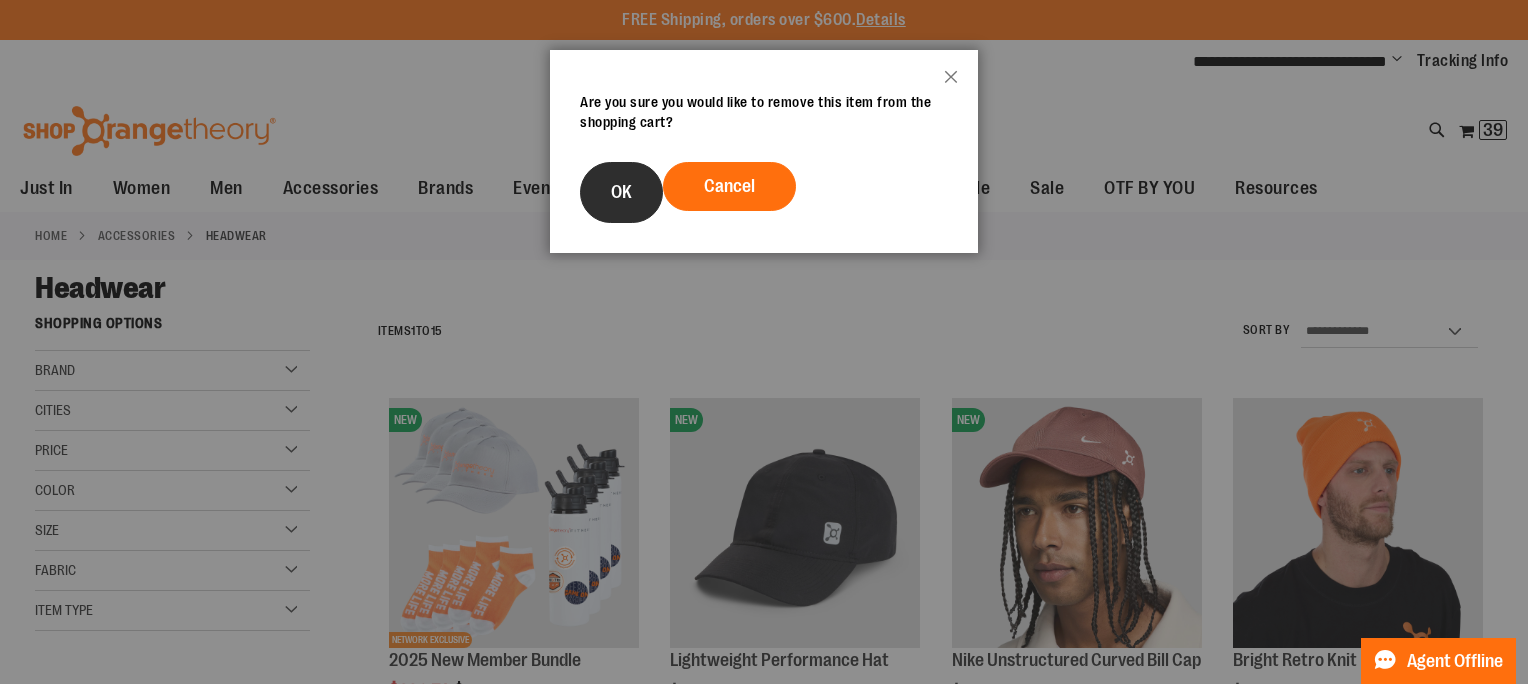 click on "OK" at bounding box center [621, 192] 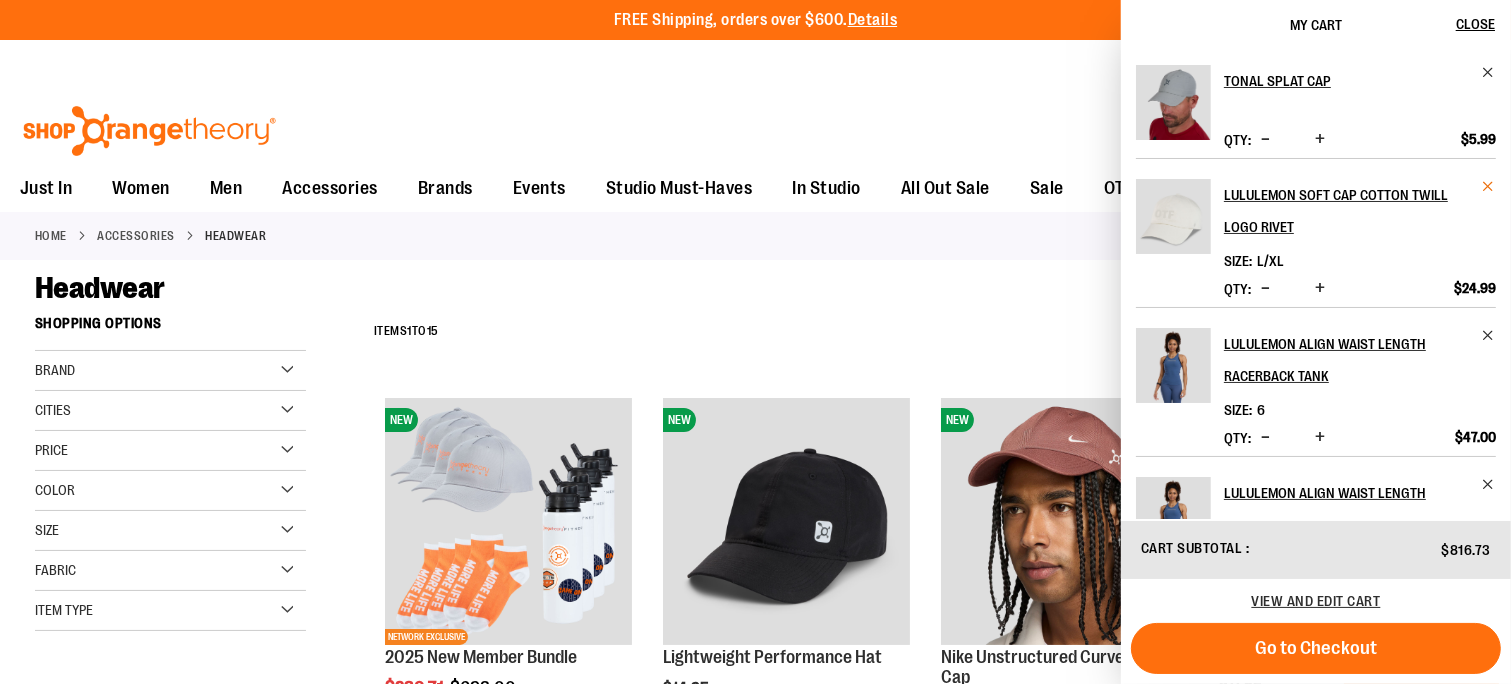 click at bounding box center [1488, 186] 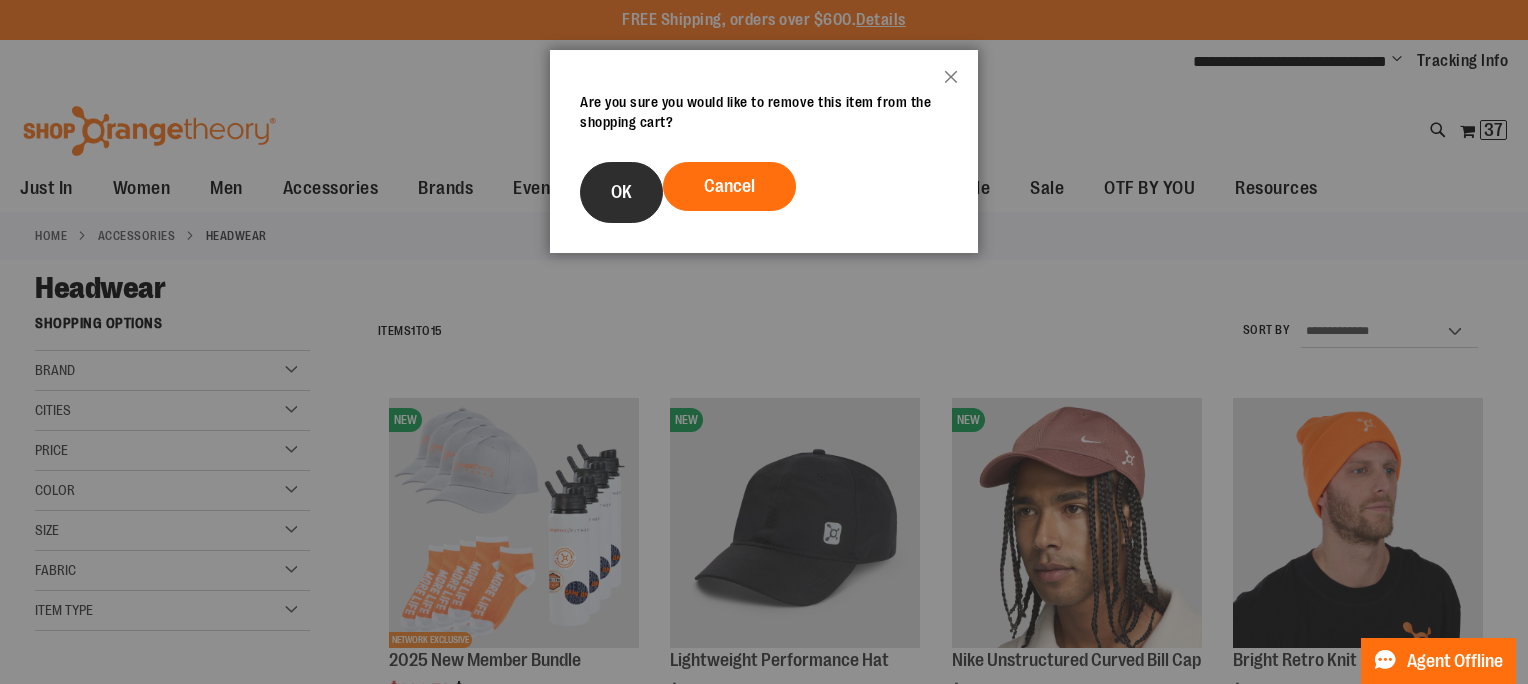 click on "OK" at bounding box center (621, 192) 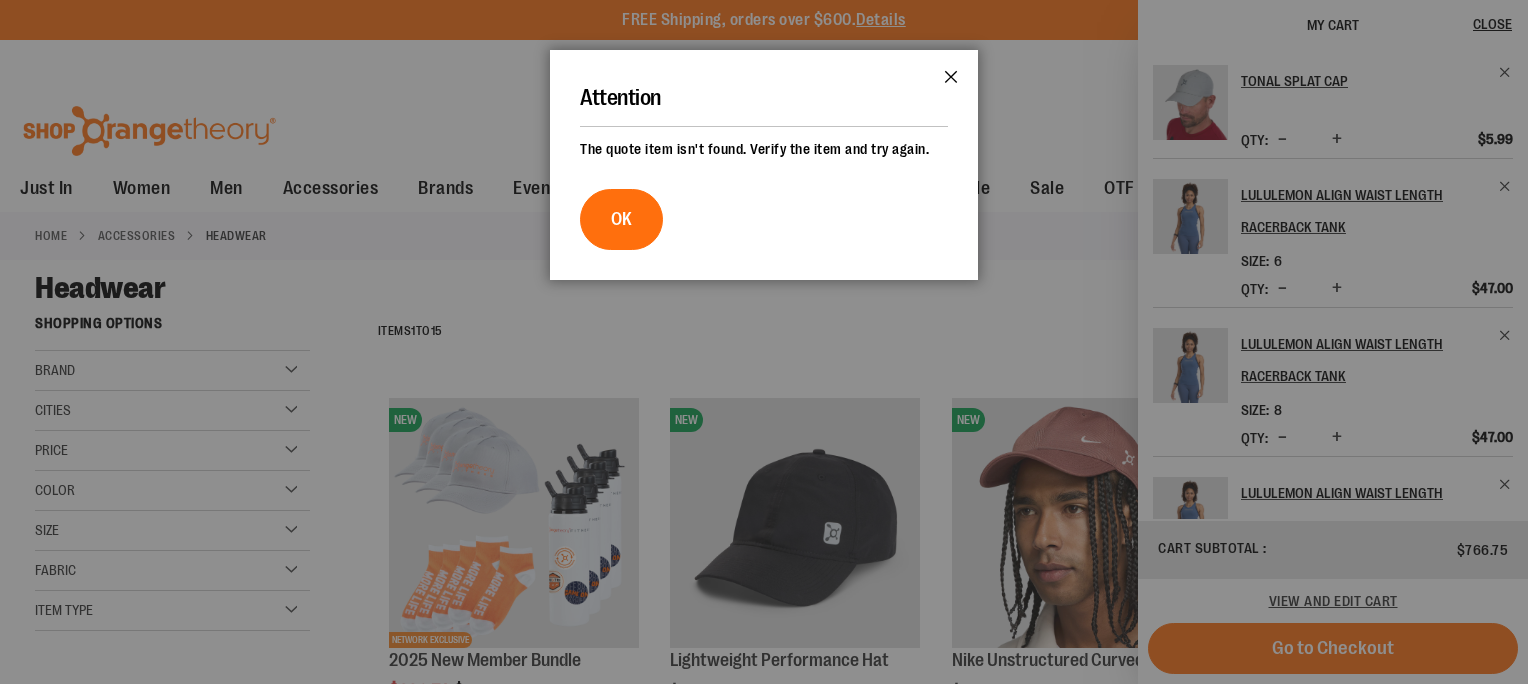 click on "Close" at bounding box center [951, 83] 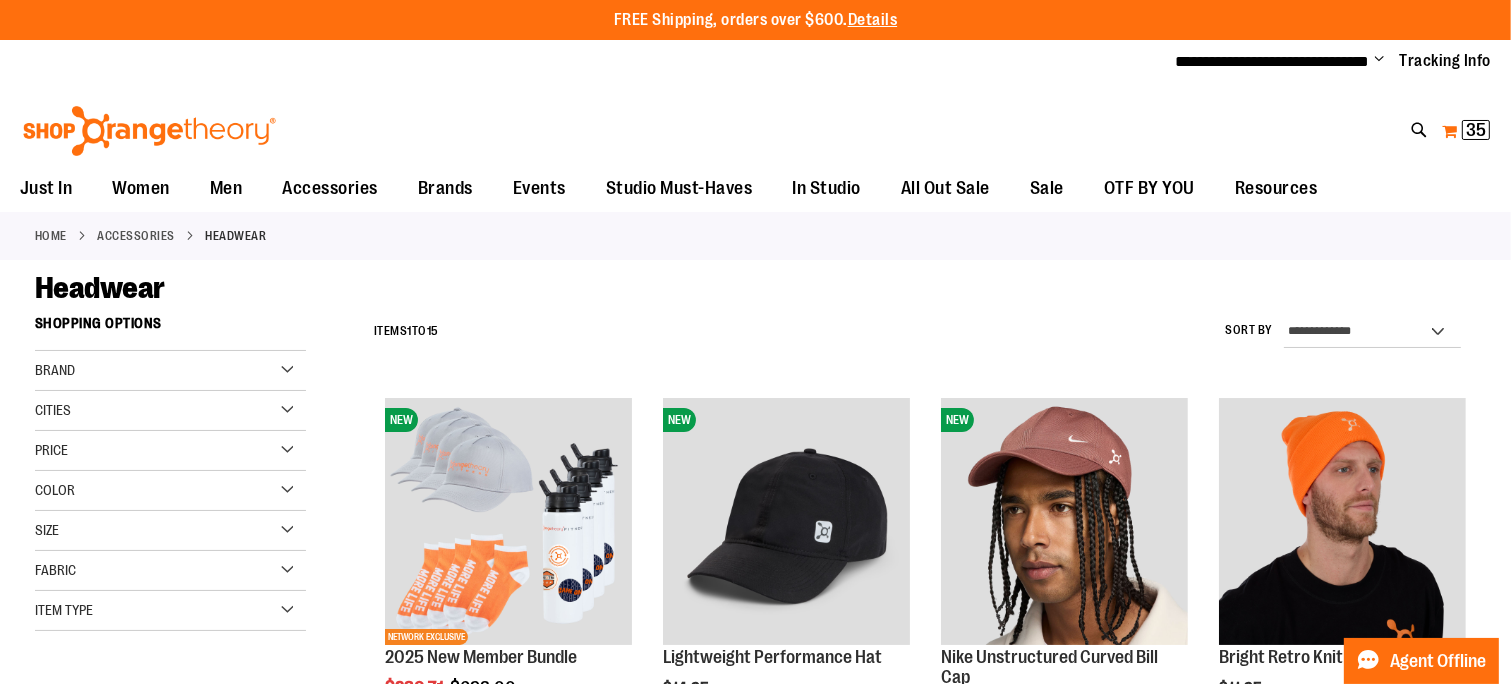 click on "35" at bounding box center (1476, 130) 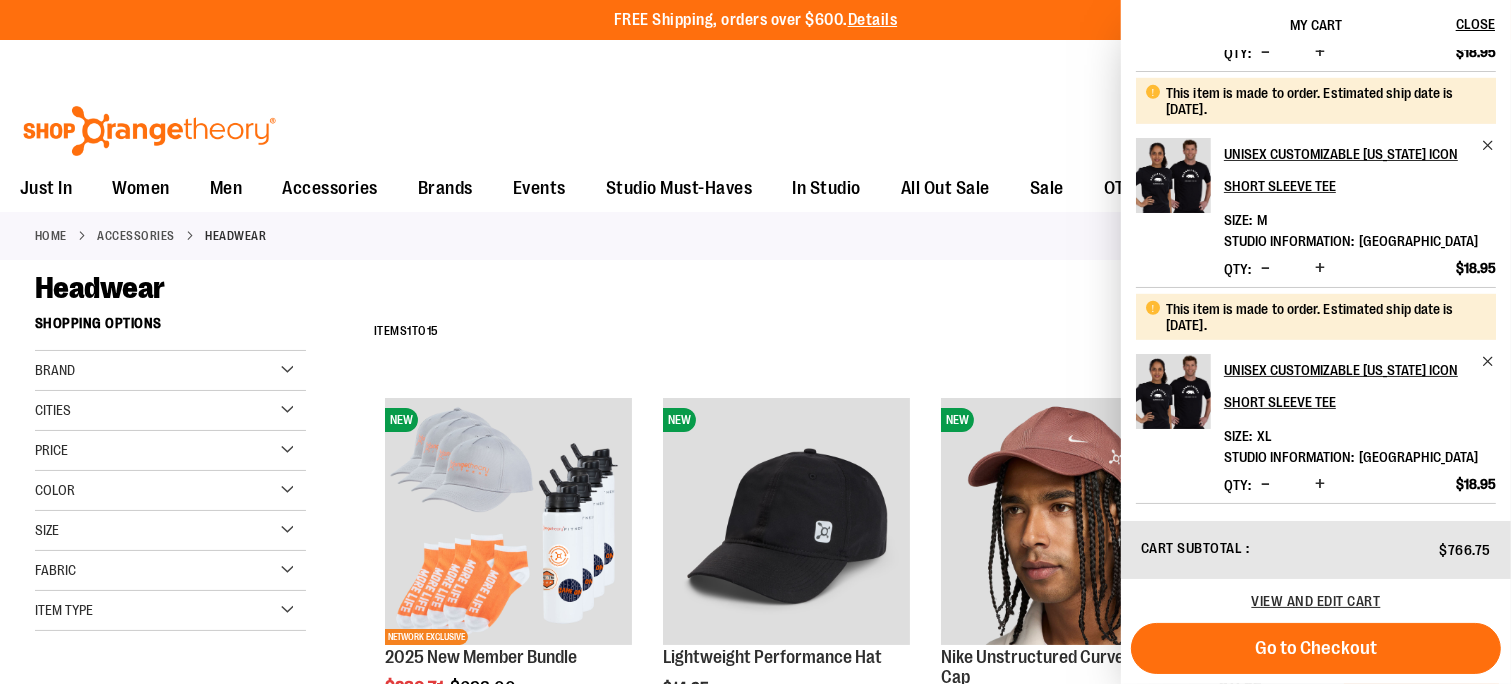 scroll, scrollTop: 1304, scrollLeft: 0, axis: vertical 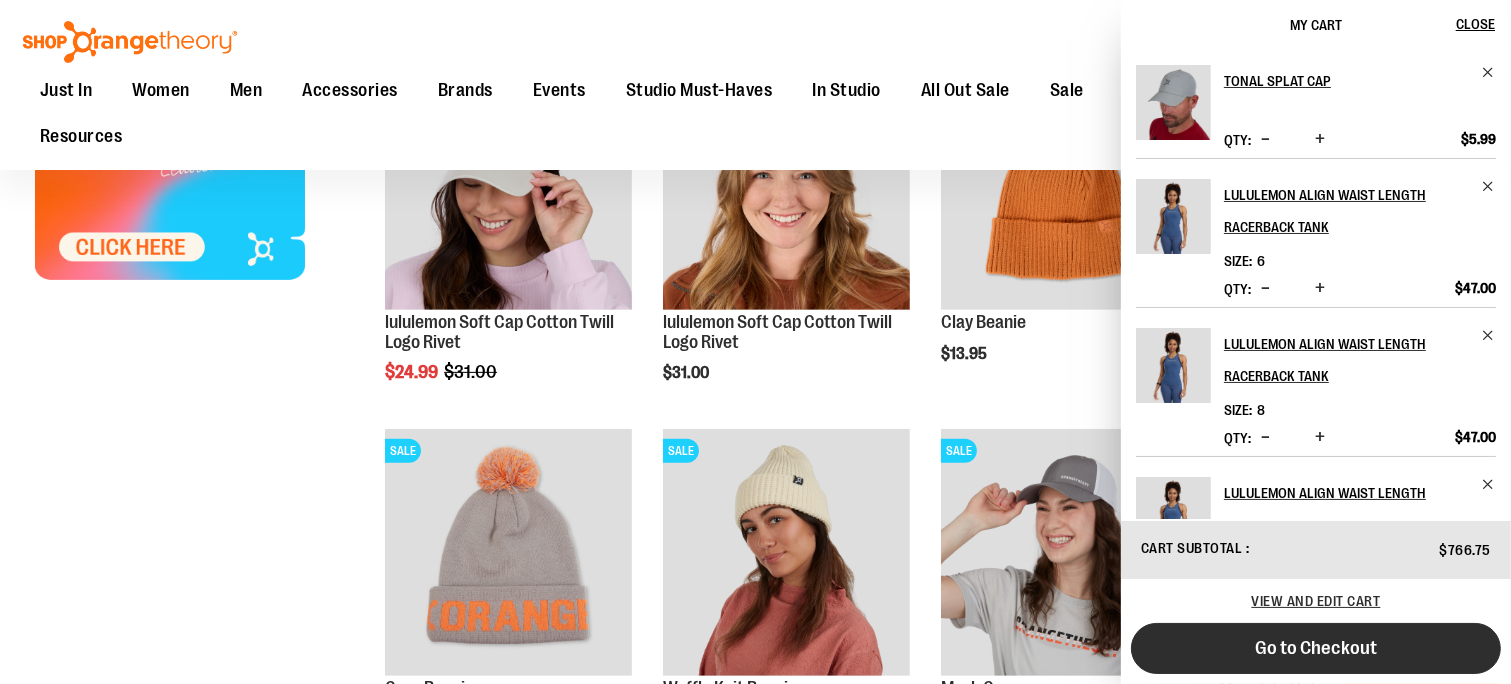 click on "Go to Checkout" at bounding box center [1316, 648] 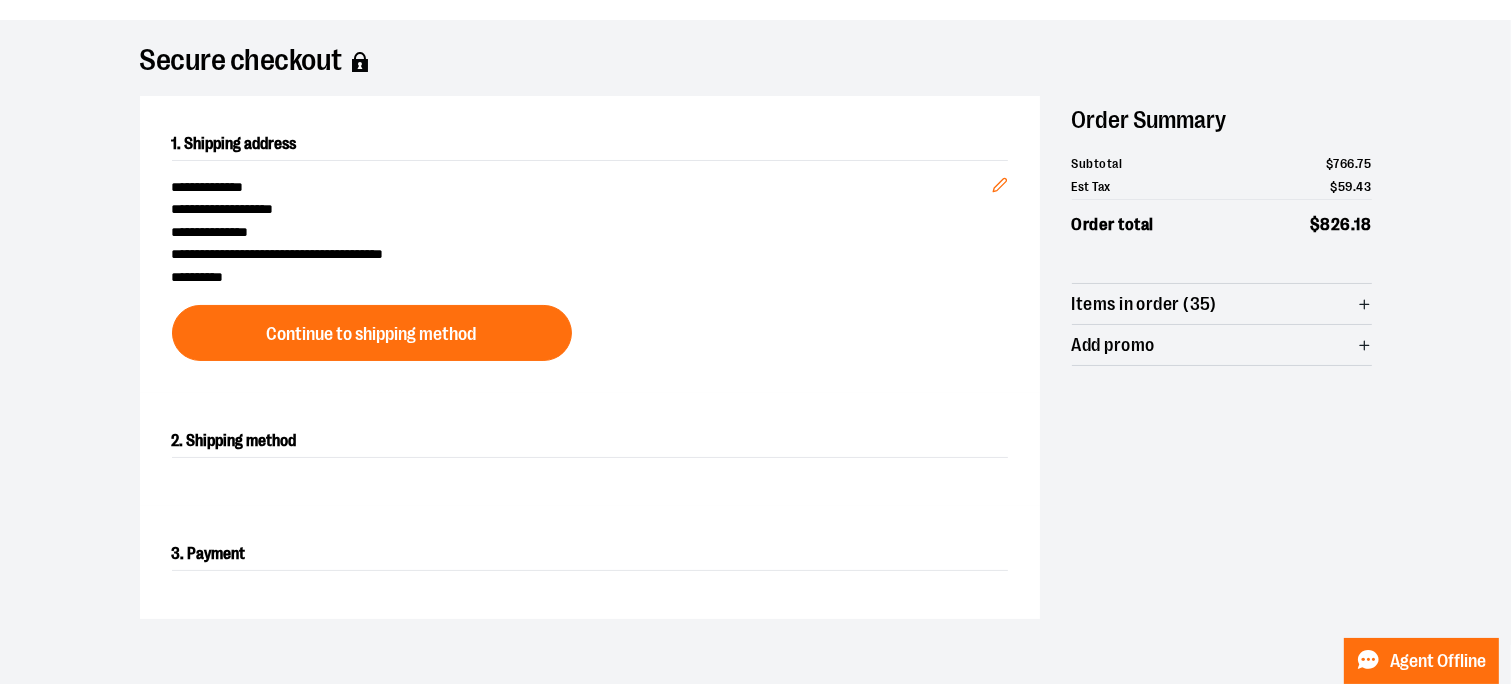 scroll, scrollTop: 0, scrollLeft: 0, axis: both 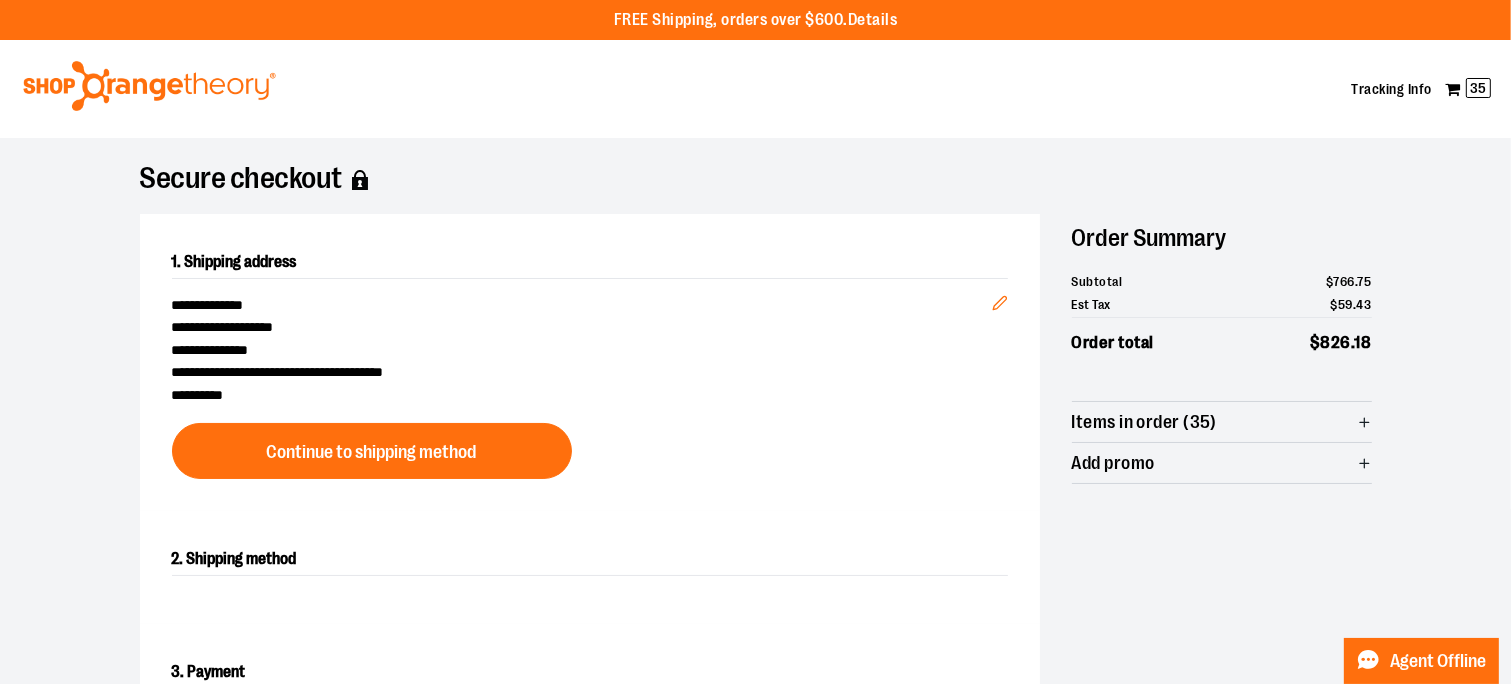 click on "Items in order (35)" at bounding box center (1145, 422) 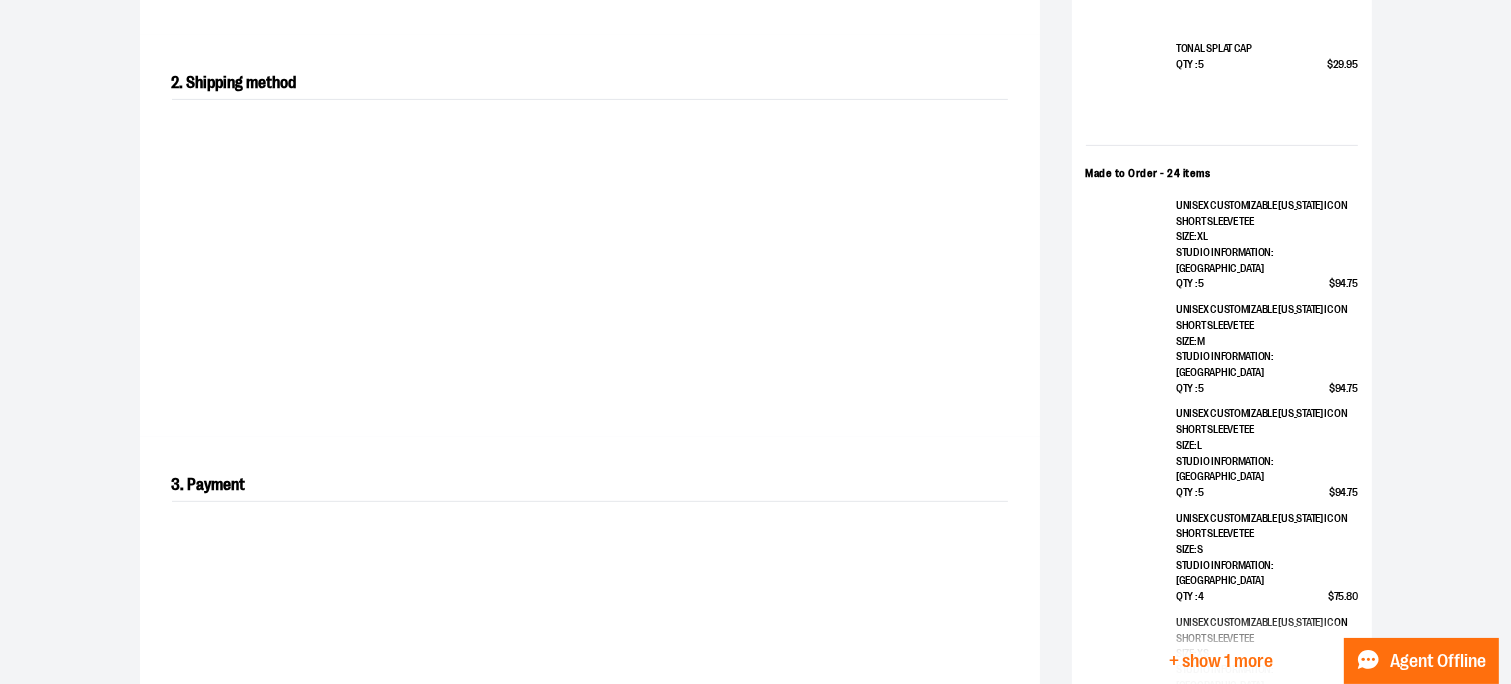scroll, scrollTop: 800, scrollLeft: 0, axis: vertical 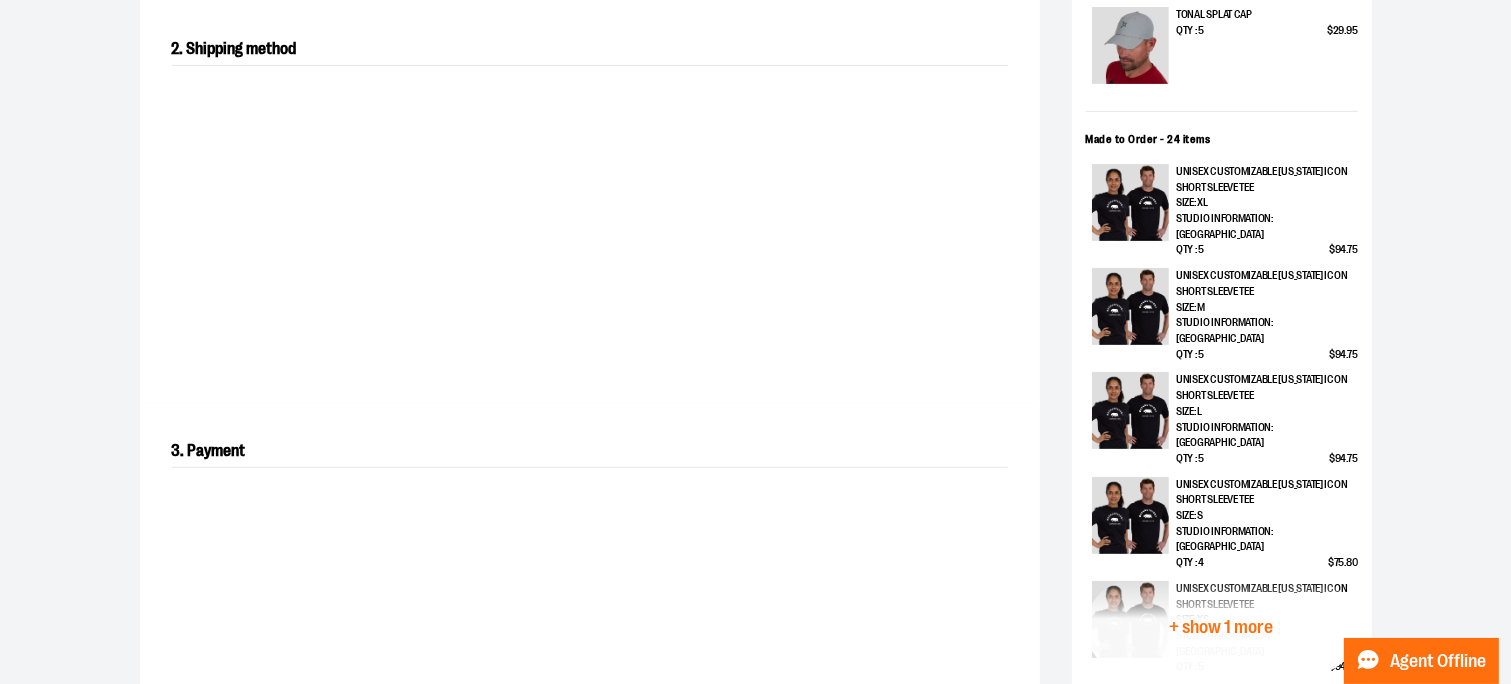 drag, startPoint x: 668, startPoint y: 87, endPoint x: 580, endPoint y: 33, distance: 103.24728 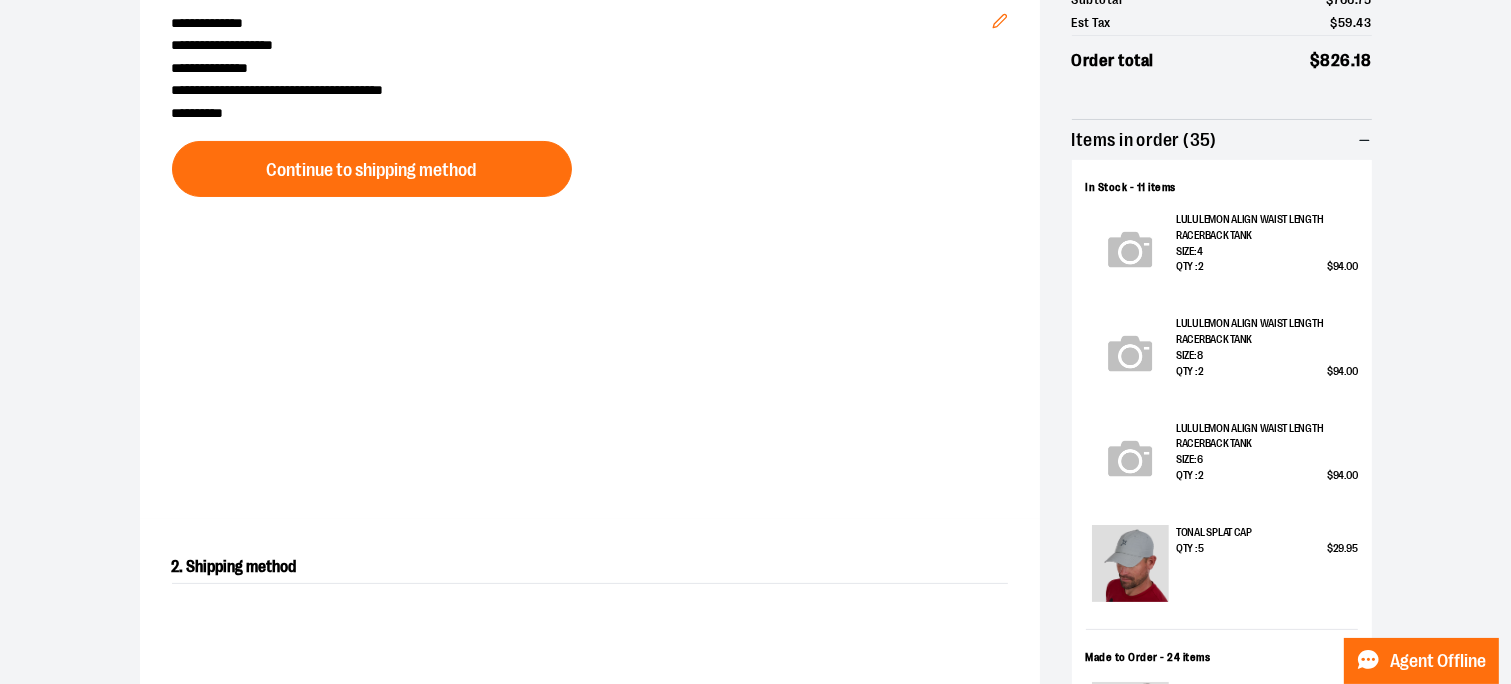 scroll, scrollTop: 0, scrollLeft: 0, axis: both 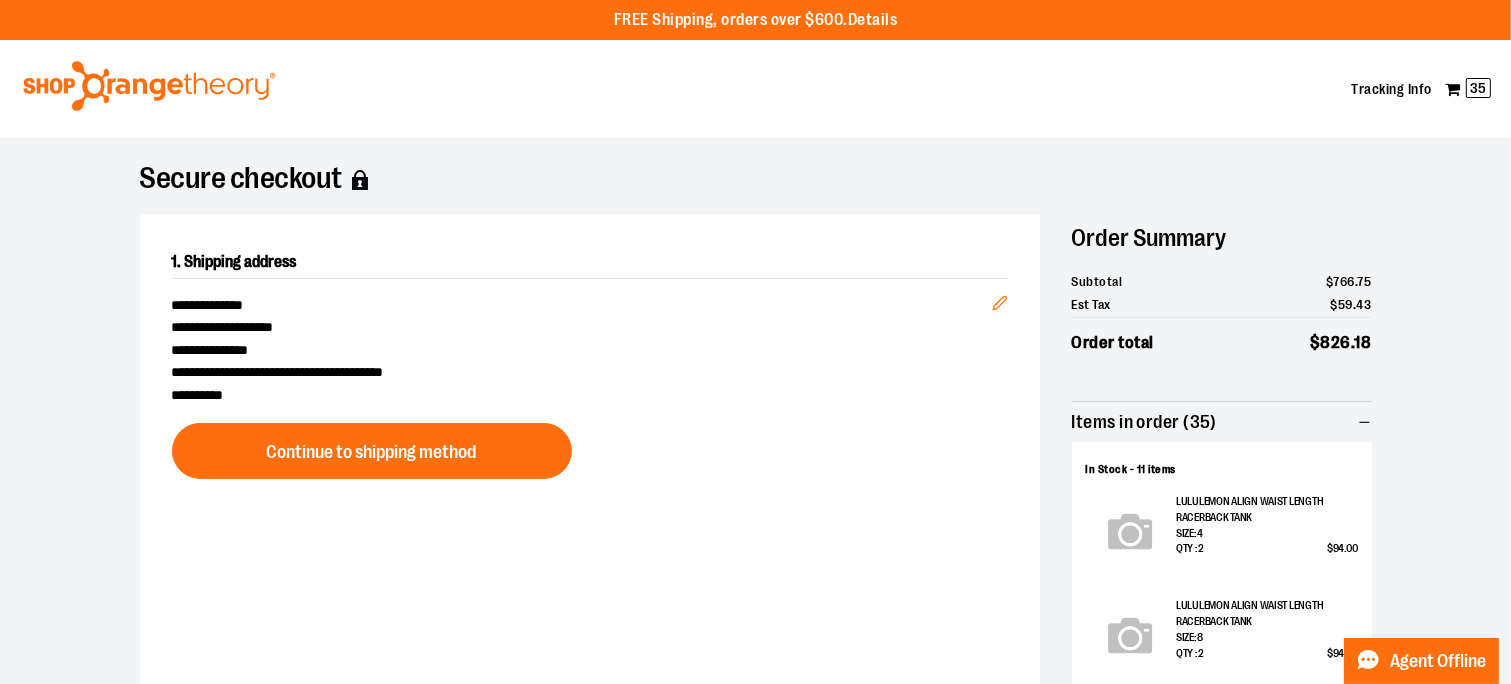 drag, startPoint x: 644, startPoint y: 125, endPoint x: 568, endPoint y: 91, distance: 83.25864 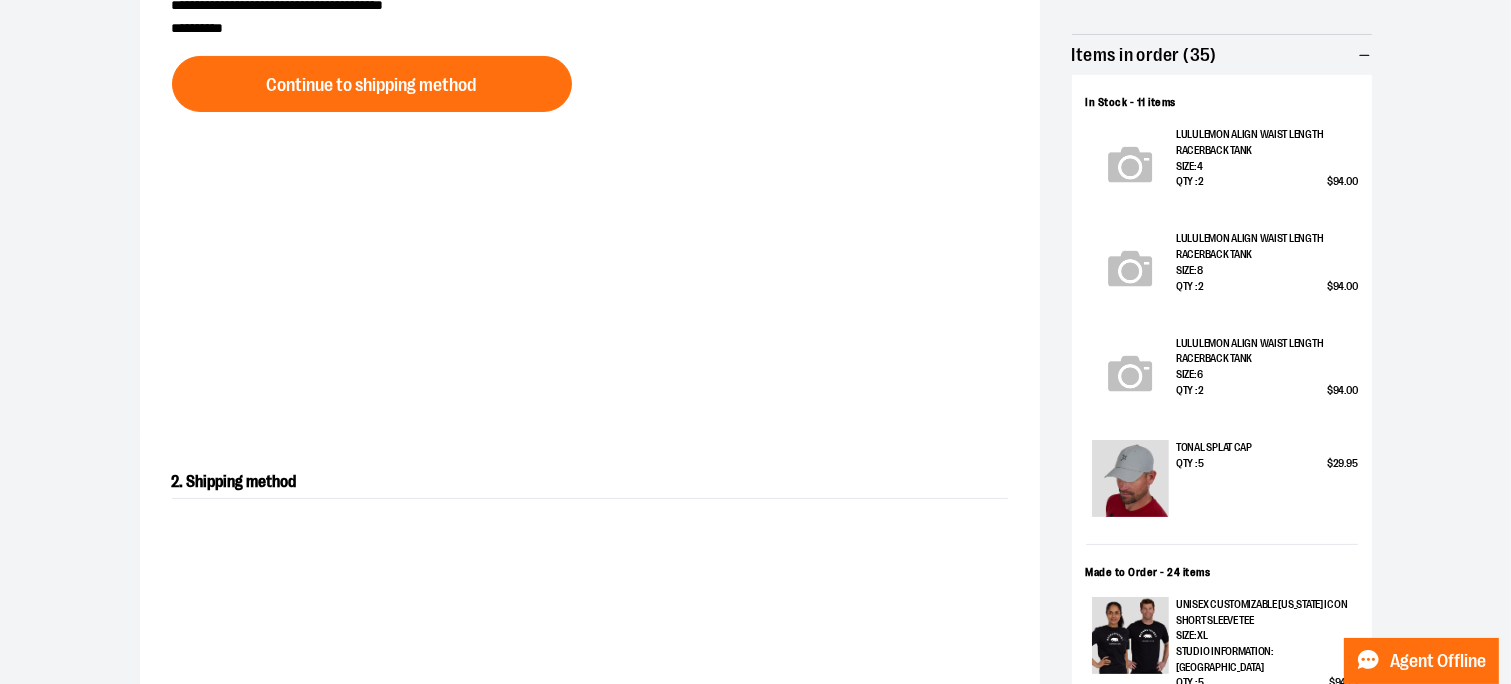 scroll, scrollTop: 200, scrollLeft: 0, axis: vertical 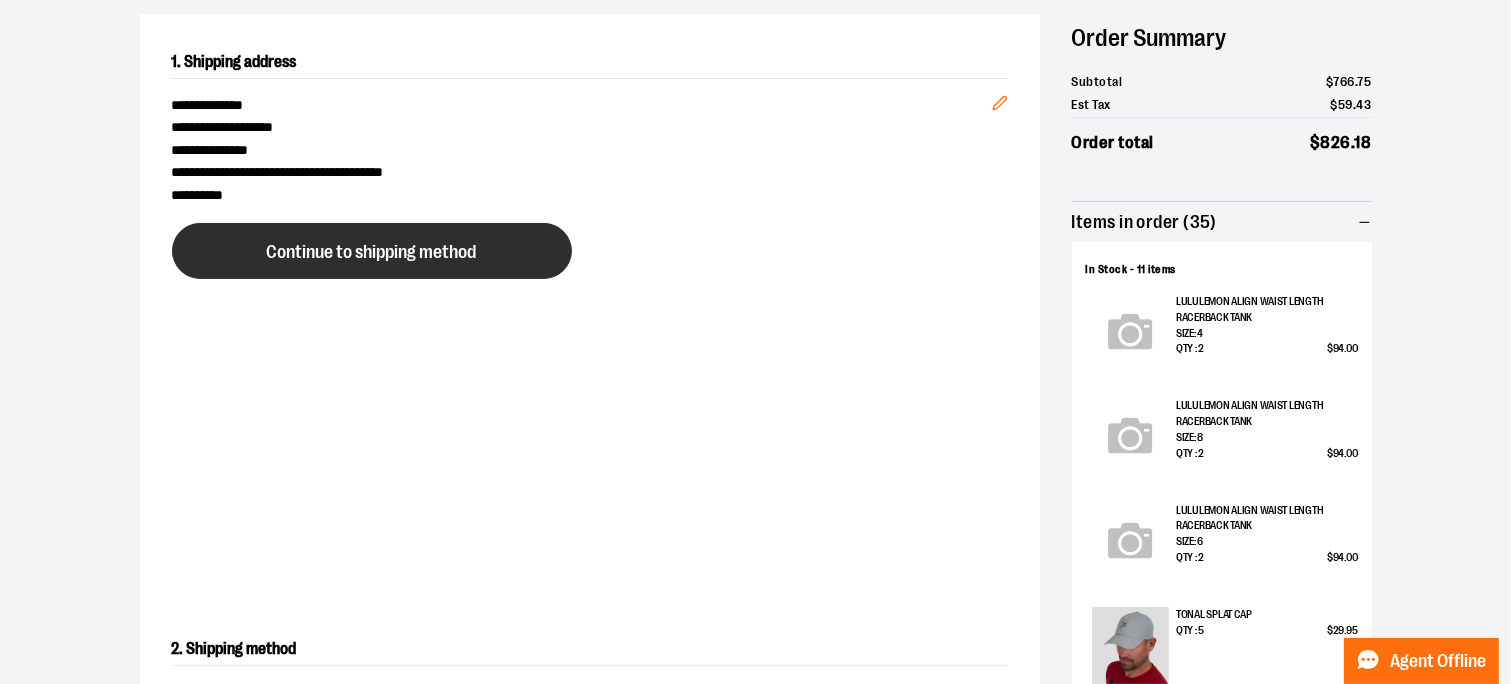 click on "Continue to shipping method" at bounding box center (372, 252) 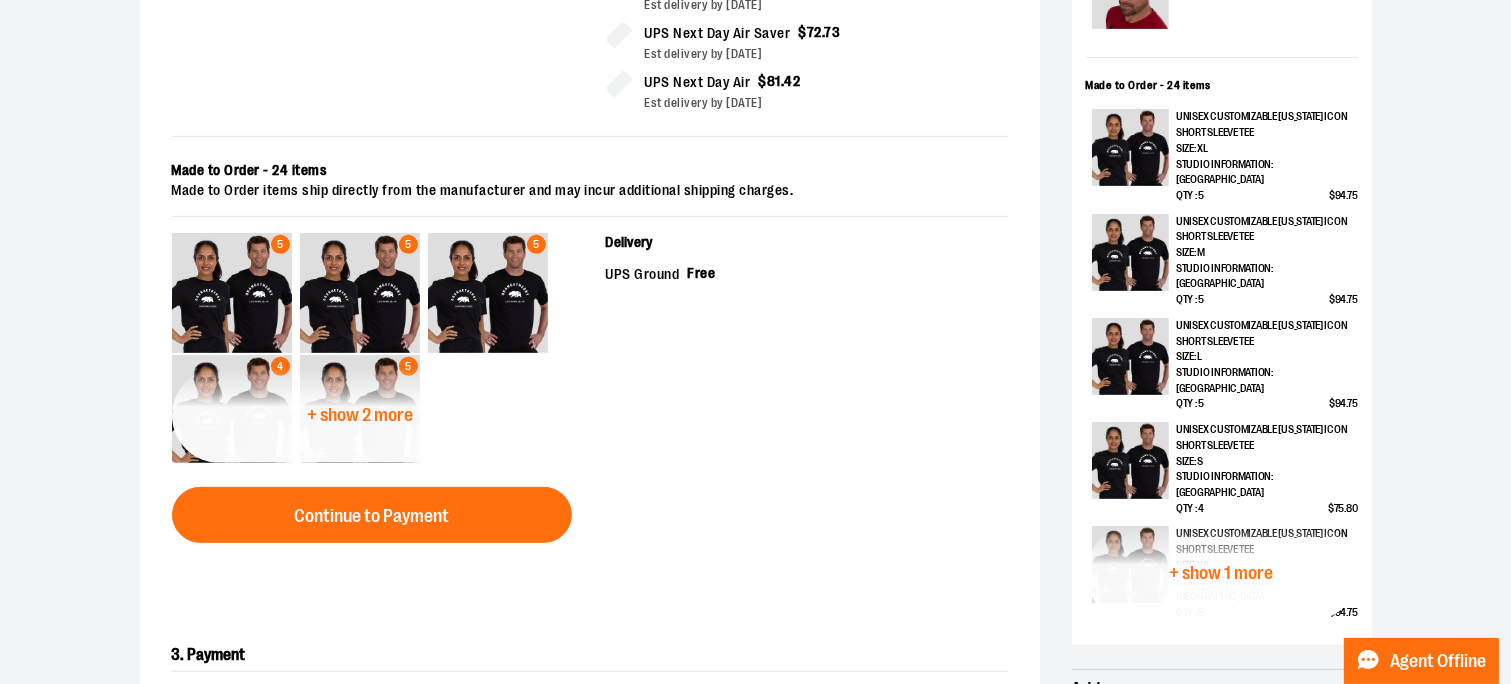 scroll, scrollTop: 898, scrollLeft: 0, axis: vertical 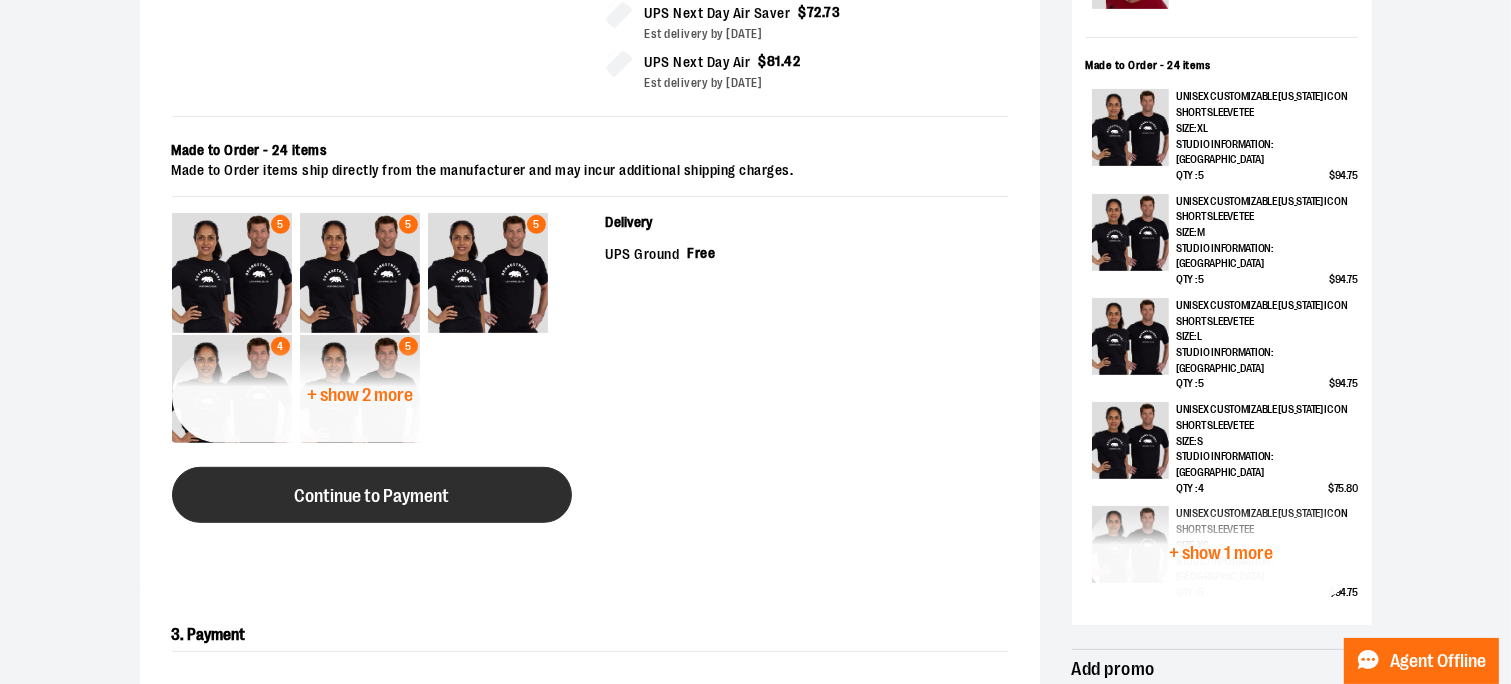 click on "Continue to Payment" at bounding box center [372, 495] 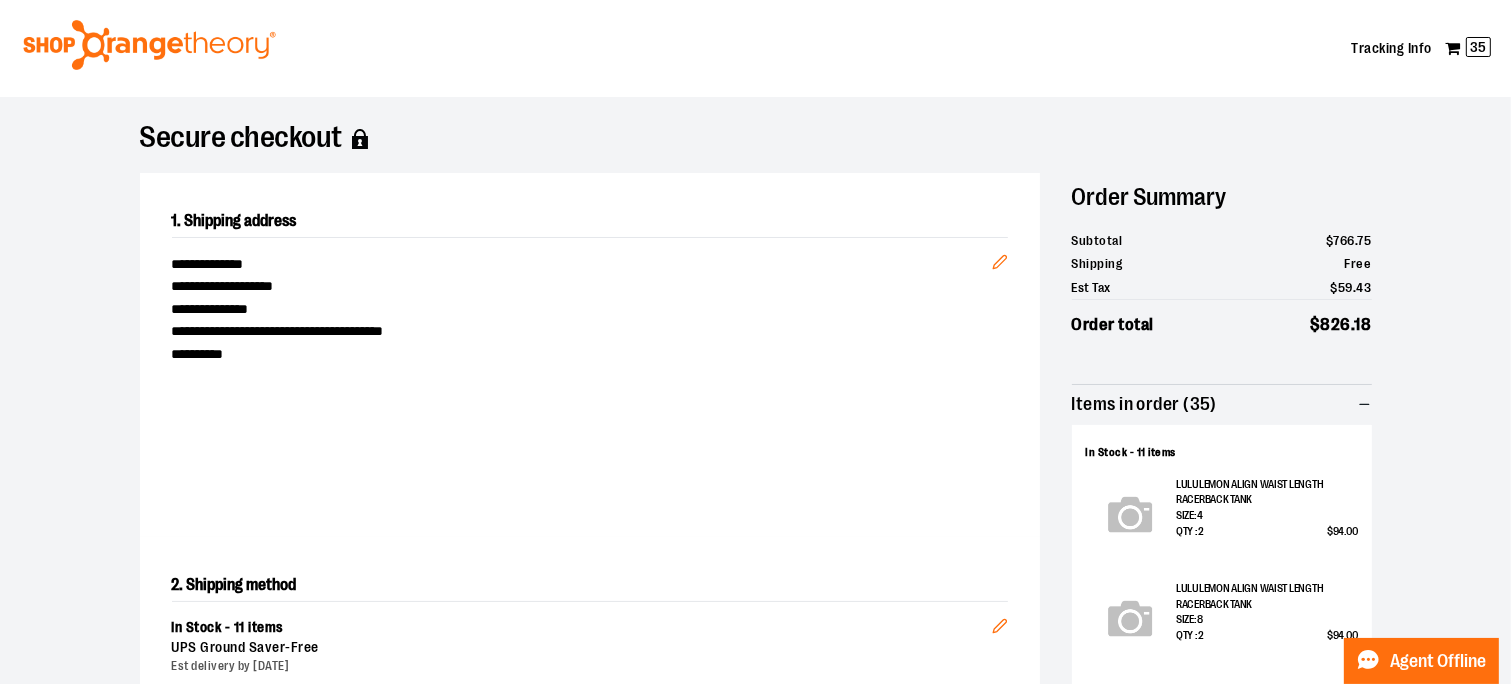 scroll, scrollTop: 0, scrollLeft: 0, axis: both 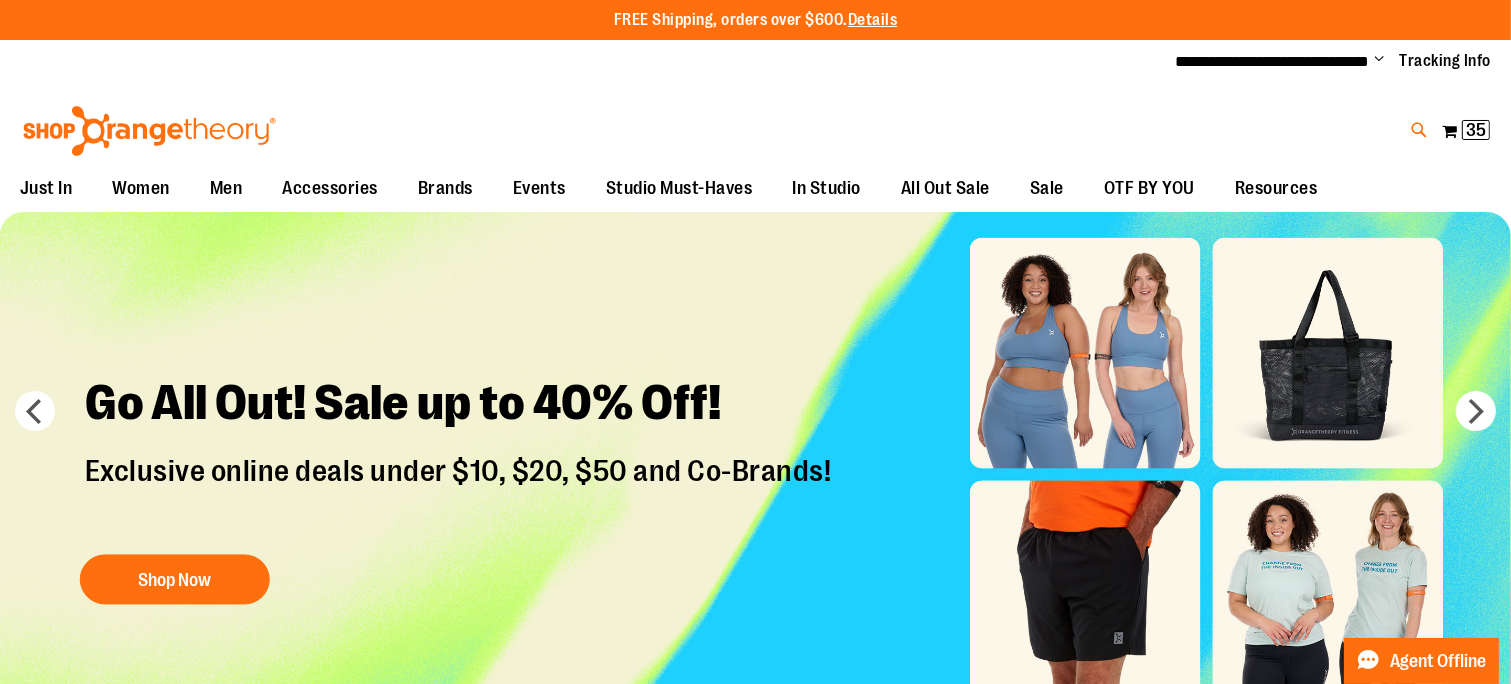 type on "**********" 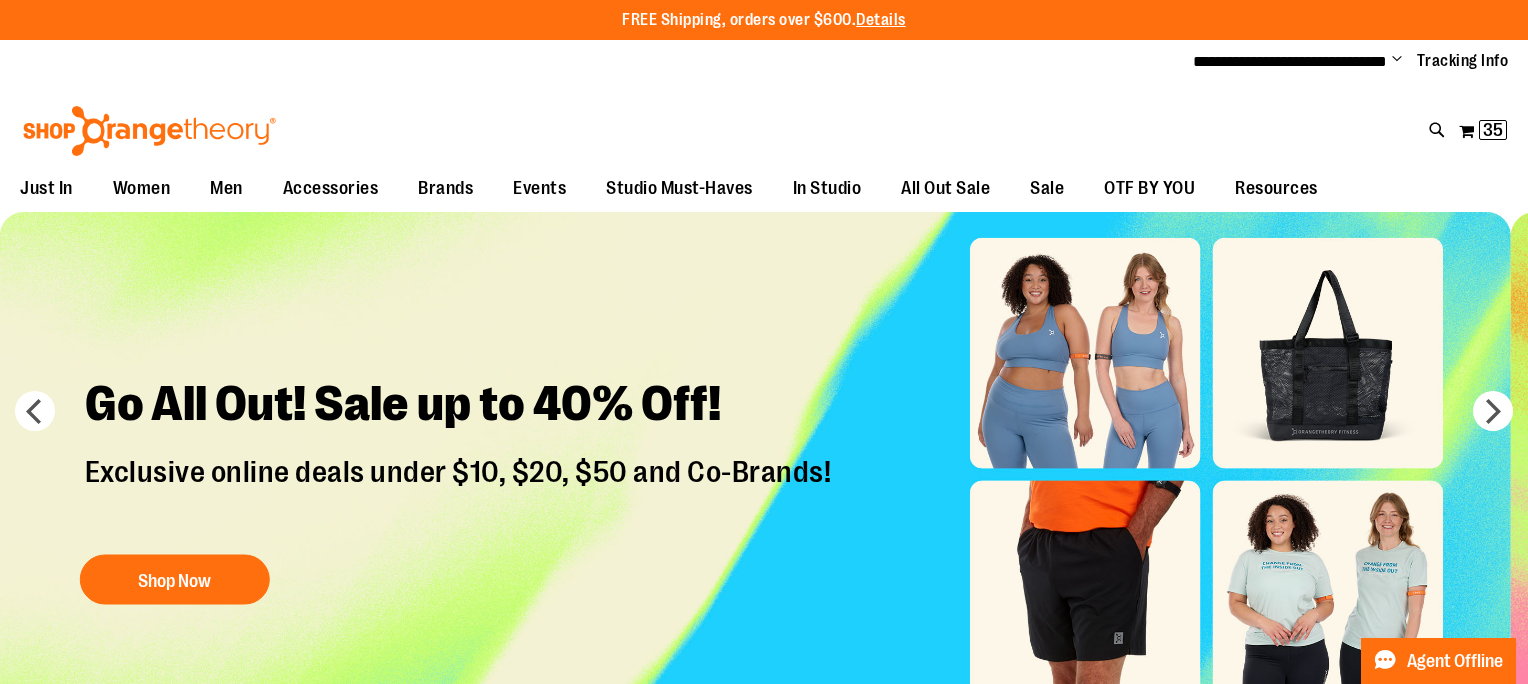 click on "Search
Popular Suggestions
Advanced Search
# Type at least 3 character to search   # Hit enter to search" at bounding box center [764, 342] 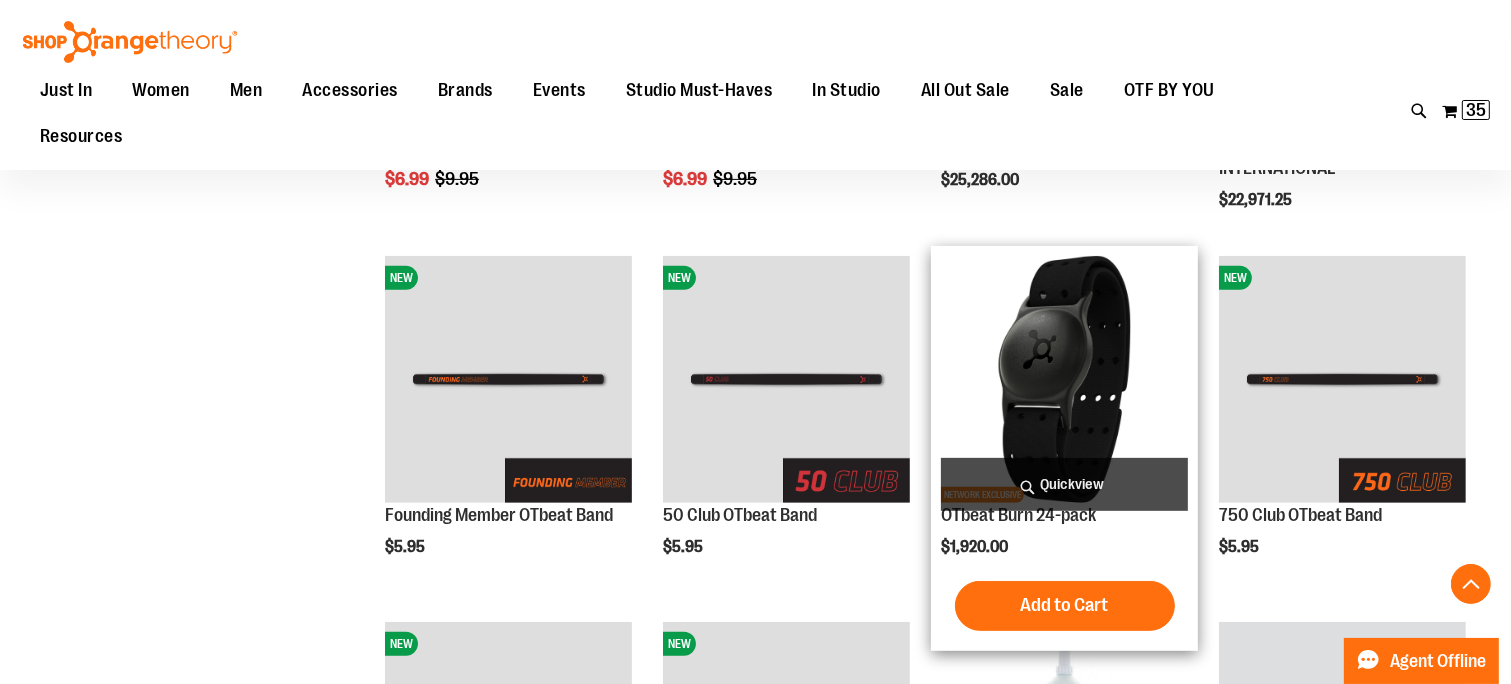scroll, scrollTop: 800, scrollLeft: 0, axis: vertical 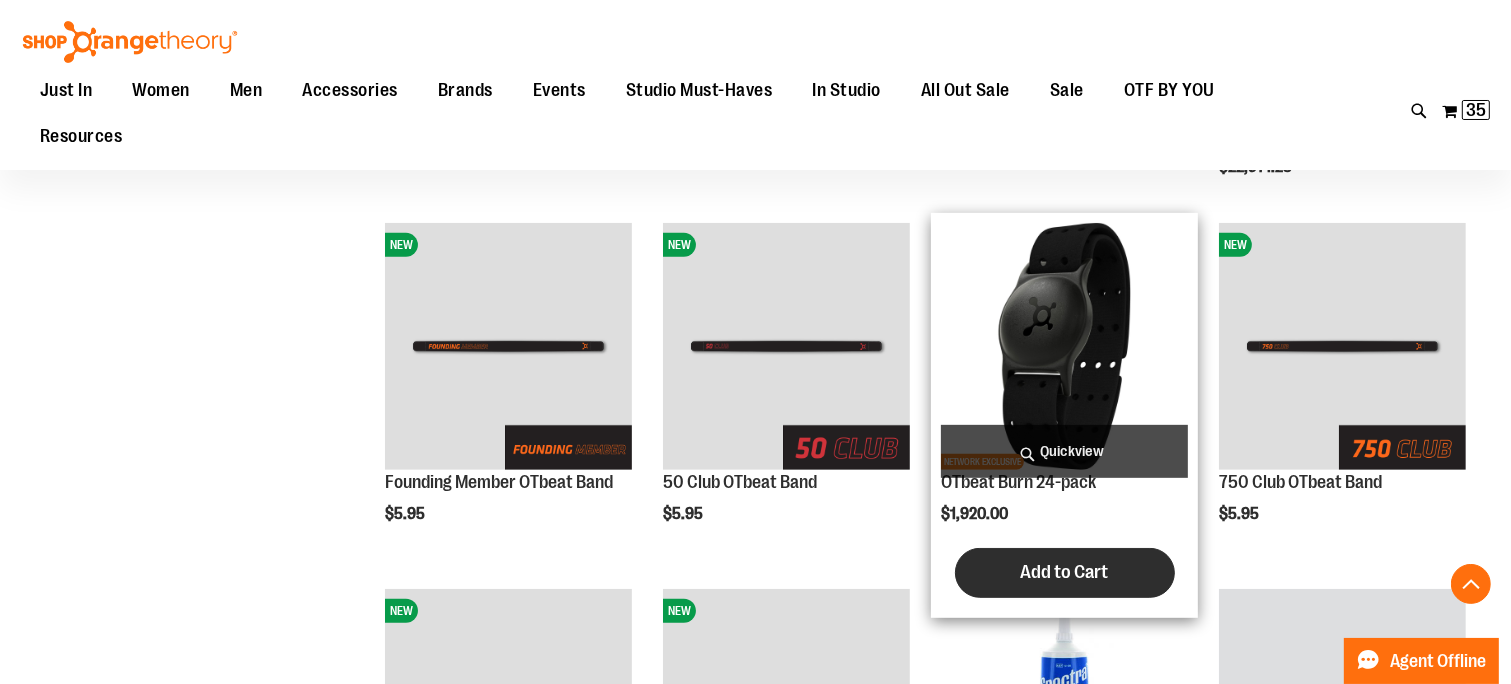 type on "**********" 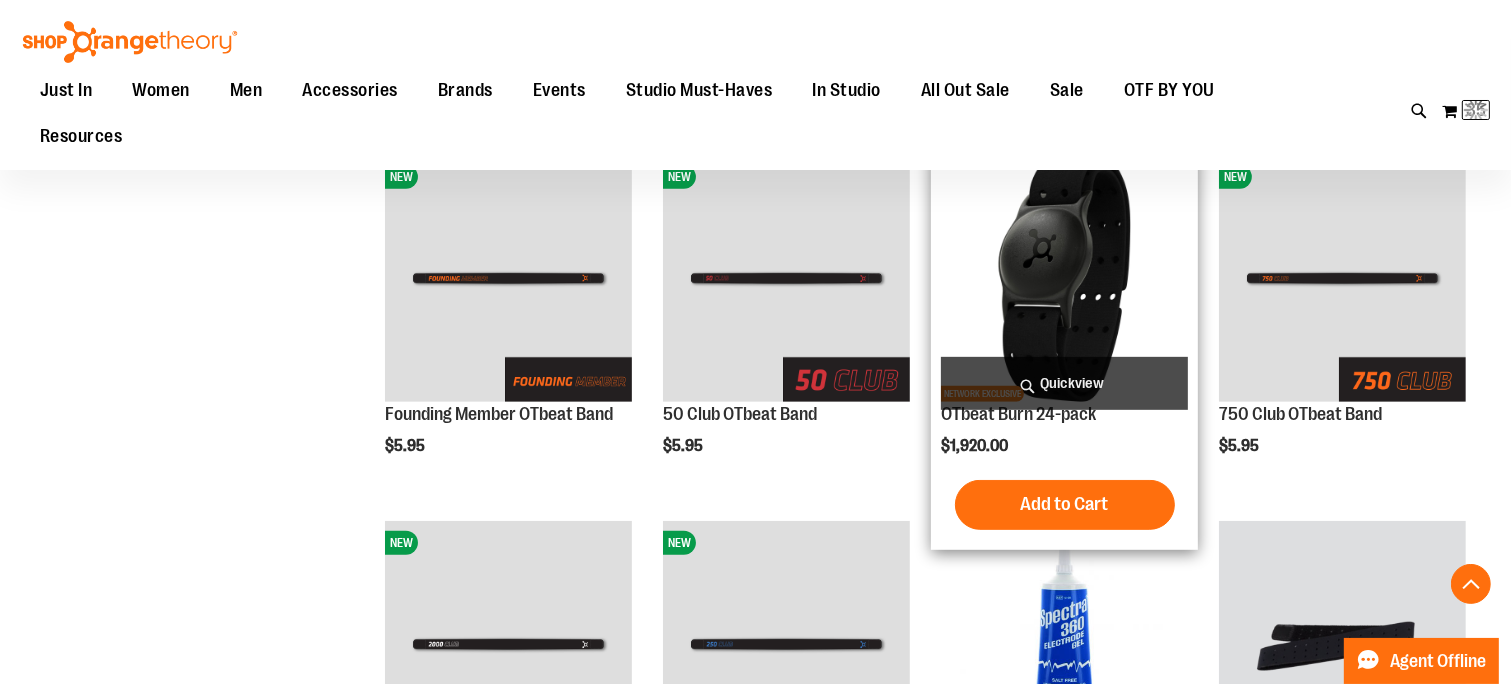 scroll, scrollTop: 900, scrollLeft: 0, axis: vertical 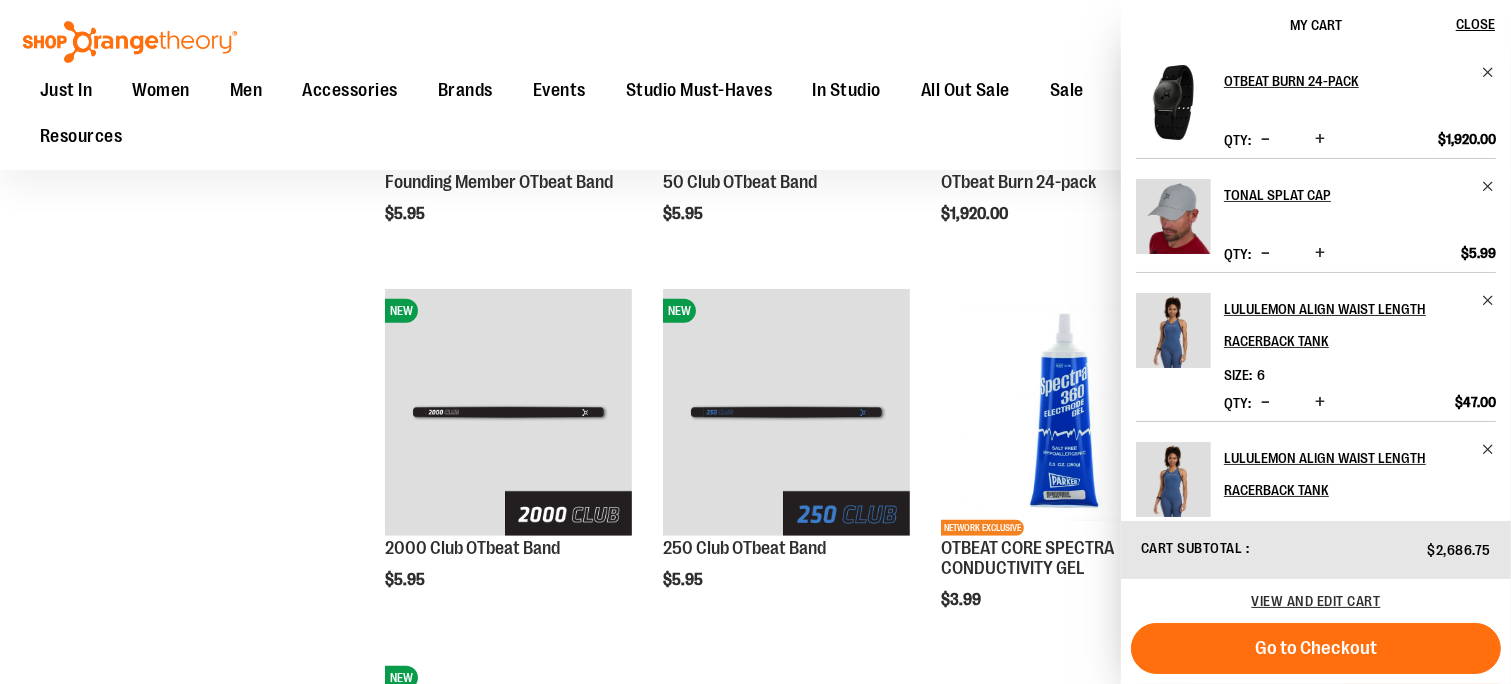 click at bounding box center (1320, 139) 